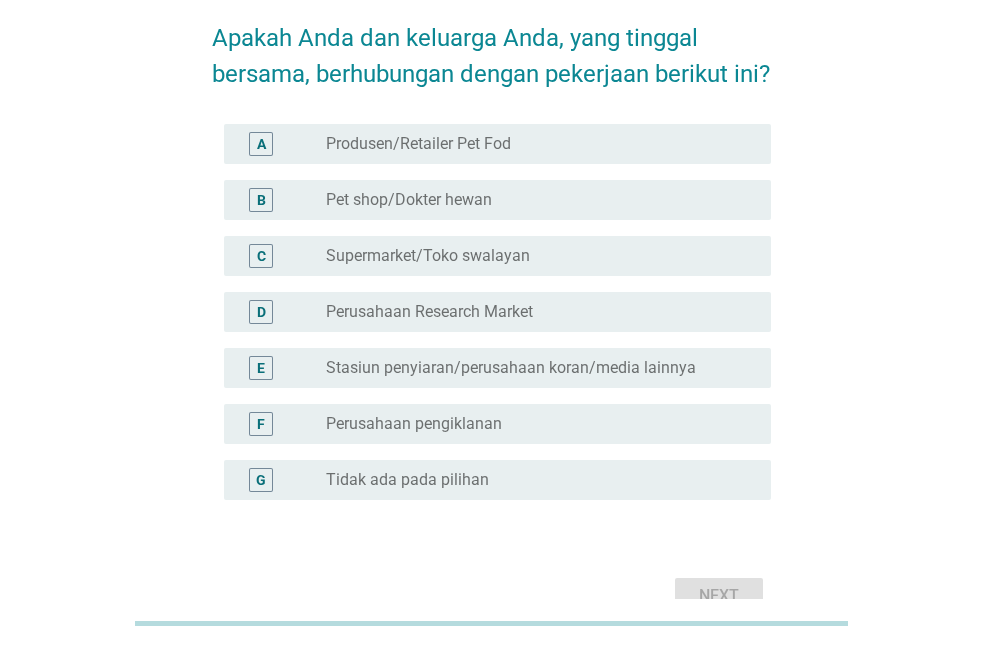 scroll, scrollTop: 0, scrollLeft: 0, axis: both 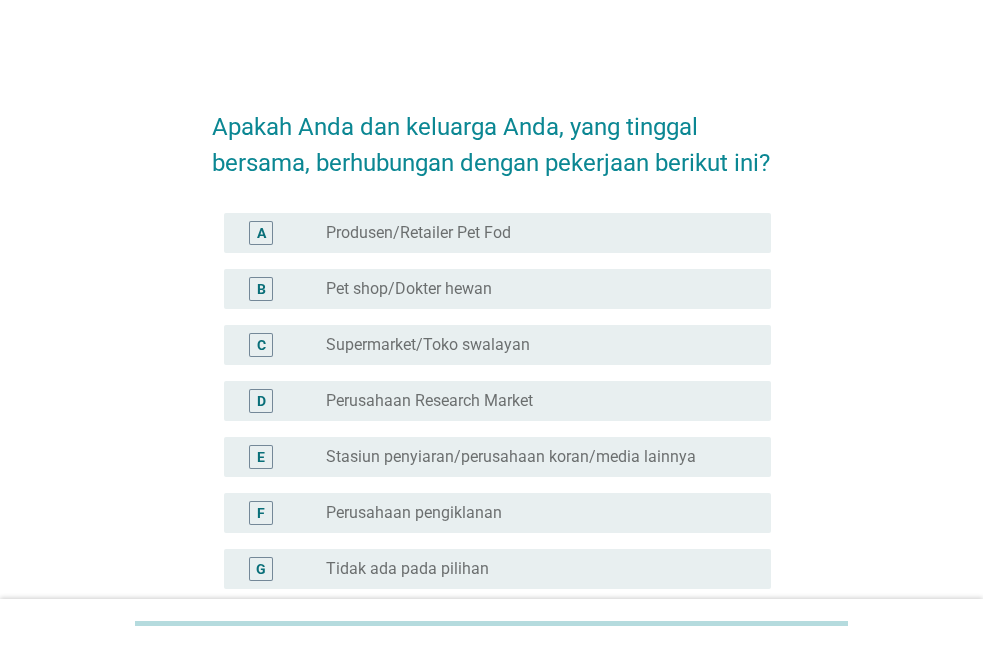 click on "Supermarket/Toko swalayan" at bounding box center (428, 345) 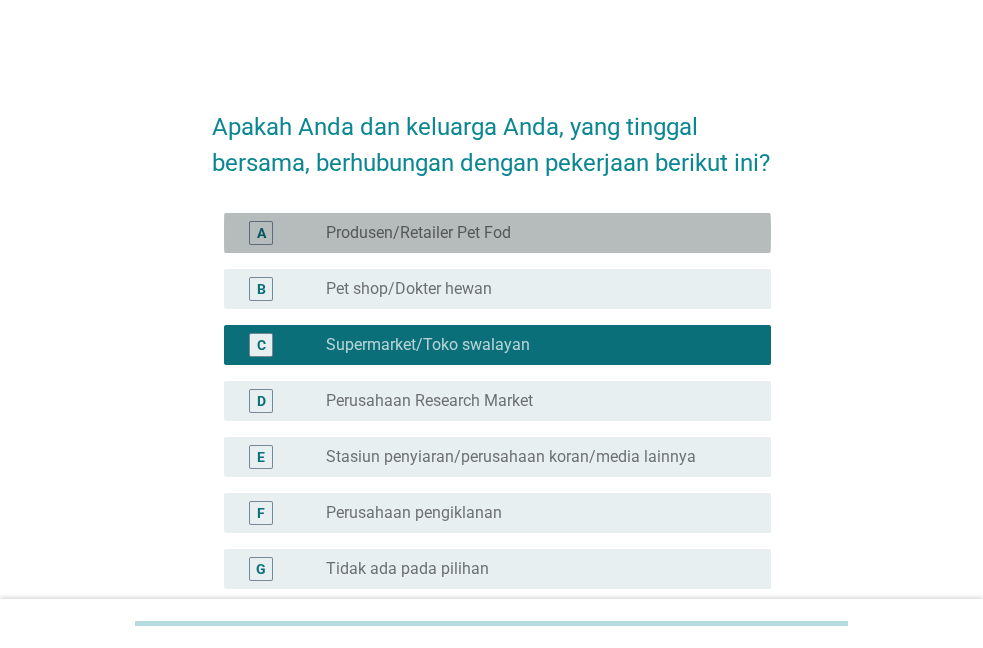 click on "Produsen/Retailer Pet Fod" at bounding box center [418, 233] 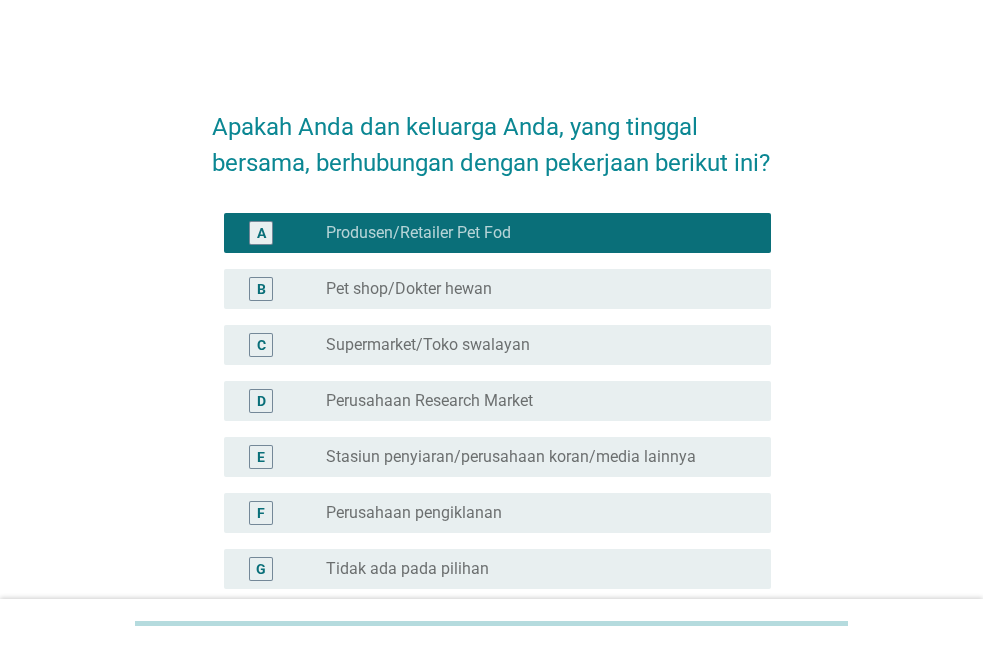 click on "Produsen/Retailer Pet Fod" at bounding box center [418, 233] 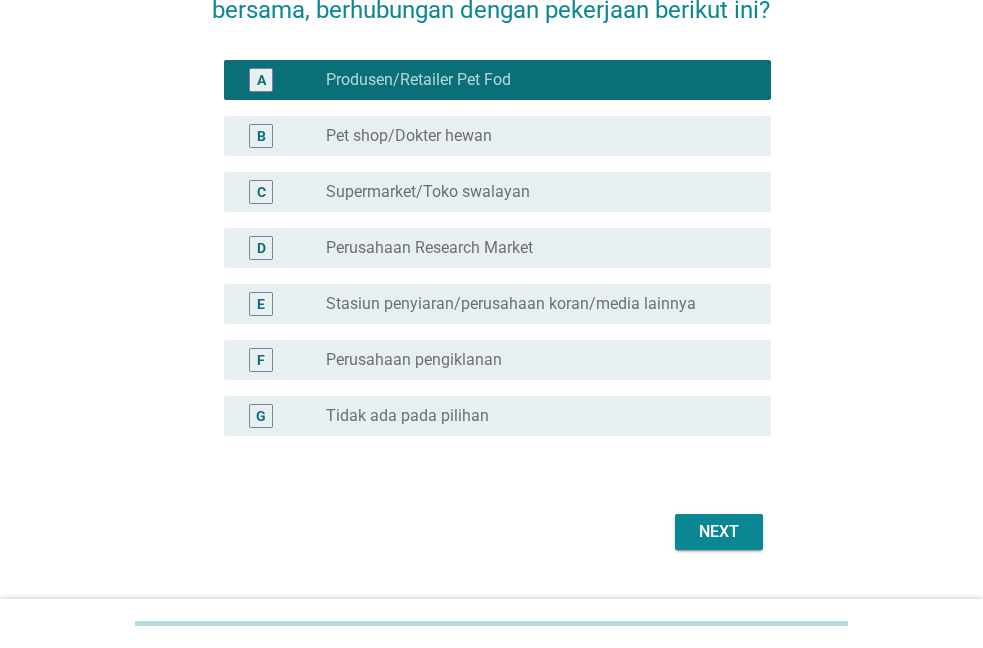 scroll, scrollTop: 234, scrollLeft: 0, axis: vertical 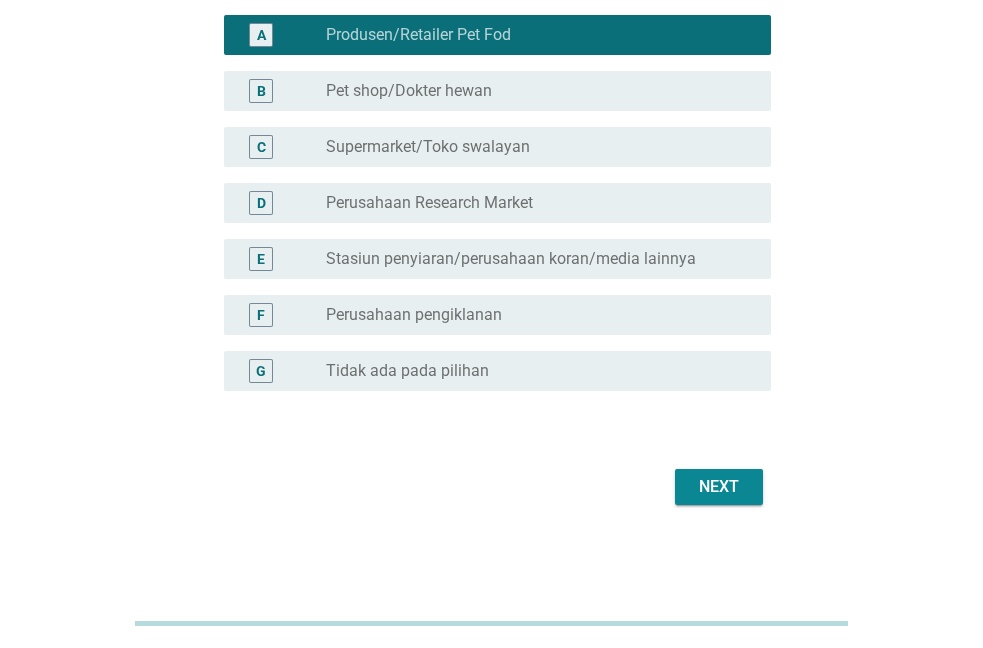 click on "radio_button_unchecked Tidak ada pada pilihan" at bounding box center (540, 371) 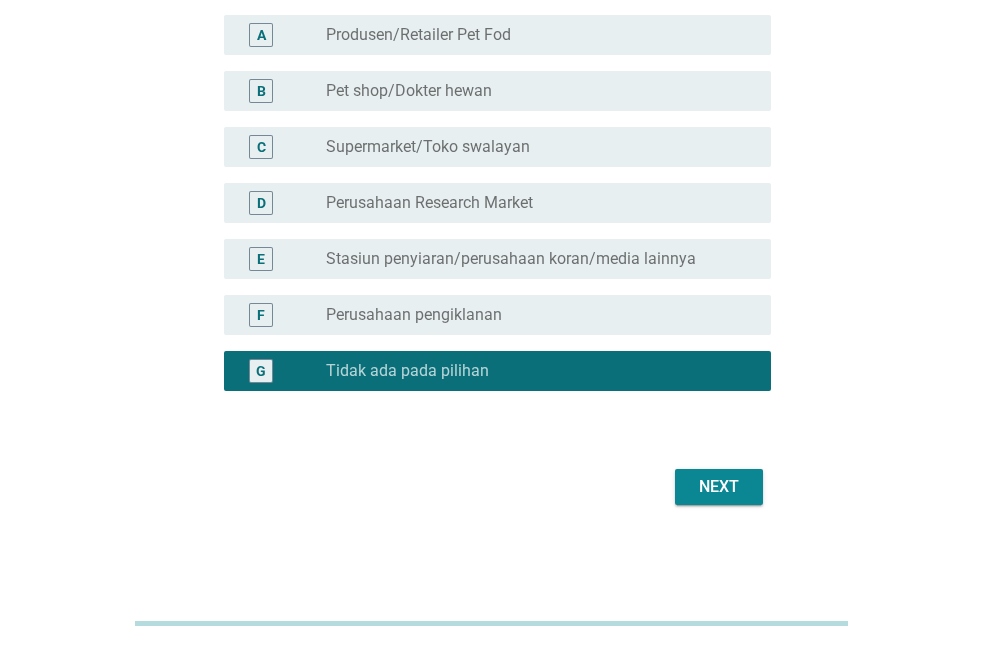 click on "Next" at bounding box center (719, 487) 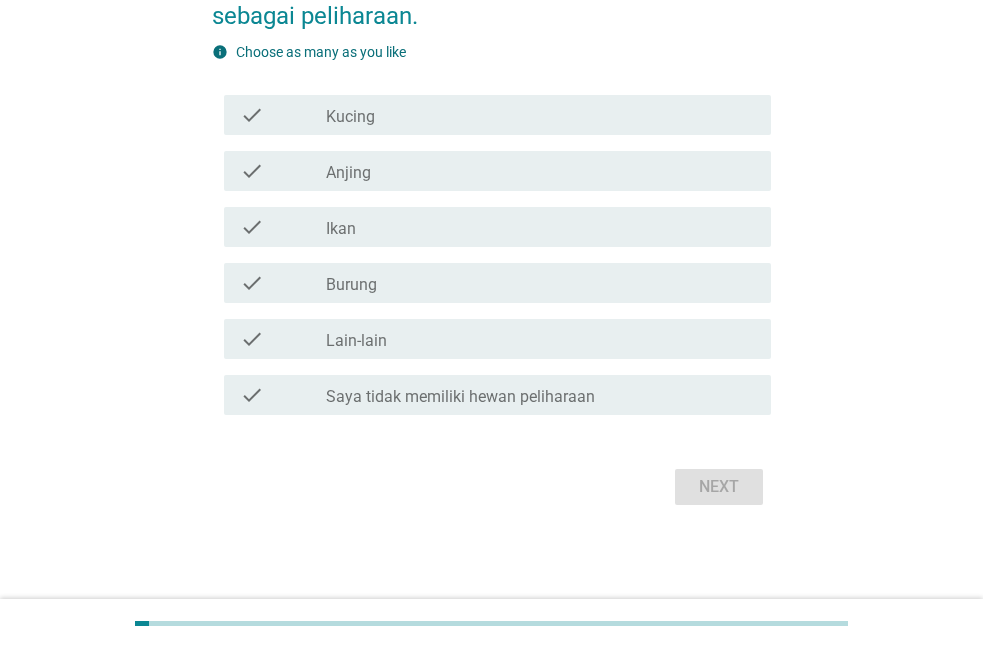 scroll, scrollTop: 0, scrollLeft: 0, axis: both 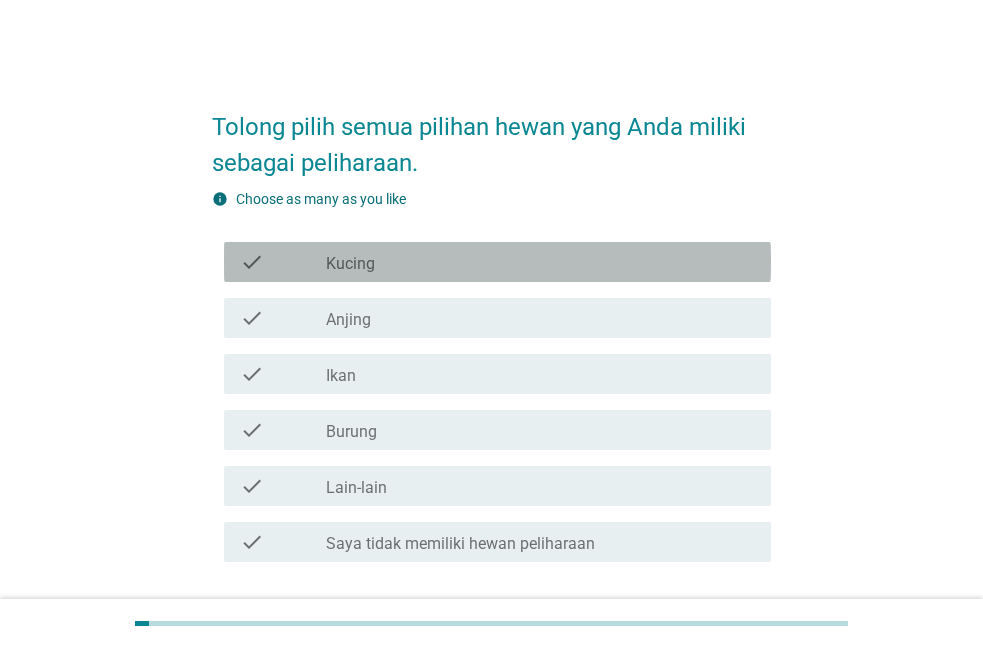 click on "check_box_outline_blank Kucing" at bounding box center (540, 262) 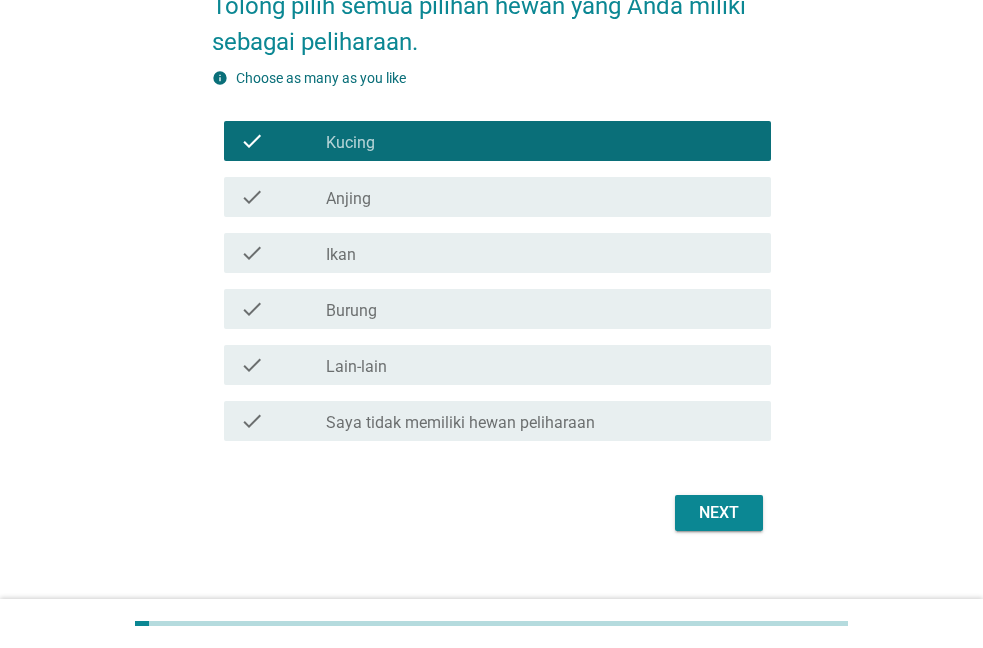 scroll, scrollTop: 147, scrollLeft: 0, axis: vertical 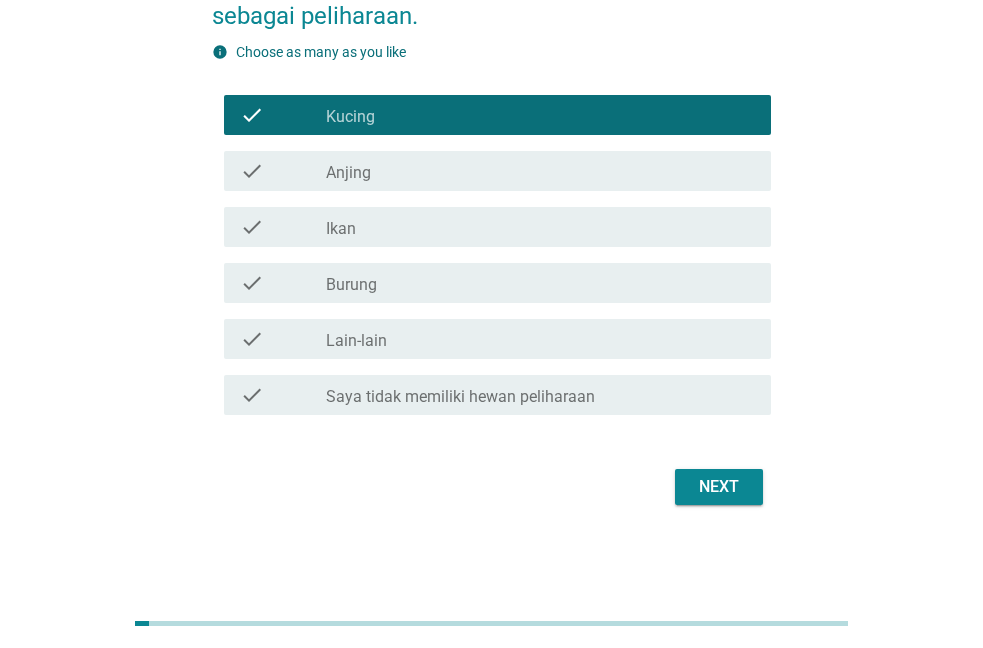 click on "Next" at bounding box center [719, 487] 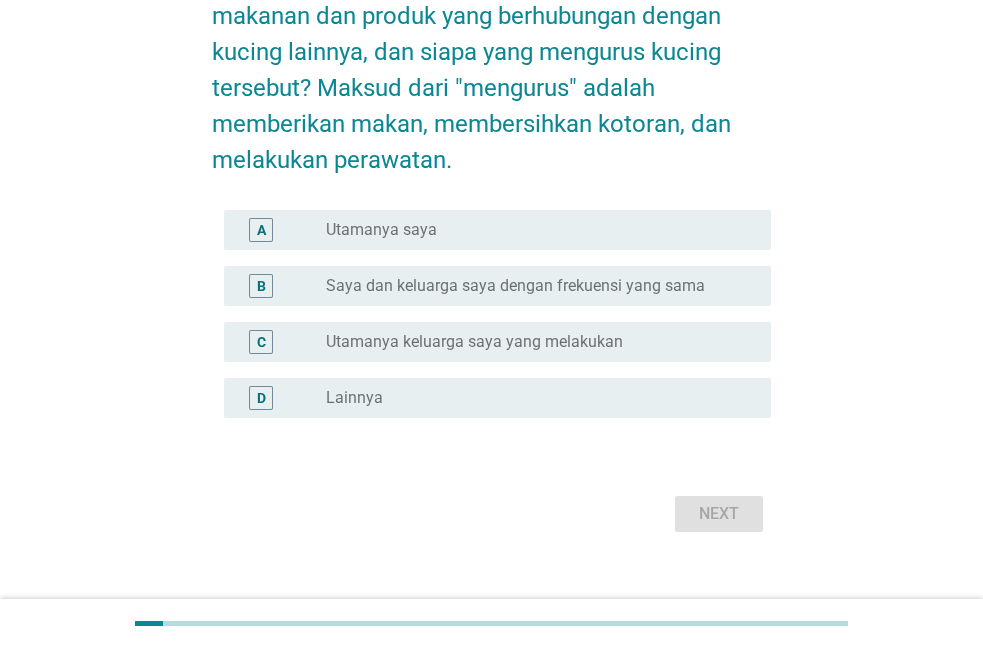 scroll, scrollTop: 0, scrollLeft: 0, axis: both 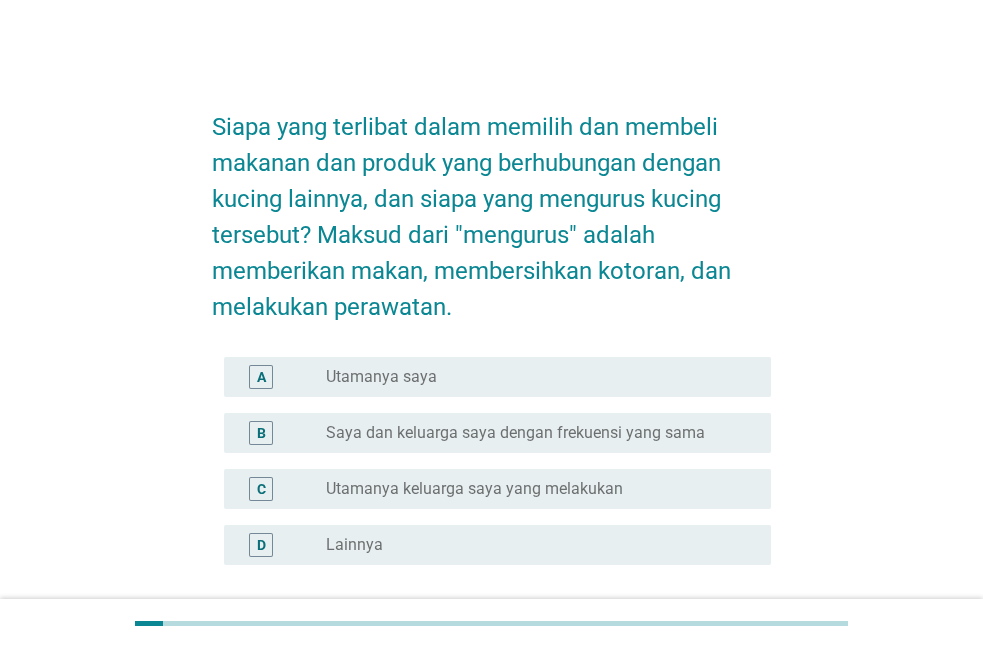 click on "Utamanya saya" at bounding box center [381, 377] 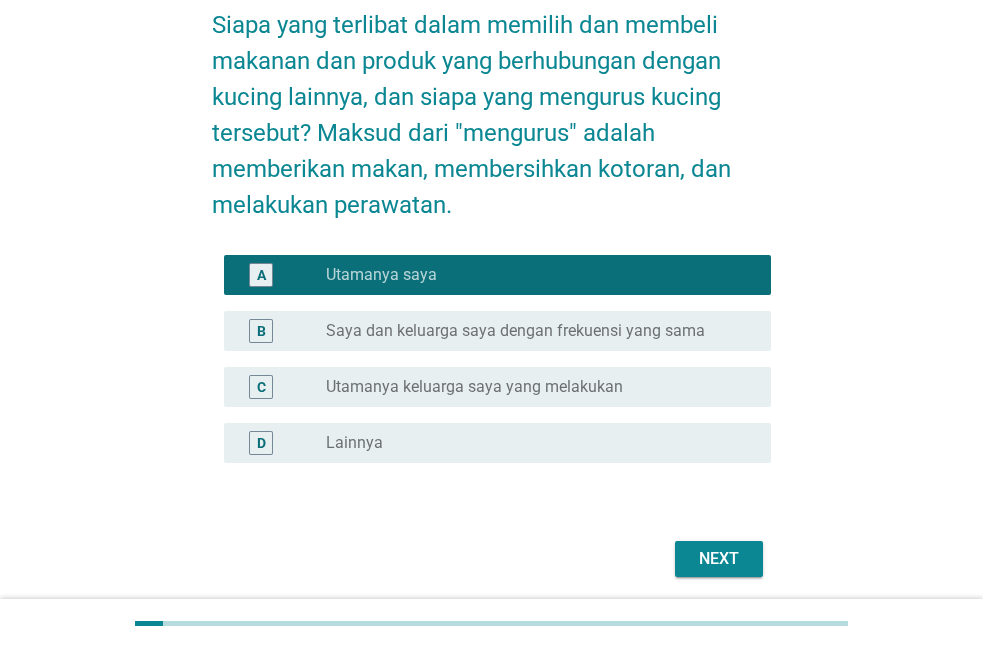 scroll, scrollTop: 174, scrollLeft: 0, axis: vertical 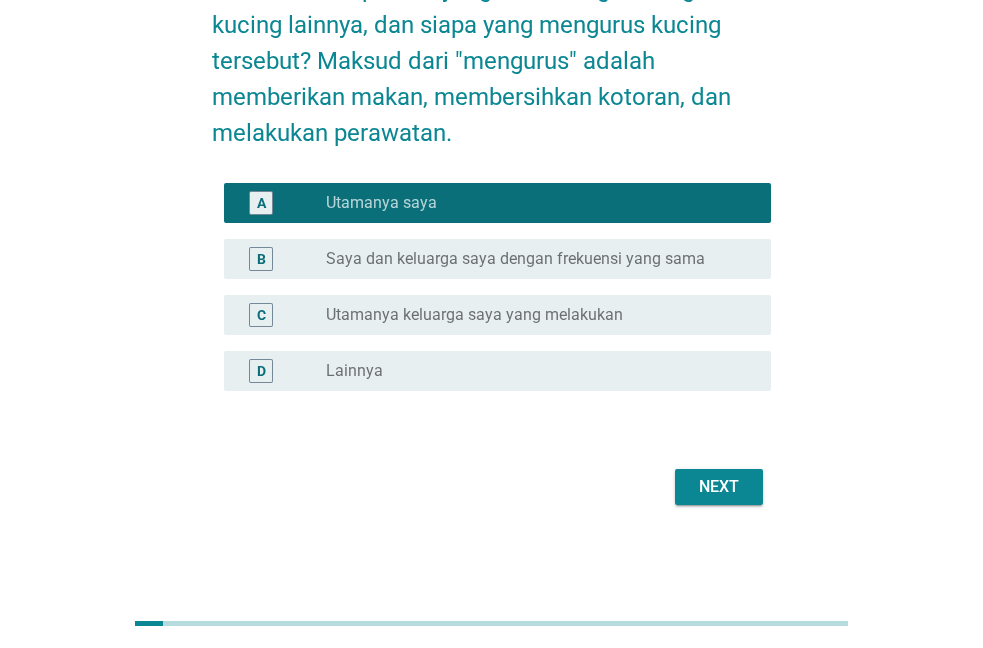 click on "Siapa yang terlibat dalam memilih dan membeli makanan dan produk yang berhubungan dengan kucing lainnya, dan siapa yang mengurus kucing tersebut? Maksud dari "mengurus" adalah memberikan makan, membersihkan kotoran, dan melakukan perawatan.     A     radio_button_checked Utamanya saya   B     radio_button_unchecked Saya dan keluarga saya dengan frekuensi yang sama   C     radio_button_unchecked Utamanya keluarga saya yang melakukan   D     radio_button_unchecked Lainnya     Next" at bounding box center [491, 213] 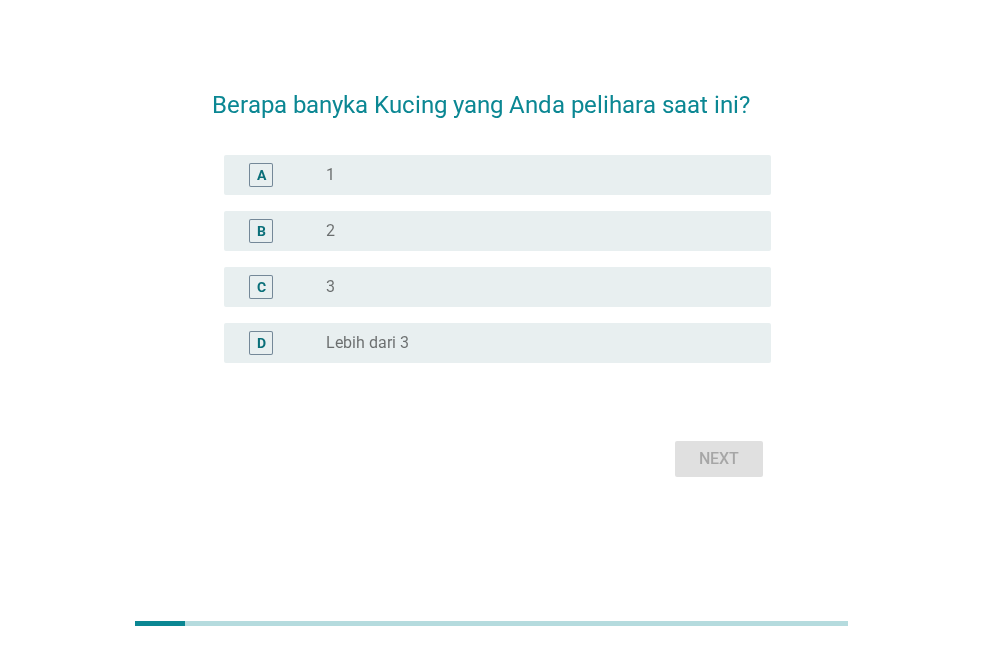 scroll, scrollTop: 0, scrollLeft: 0, axis: both 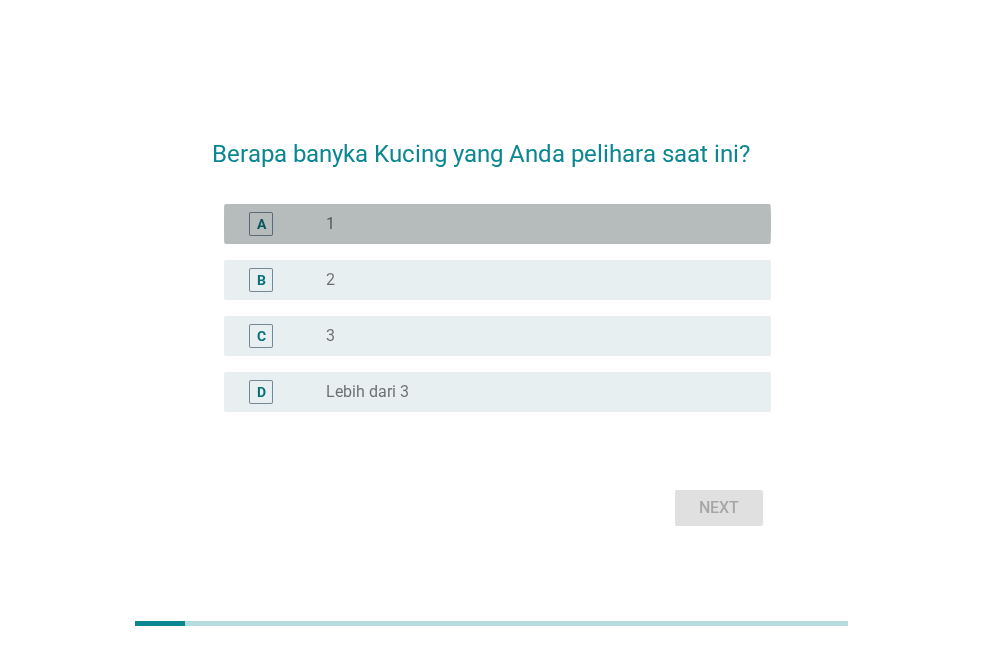 click on "A" at bounding box center (283, 224) 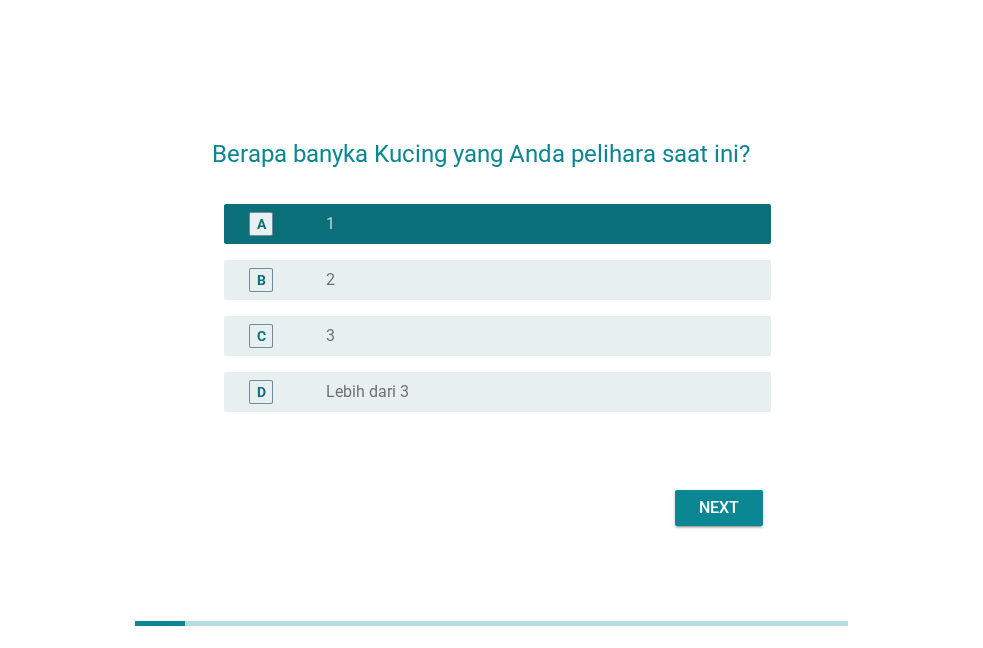 click on "Next" at bounding box center (719, 508) 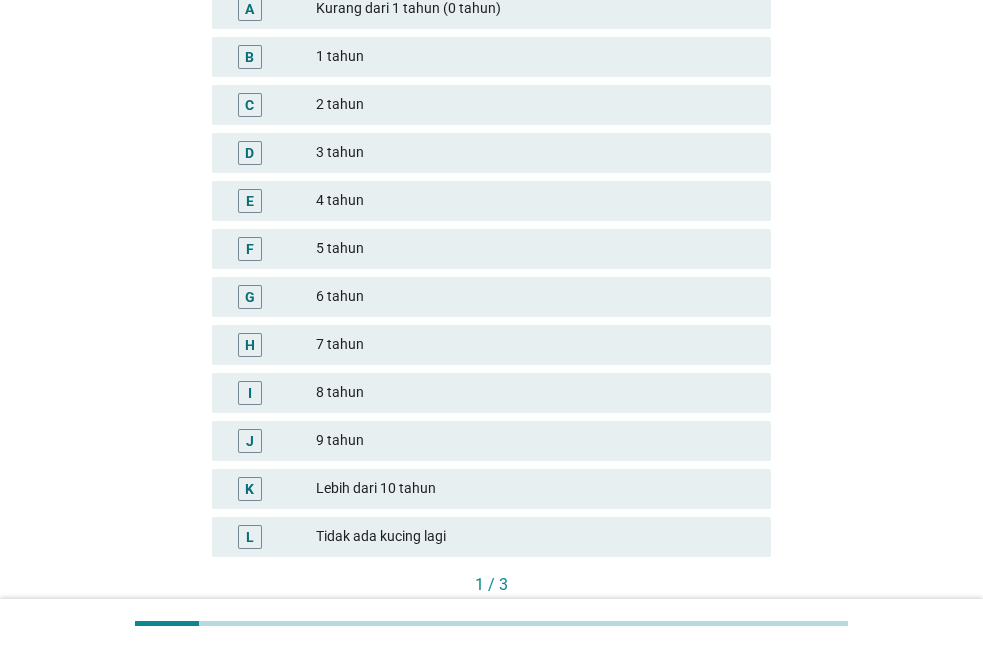 scroll, scrollTop: 306, scrollLeft: 0, axis: vertical 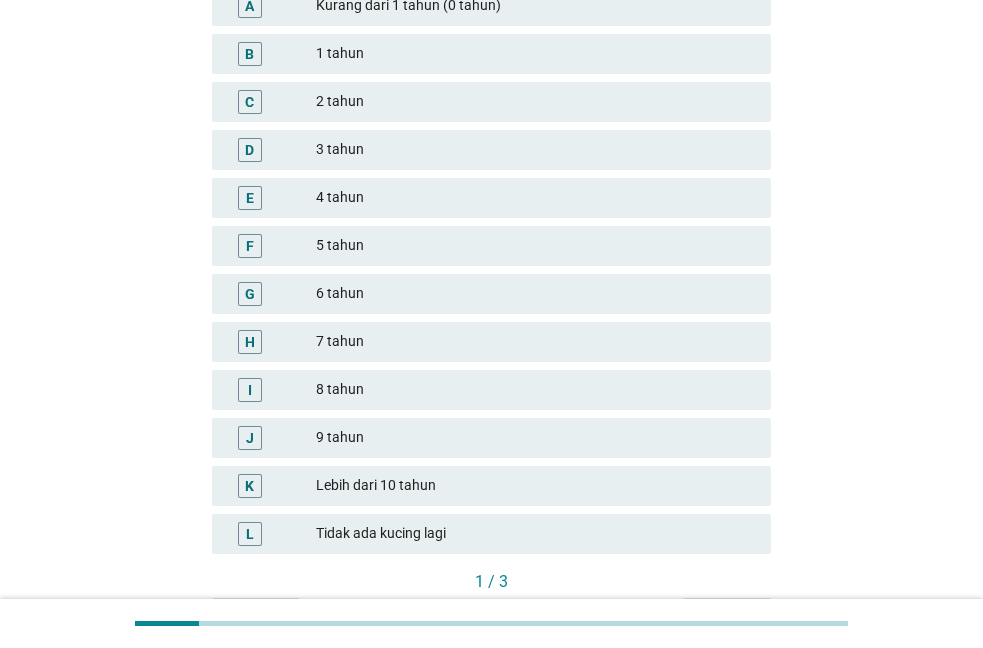 click on "8 tahun" at bounding box center [535, 390] 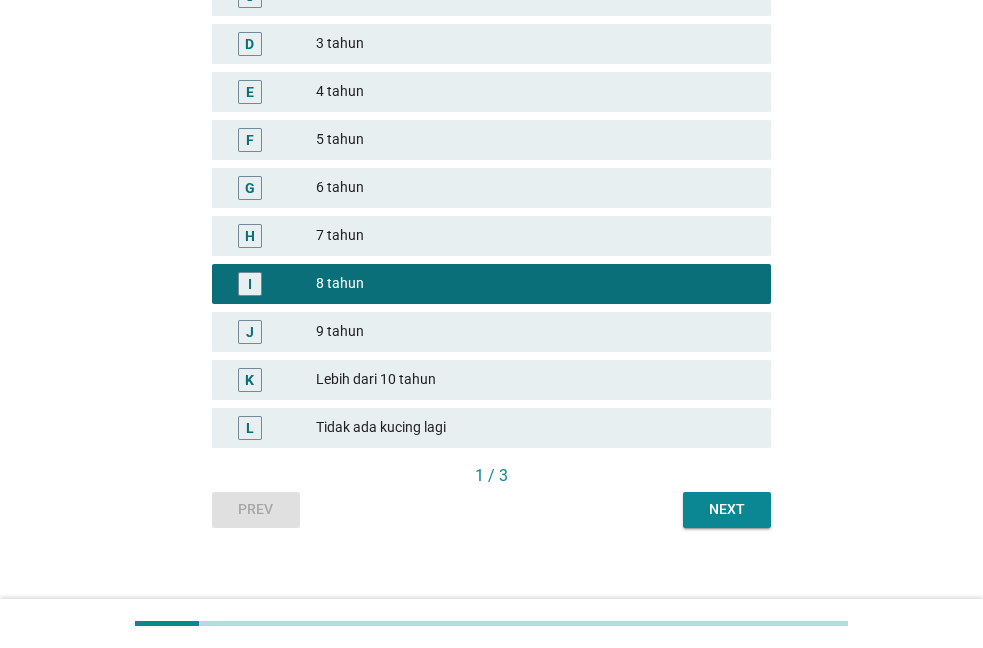 scroll, scrollTop: 429, scrollLeft: 0, axis: vertical 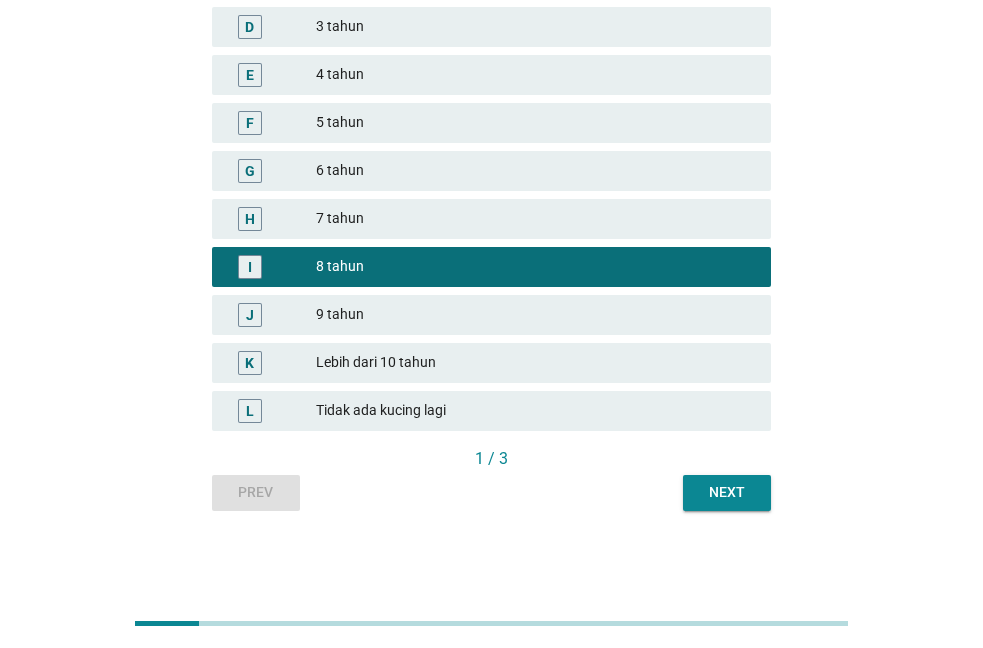 click on "Next" at bounding box center (727, 492) 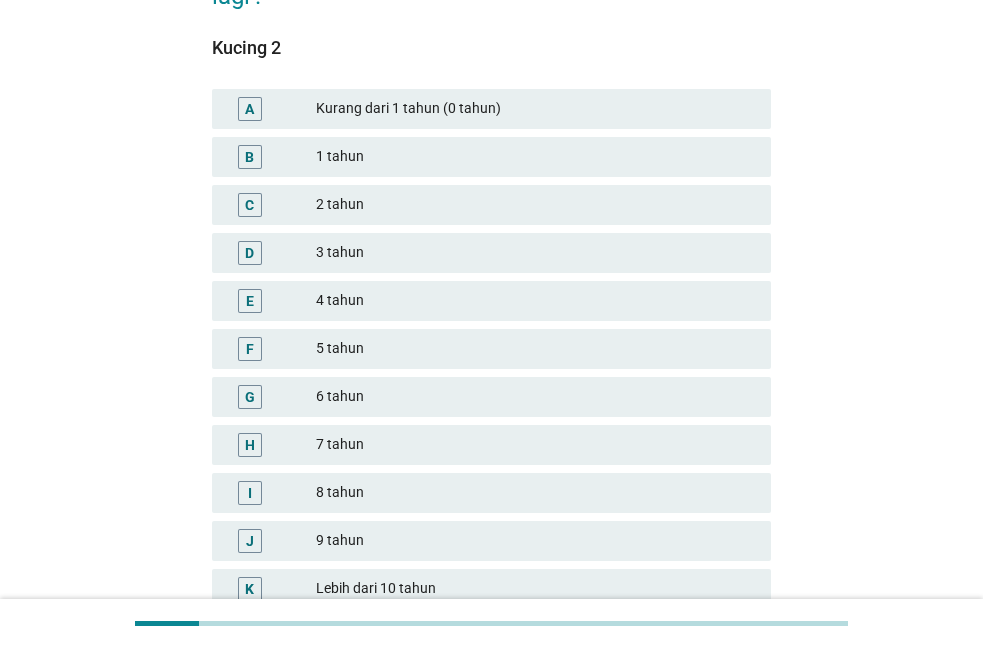 scroll, scrollTop: 204, scrollLeft: 0, axis: vertical 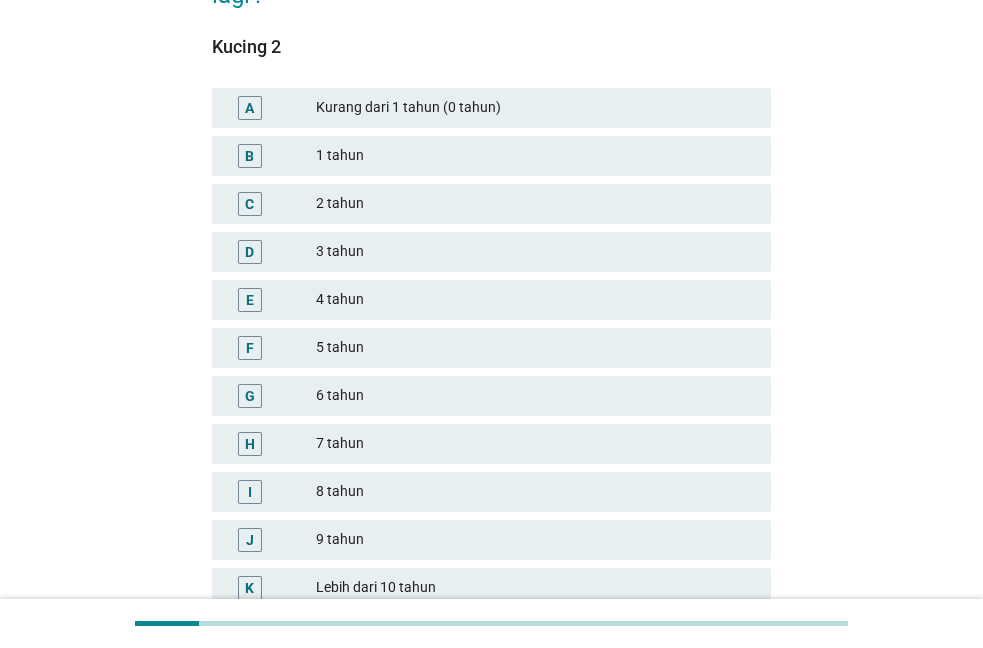 click on "5 tahun" at bounding box center [535, 348] 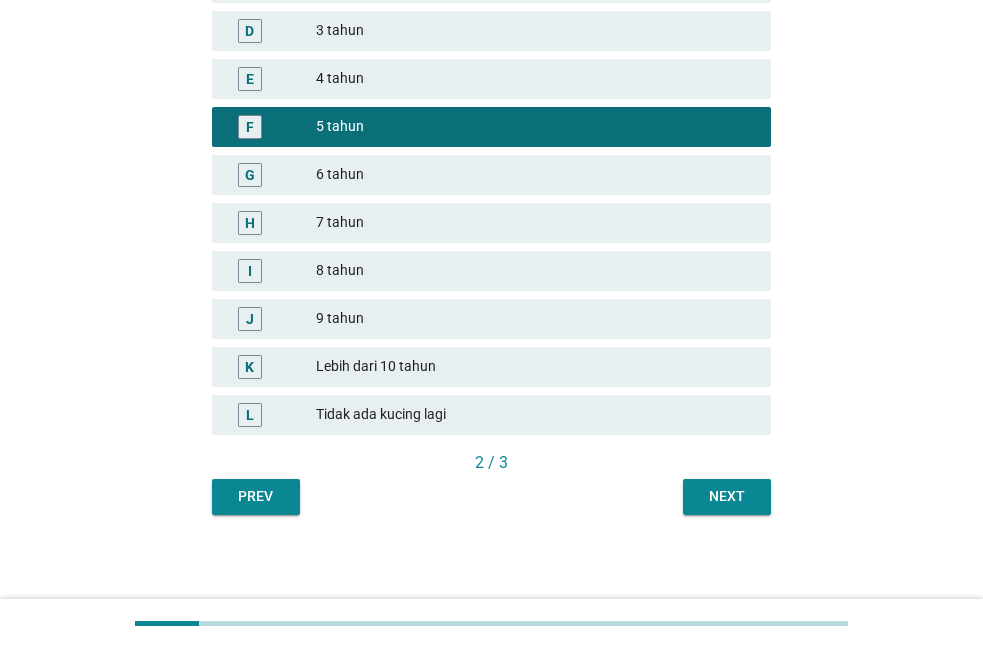 scroll, scrollTop: 429, scrollLeft: 0, axis: vertical 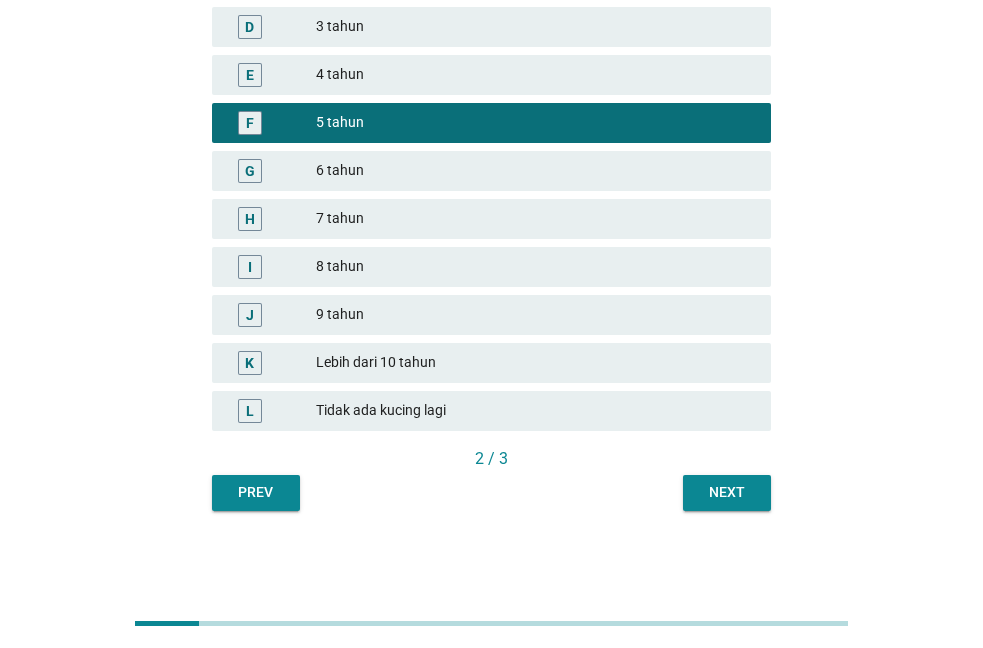 click on "Next" at bounding box center [727, 492] 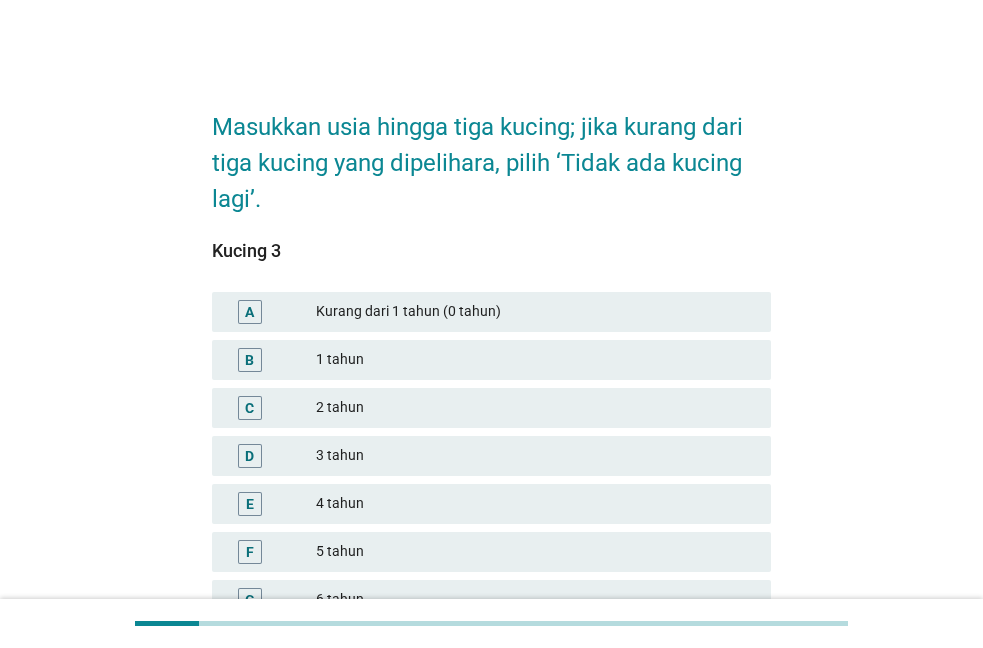 scroll, scrollTop: 102, scrollLeft: 0, axis: vertical 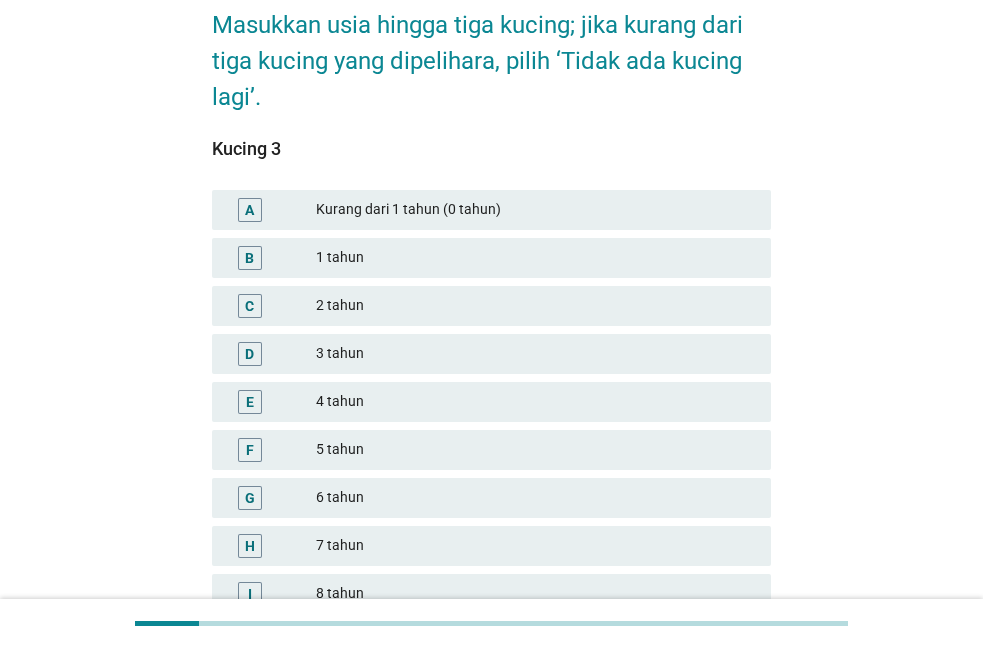click on "6 tahun" at bounding box center [535, 498] 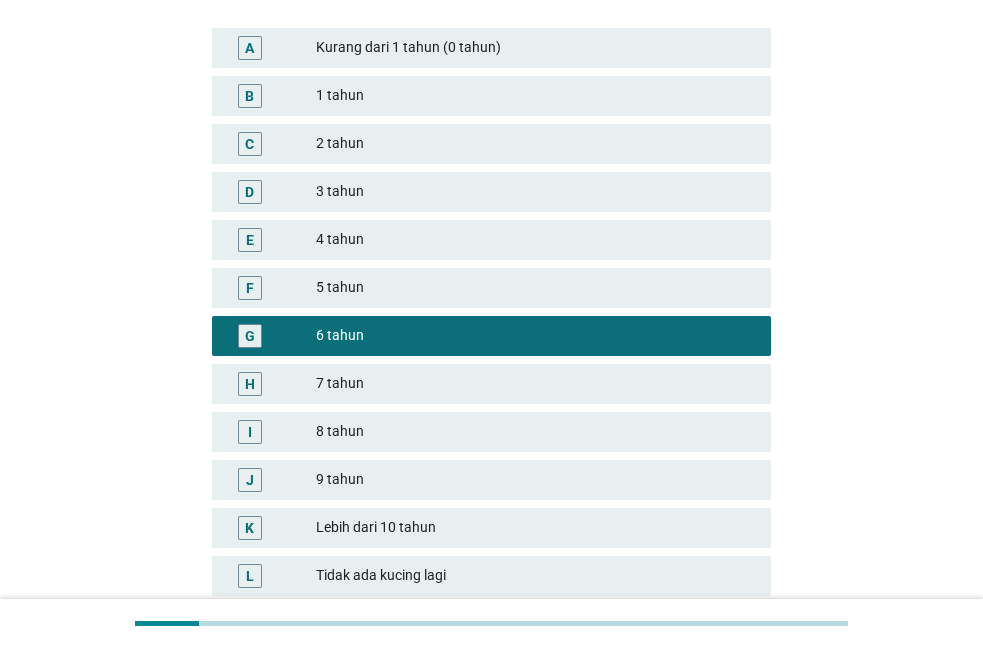 scroll, scrollTop: 408, scrollLeft: 0, axis: vertical 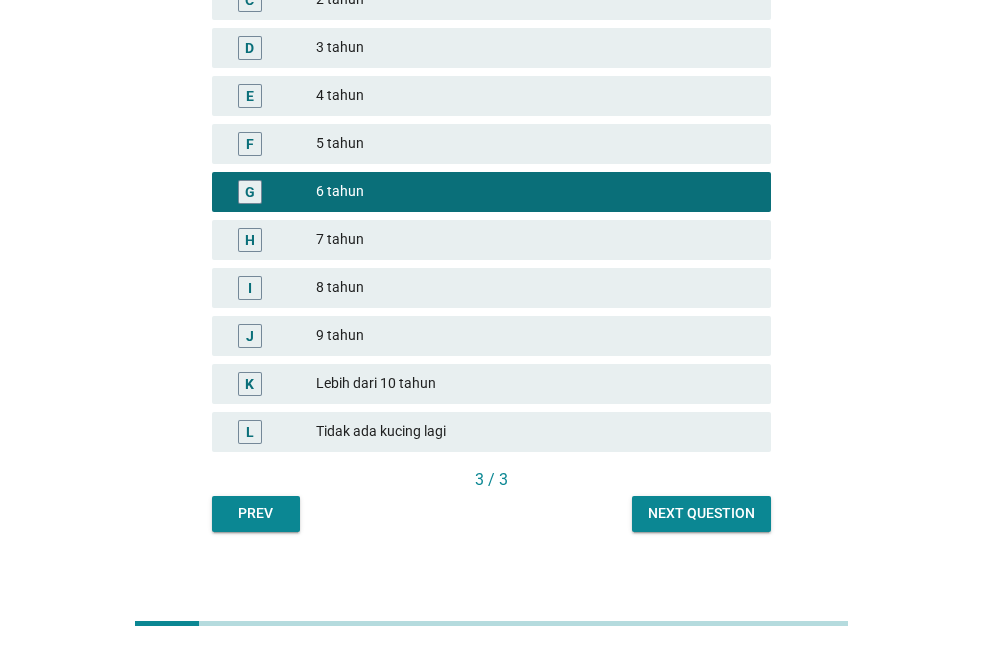 click on "Next question" at bounding box center (701, 513) 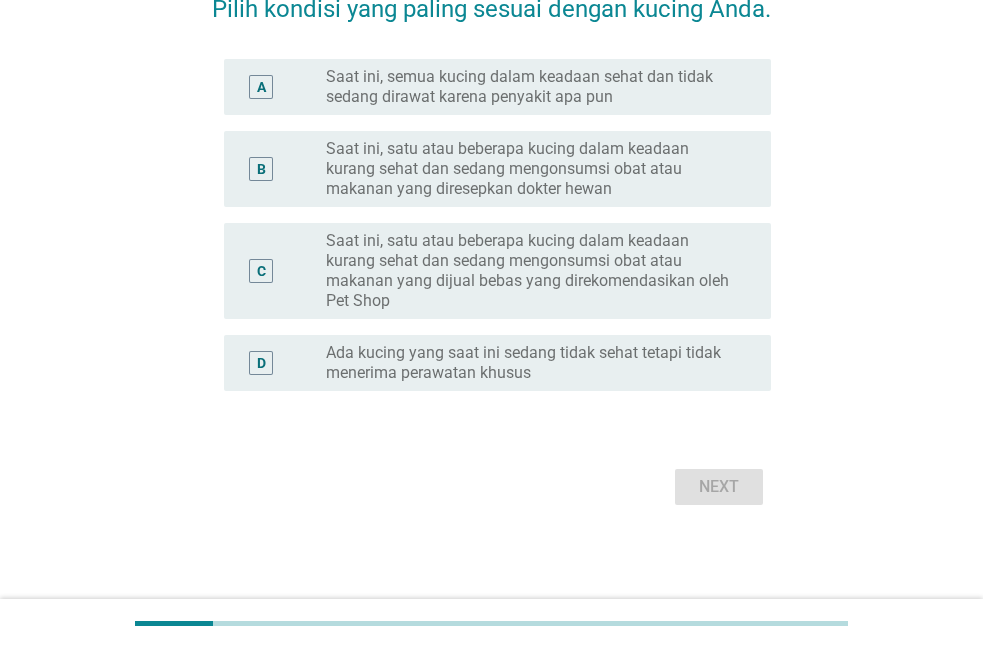 scroll, scrollTop: 0, scrollLeft: 0, axis: both 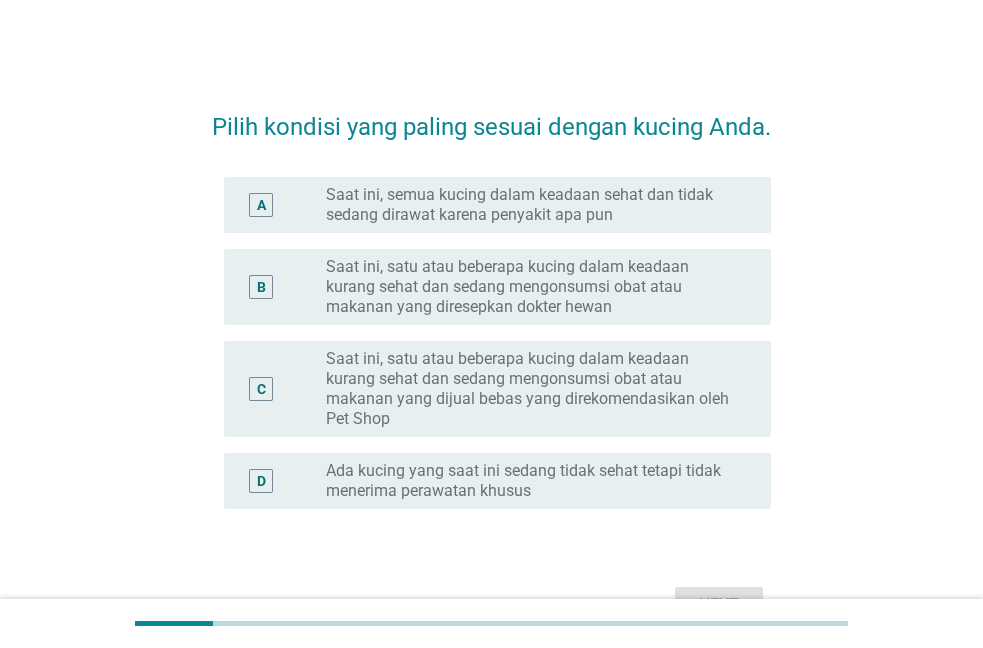 click on "Saat ini, semua kucing dalam keadaan sehat dan tidak sedang dirawat karena penyakit apa pun" at bounding box center [532, 205] 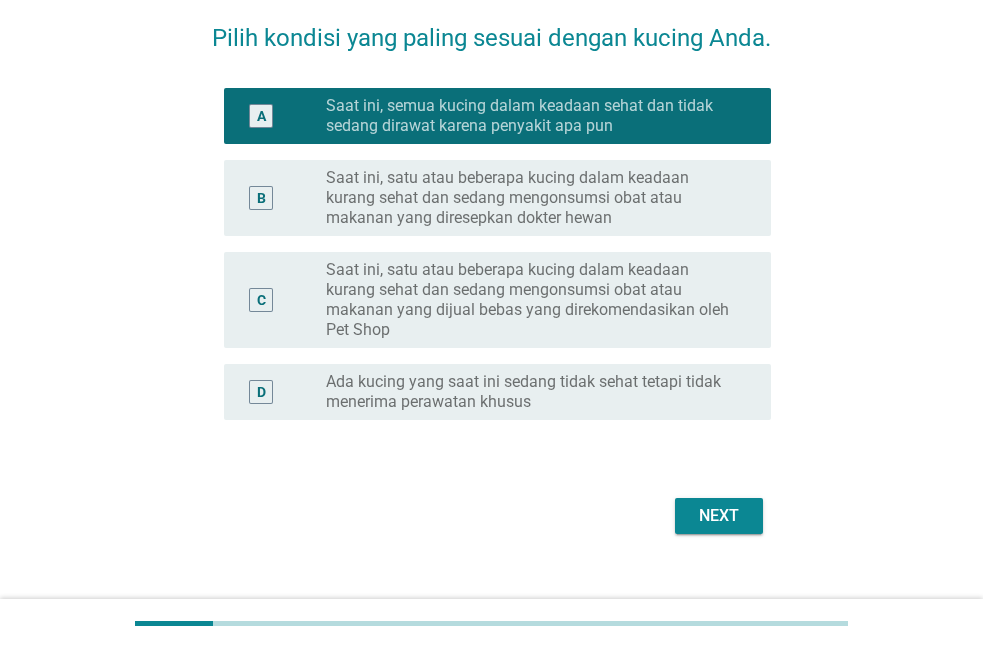 scroll, scrollTop: 134, scrollLeft: 0, axis: vertical 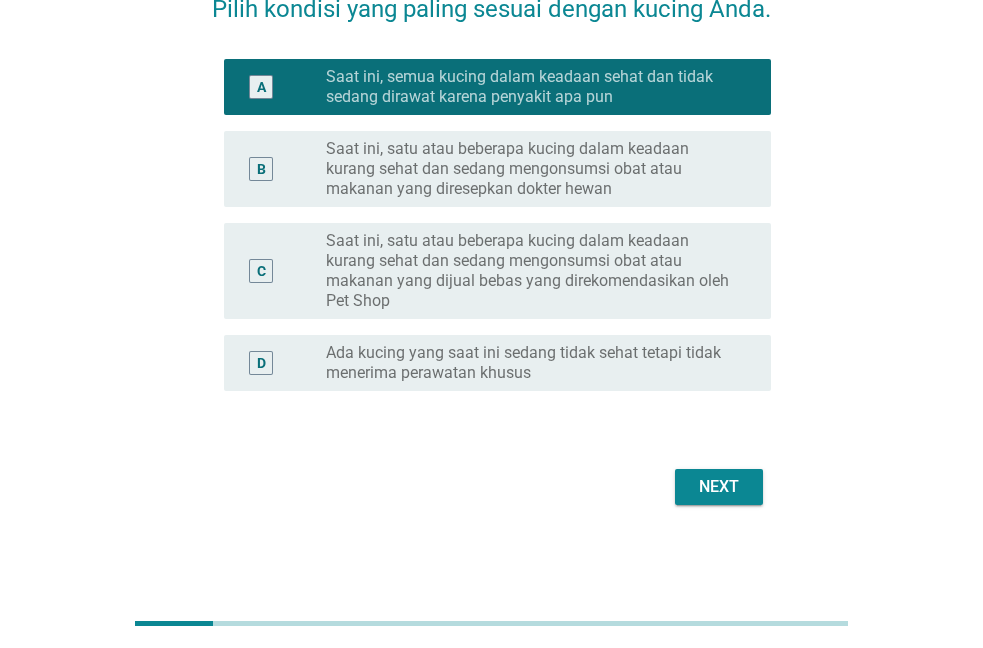 click on "Next" at bounding box center (719, 487) 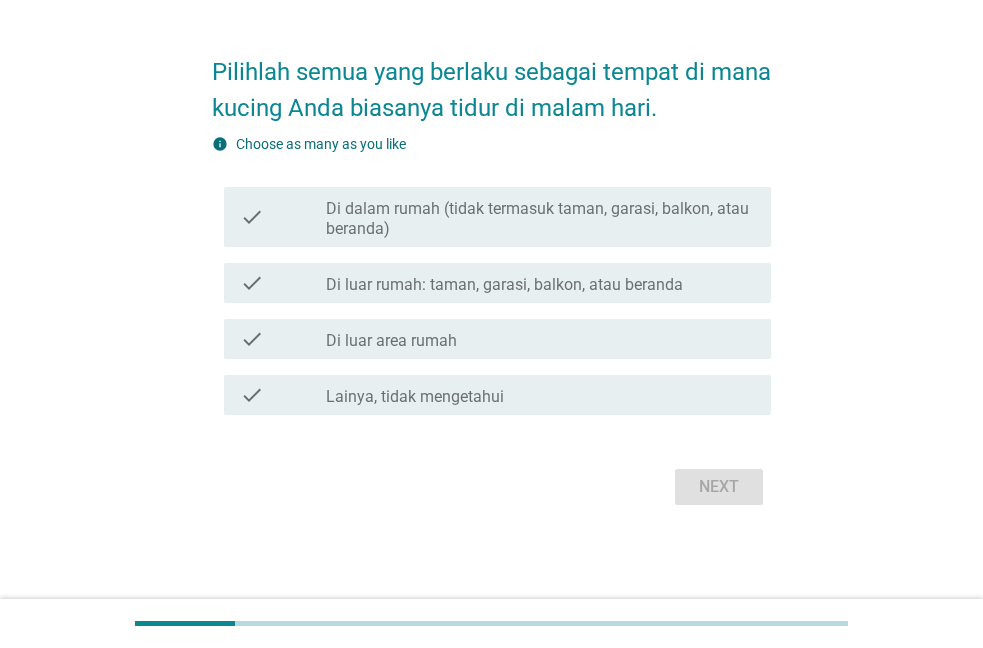 scroll, scrollTop: 0, scrollLeft: 0, axis: both 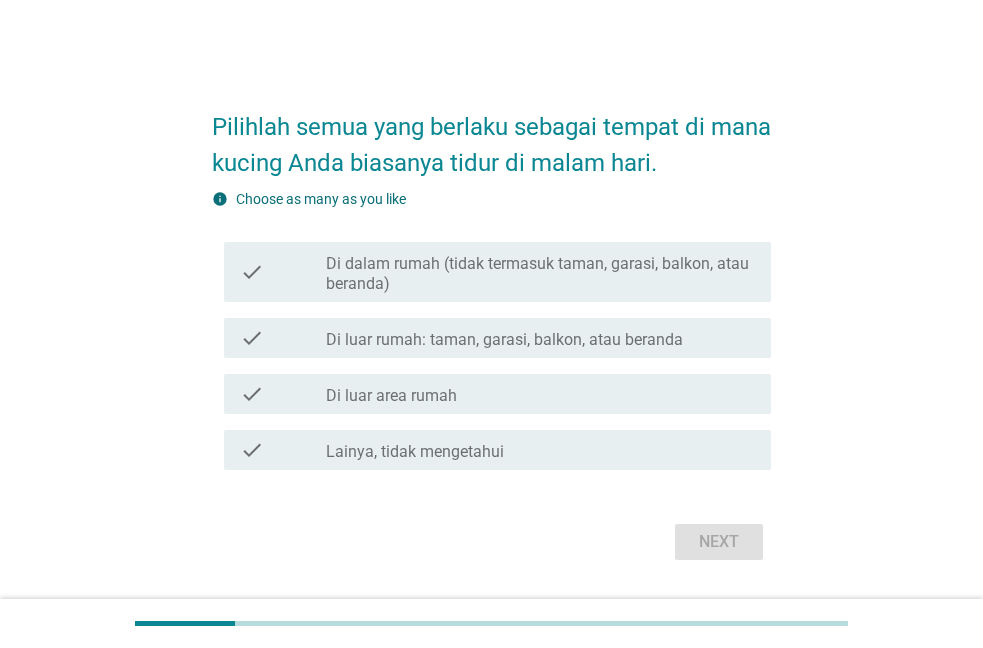 click on "Di dalam rumah (tidak termasuk taman, garasi, balkon, atau beranda)" at bounding box center [540, 274] 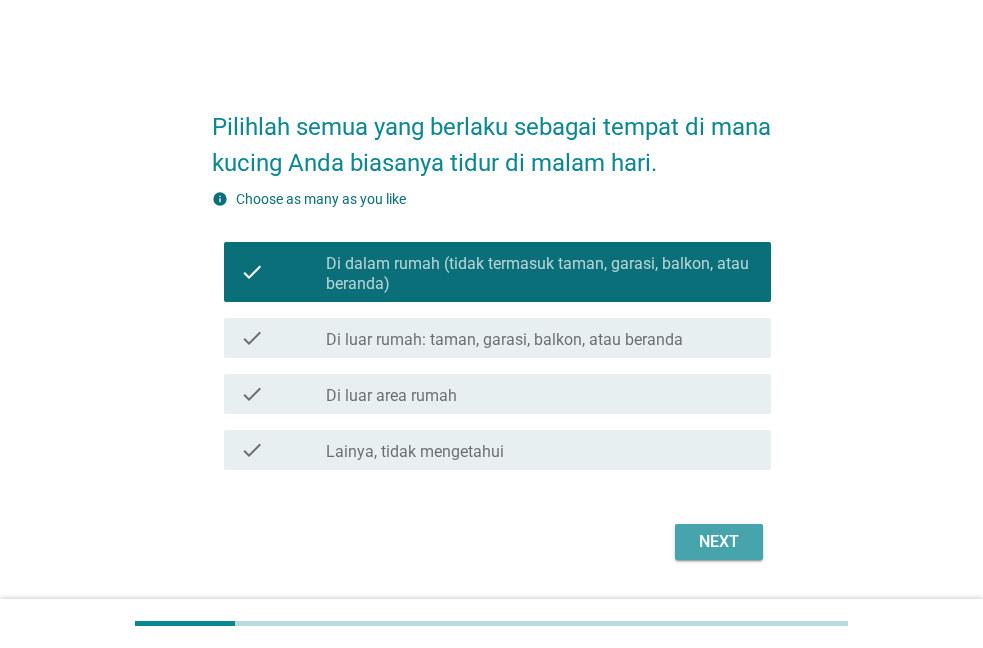click on "Next" at bounding box center [719, 542] 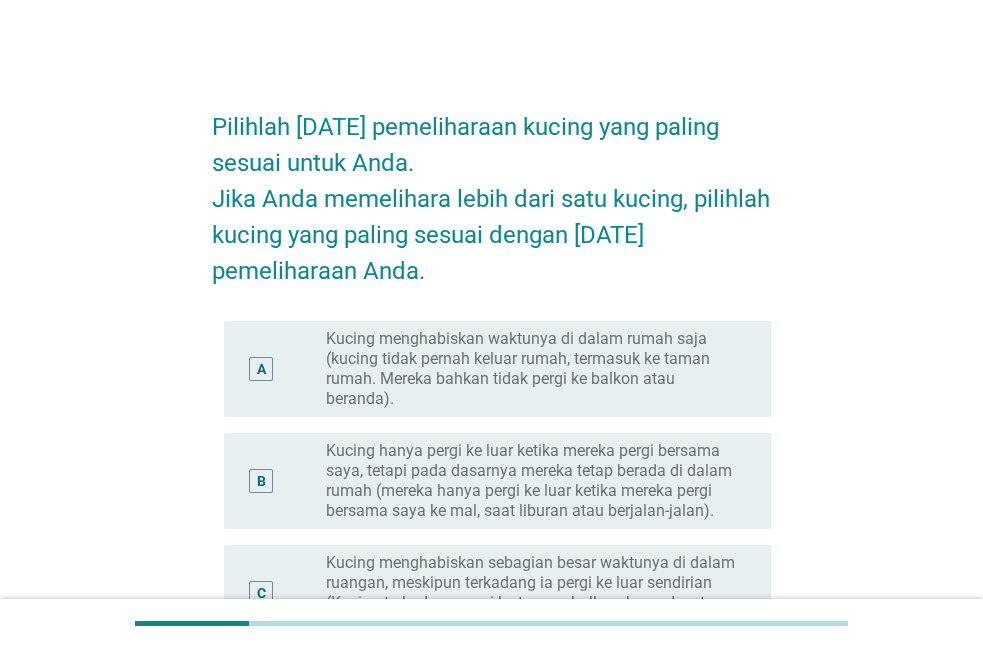 click on "Kucing menghabiskan waktunya di dalam rumah saja (kucing tidak pernah keluar rumah, termasuk ke taman rumah. Mereka bahkan tidak pergi ke balkon atau beranda)." at bounding box center [532, 369] 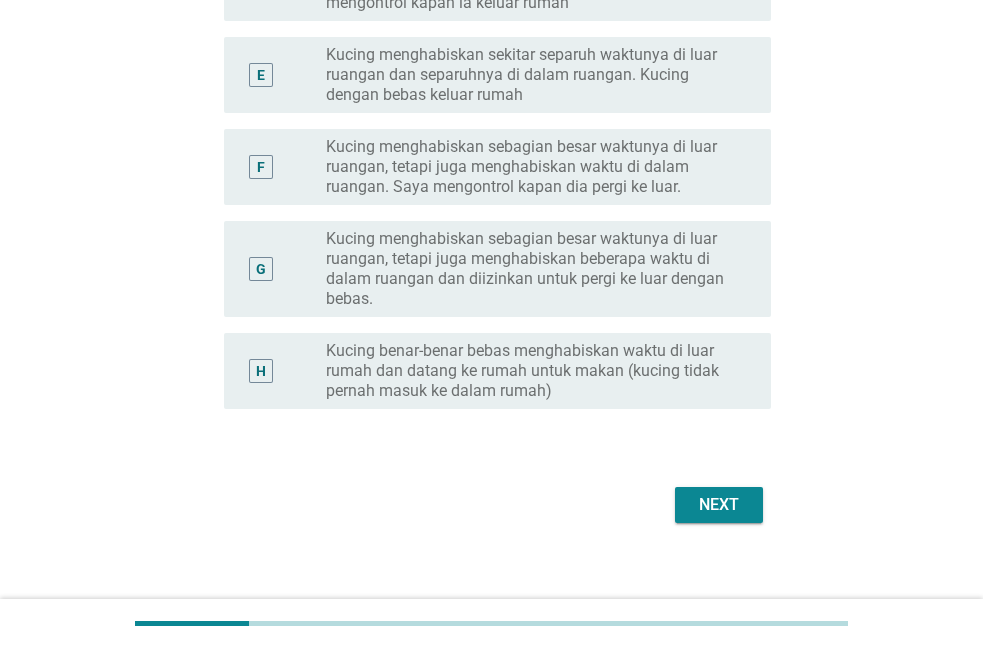 scroll, scrollTop: 730, scrollLeft: 0, axis: vertical 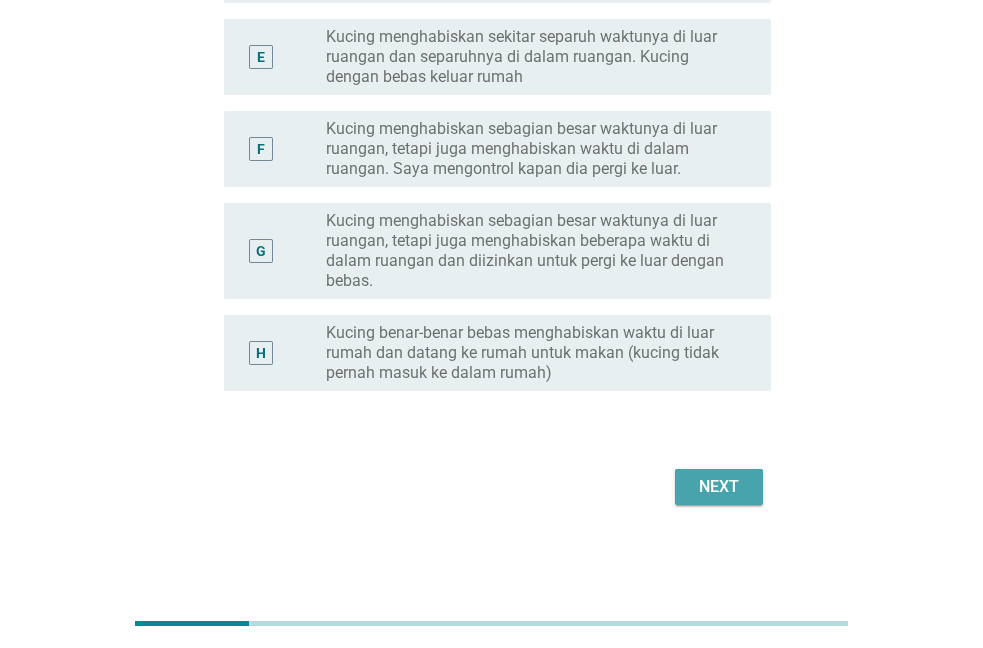 click on "Next" at bounding box center [719, 487] 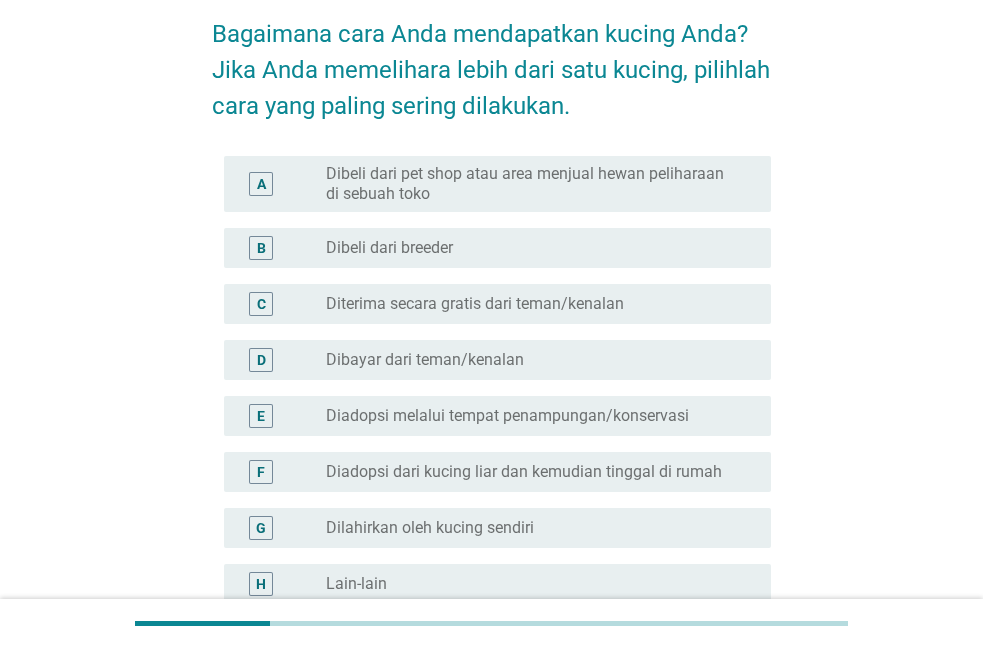 scroll, scrollTop: 0, scrollLeft: 0, axis: both 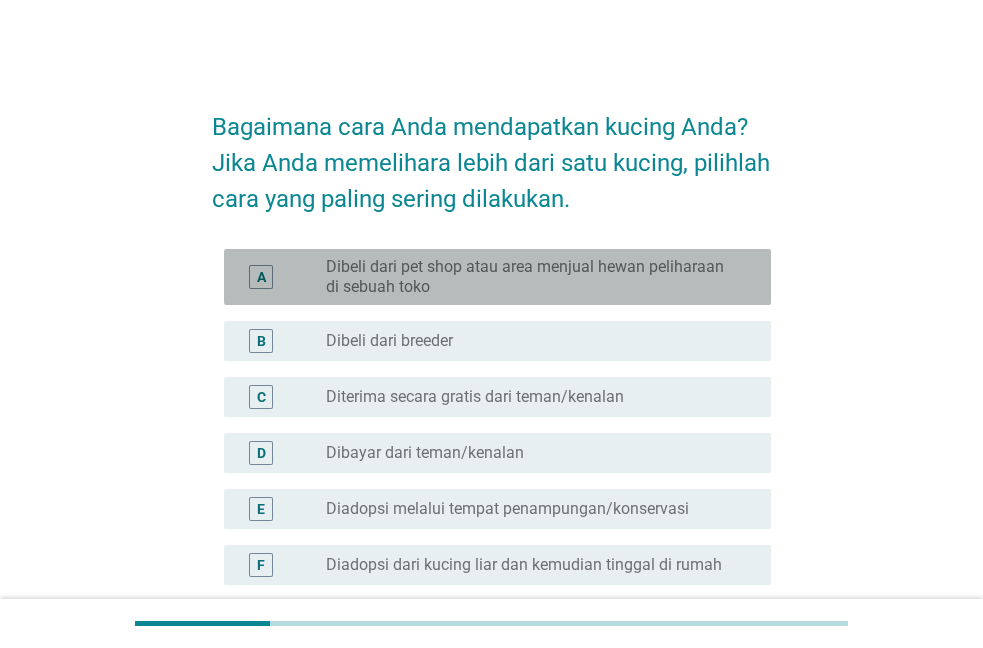 click on "Dibeli dari pet shop atau area menjual hewan peliharaan di sebuah toko" at bounding box center (532, 277) 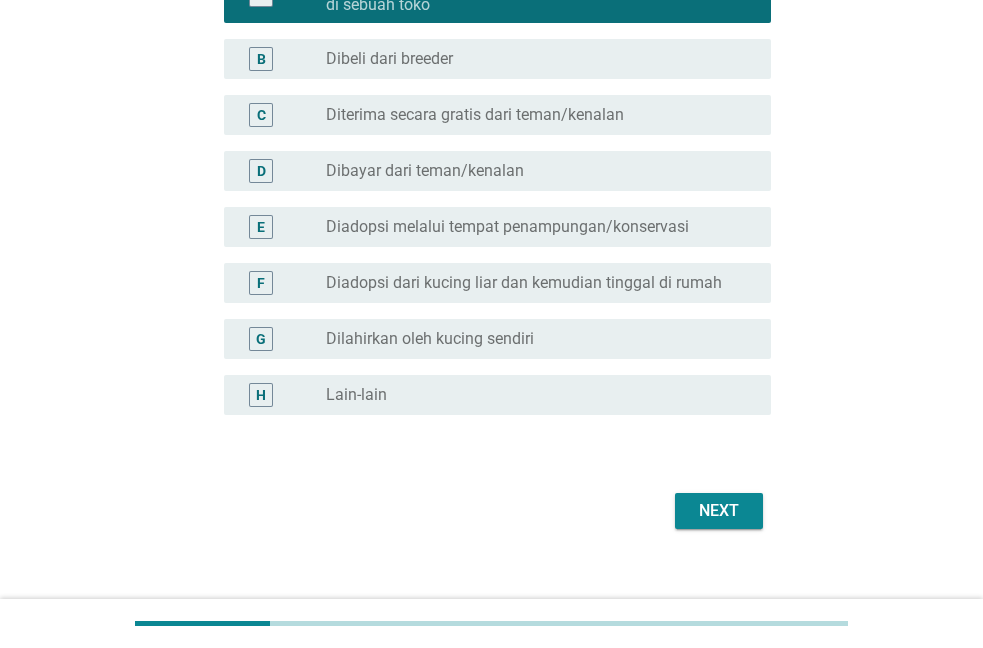 scroll, scrollTop: 306, scrollLeft: 0, axis: vertical 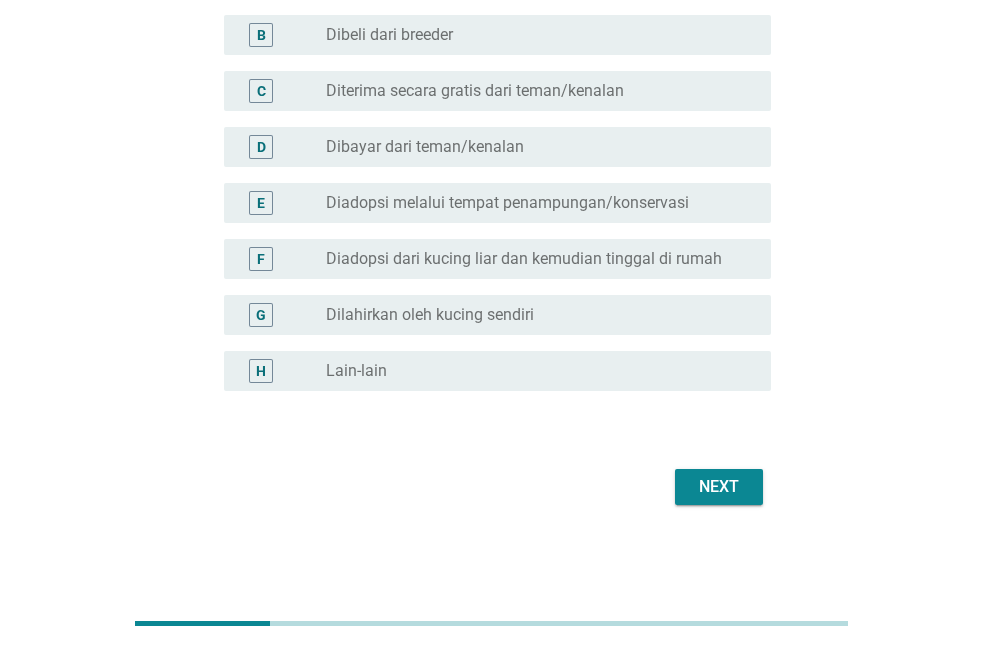 click on "Next" at bounding box center [719, 487] 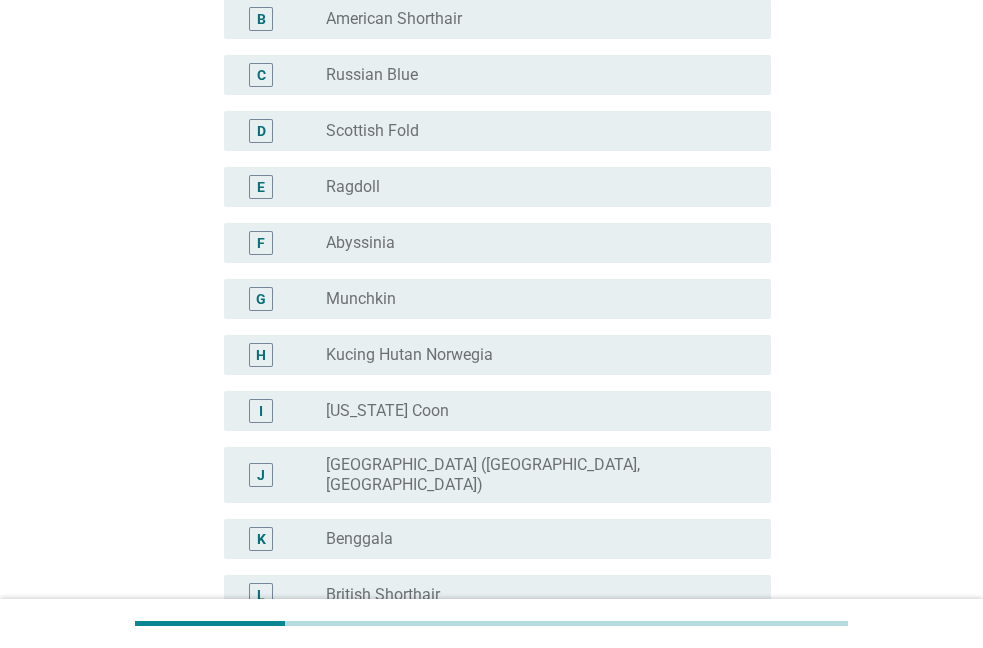 scroll, scrollTop: 0, scrollLeft: 0, axis: both 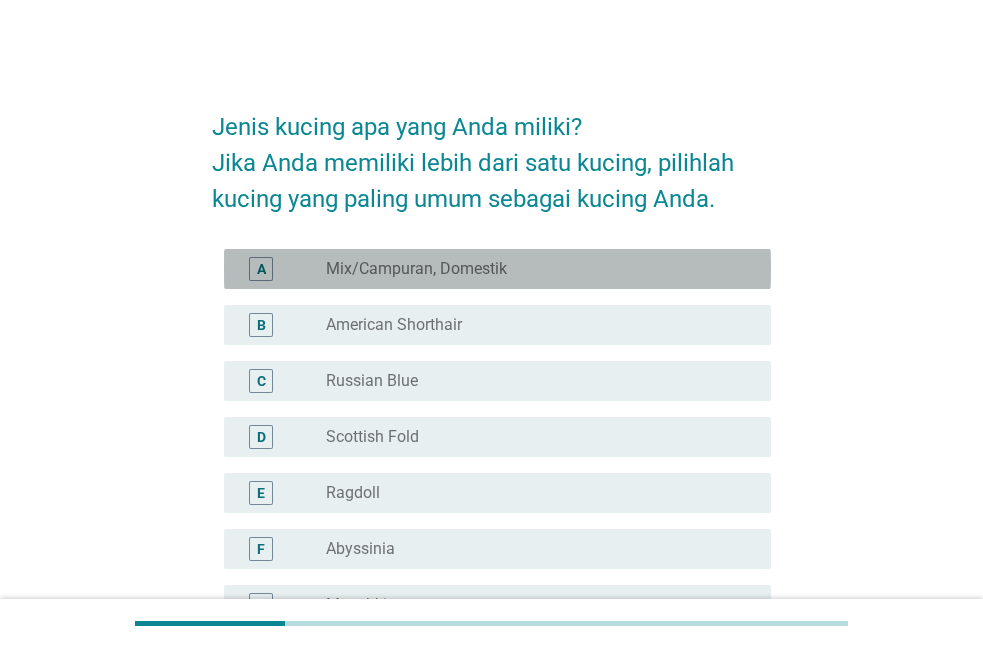 click on "Mix/Campuran, Domestik" at bounding box center [416, 269] 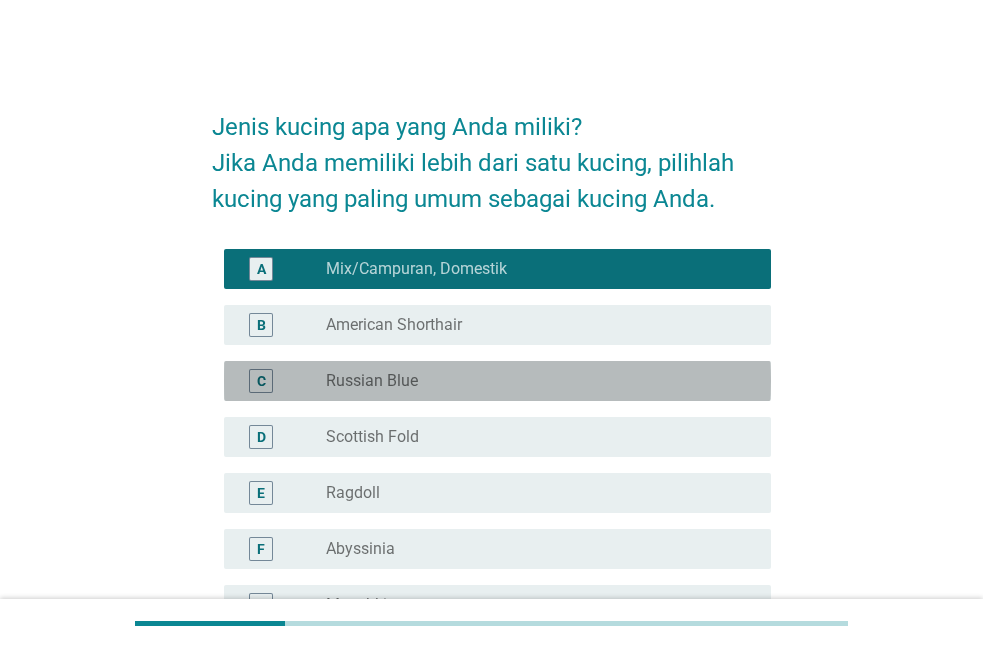 click on "Russian Blue" at bounding box center [372, 381] 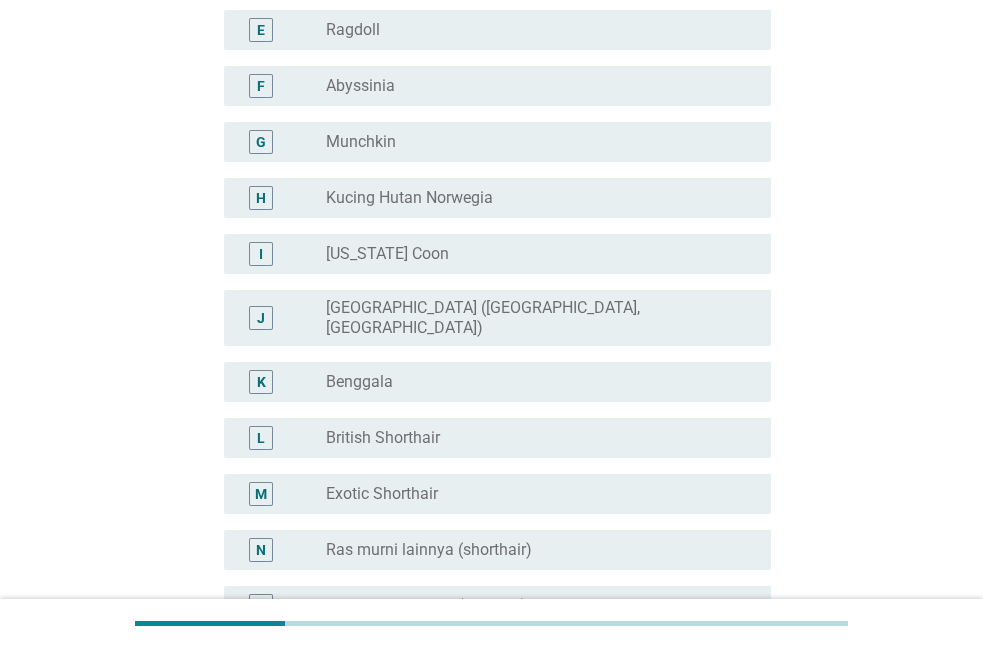 scroll, scrollTop: 714, scrollLeft: 0, axis: vertical 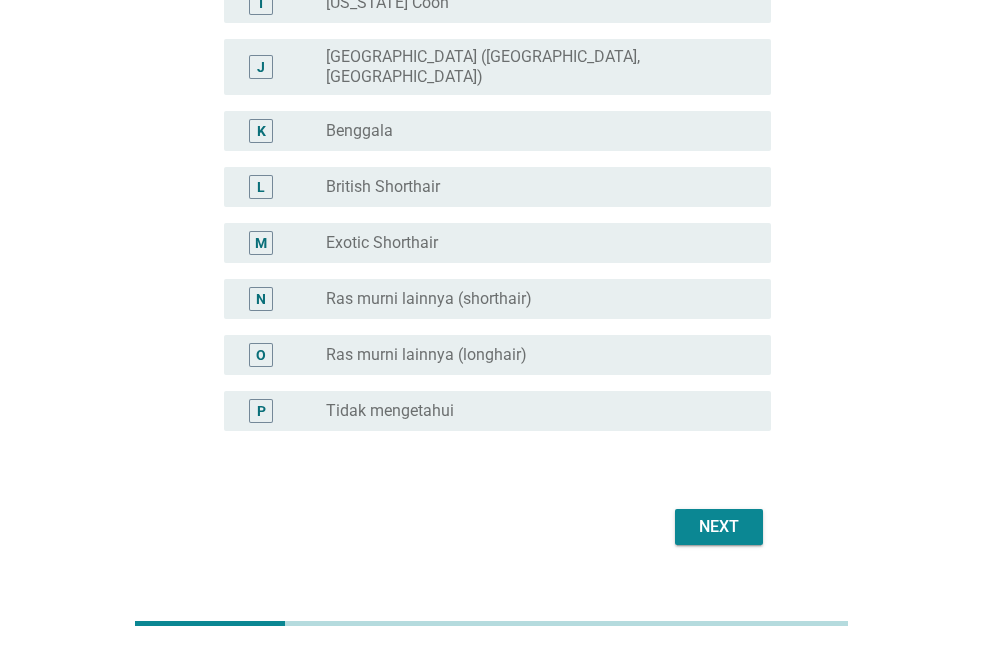 click on "Next" at bounding box center (719, 527) 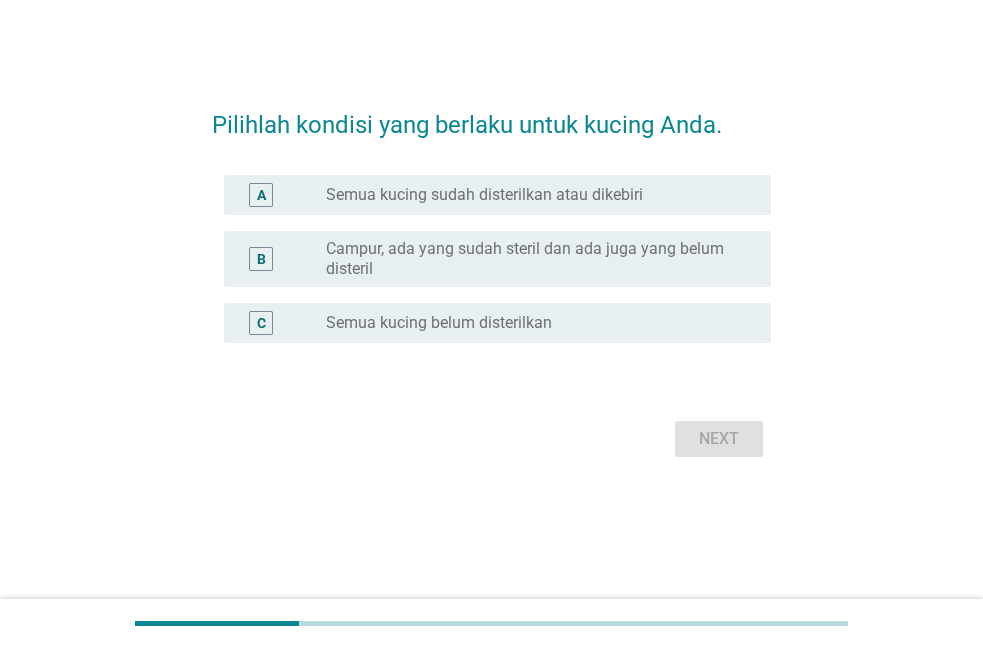 scroll, scrollTop: 0, scrollLeft: 0, axis: both 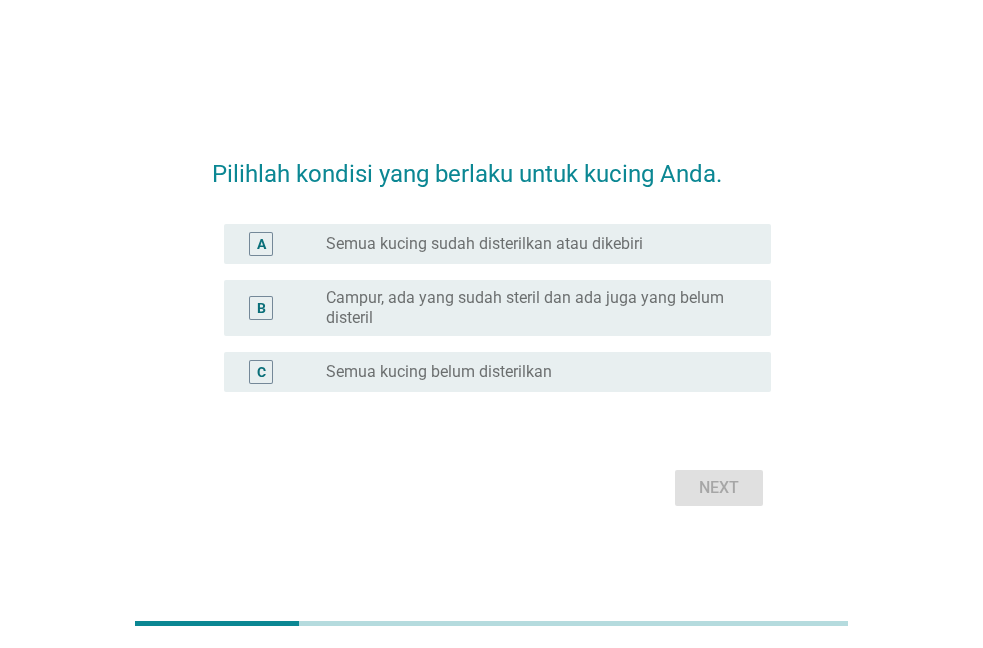 click on "Semua kucing sudah disterilkan atau dikebiri" at bounding box center [484, 244] 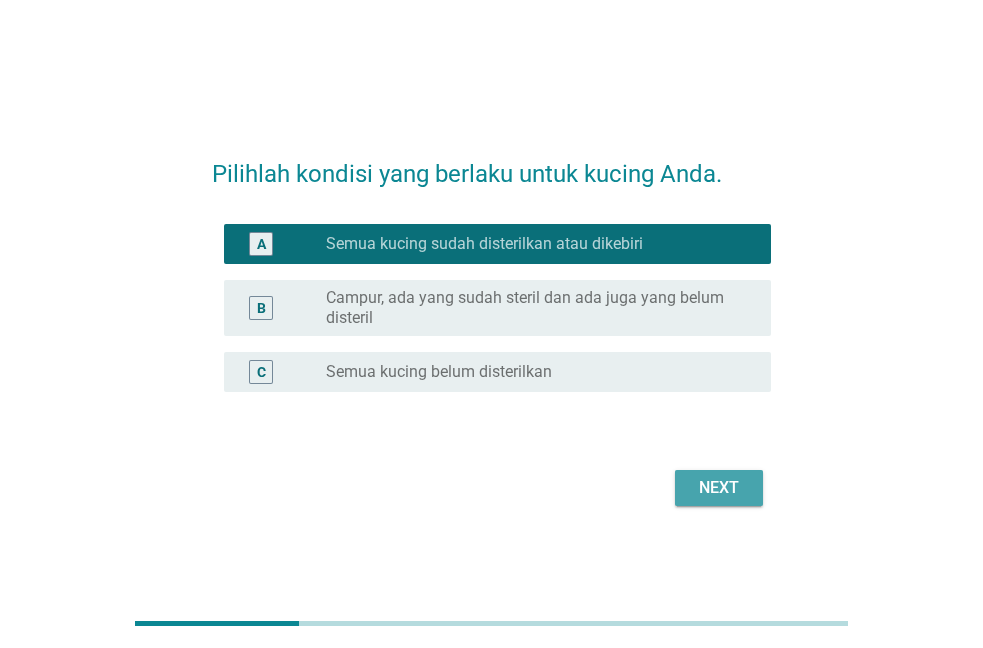 click on "Next" at bounding box center [719, 488] 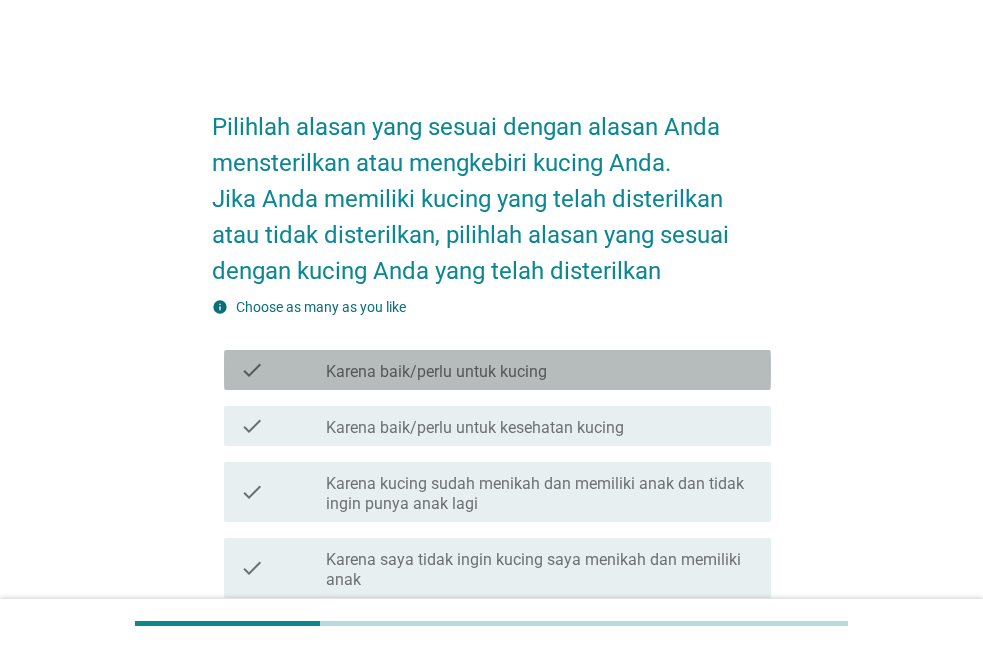 click on "Karena baik/perlu untuk kucing" at bounding box center [436, 372] 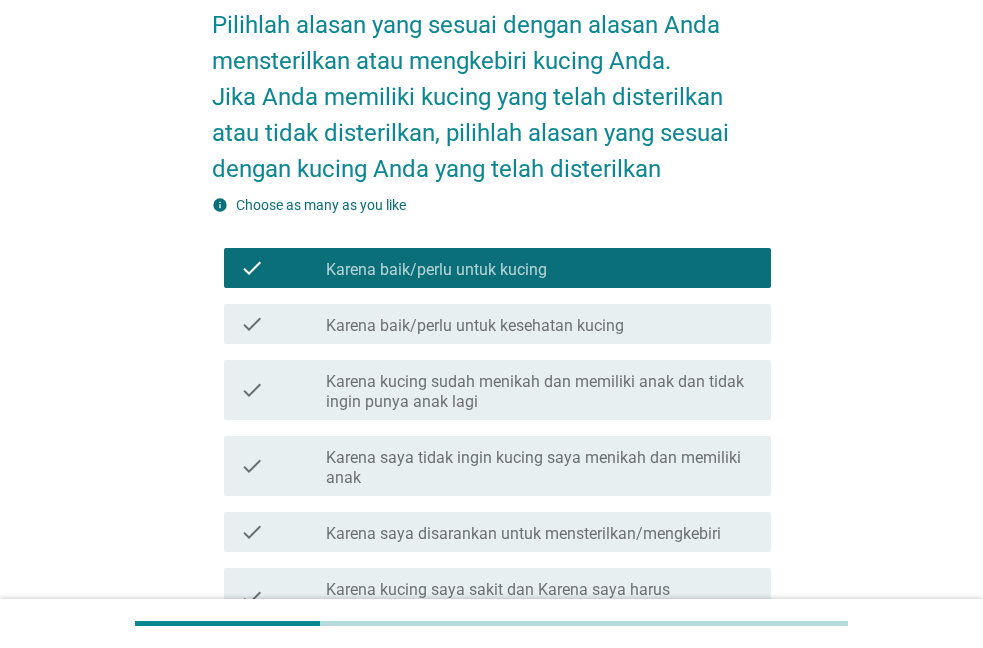 click on "Karena kucing sudah menikah dan memiliki anak dan tidak ingin punya anak lagi" at bounding box center [540, 392] 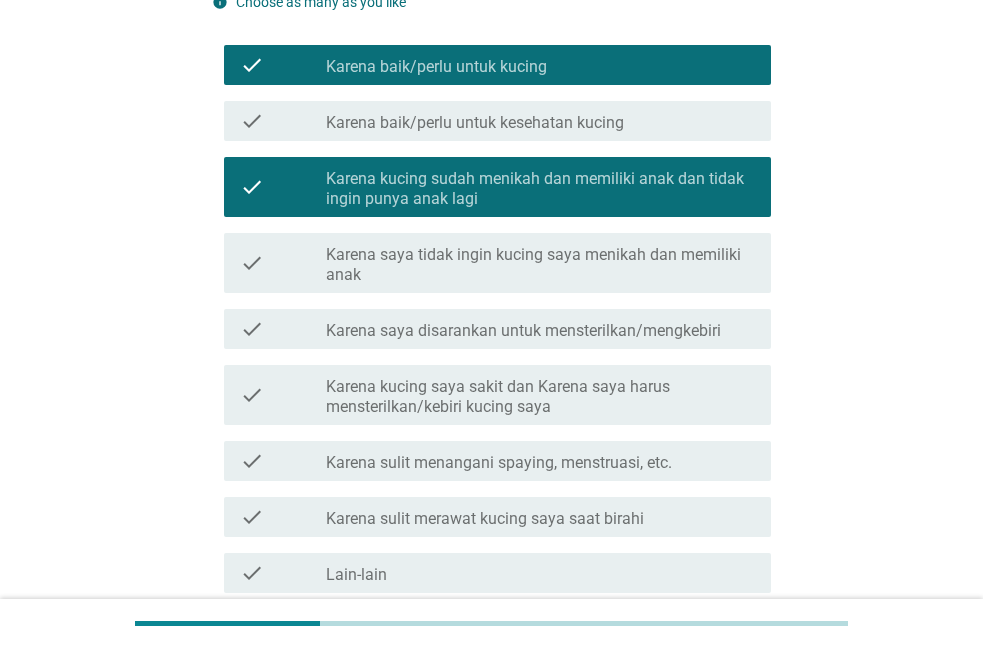scroll, scrollTop: 306, scrollLeft: 0, axis: vertical 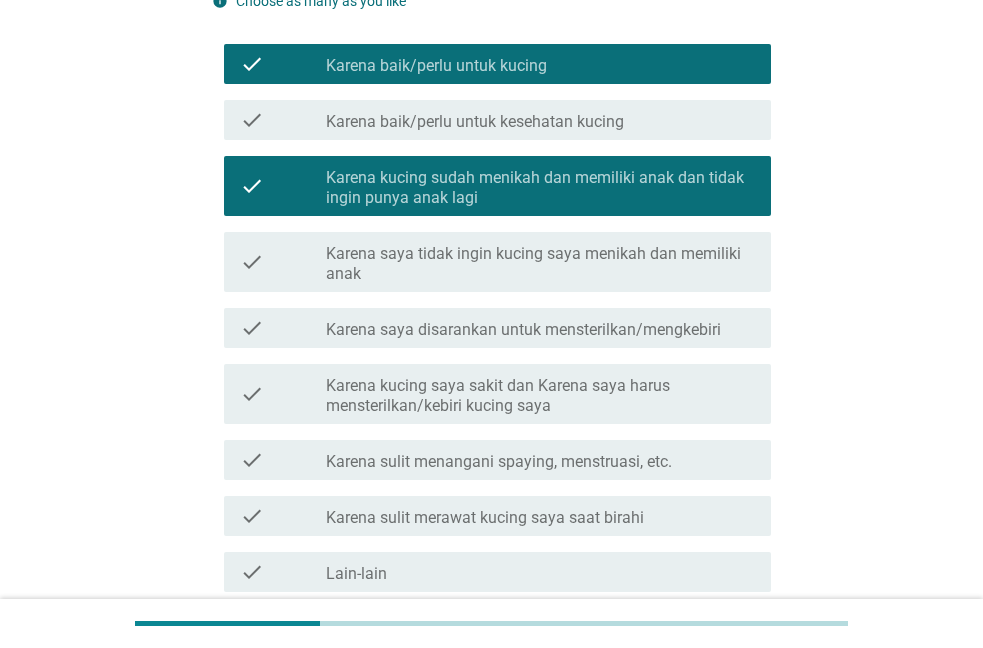 click on "Karena saya disarankan untuk mensterilkan/mengkebiri" at bounding box center (523, 330) 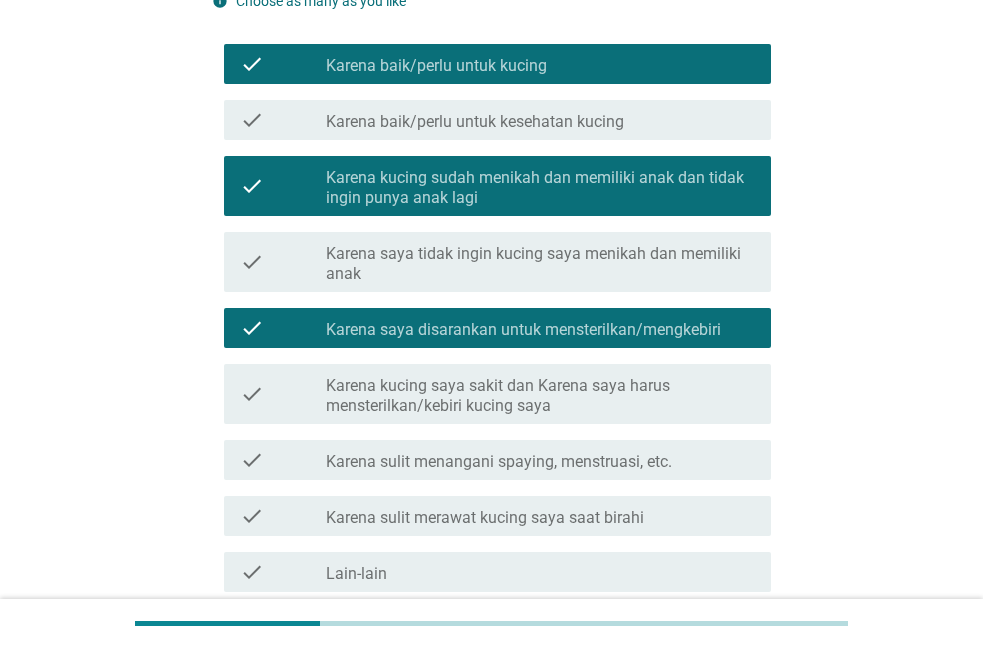 click on "Karena sulit menangani spaying, menstruasi, etc." at bounding box center [499, 462] 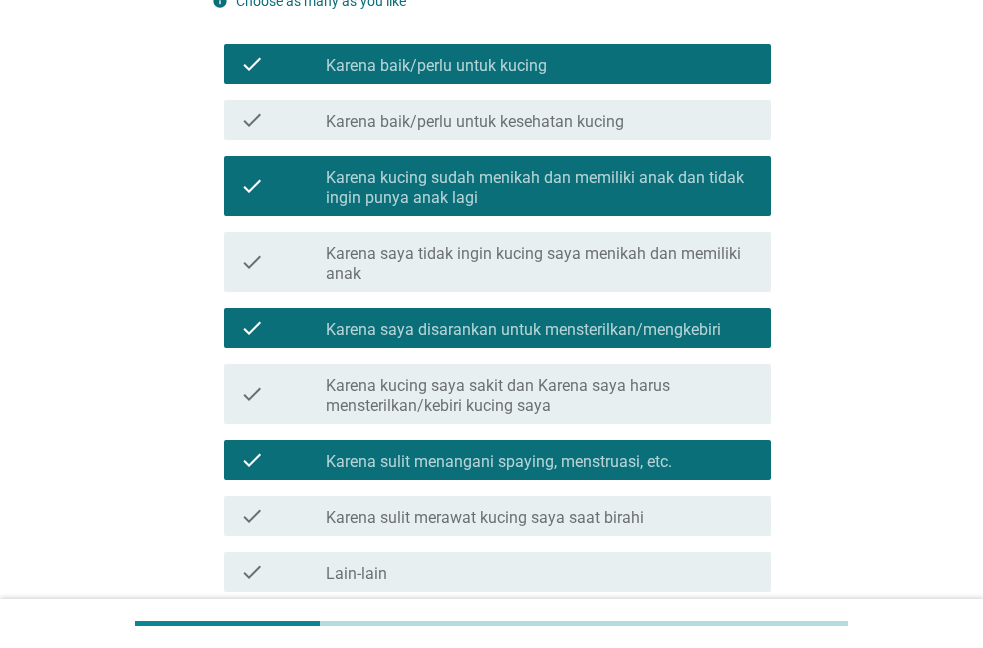 click on "Karena sulit menangani spaying, menstruasi, etc." at bounding box center [499, 462] 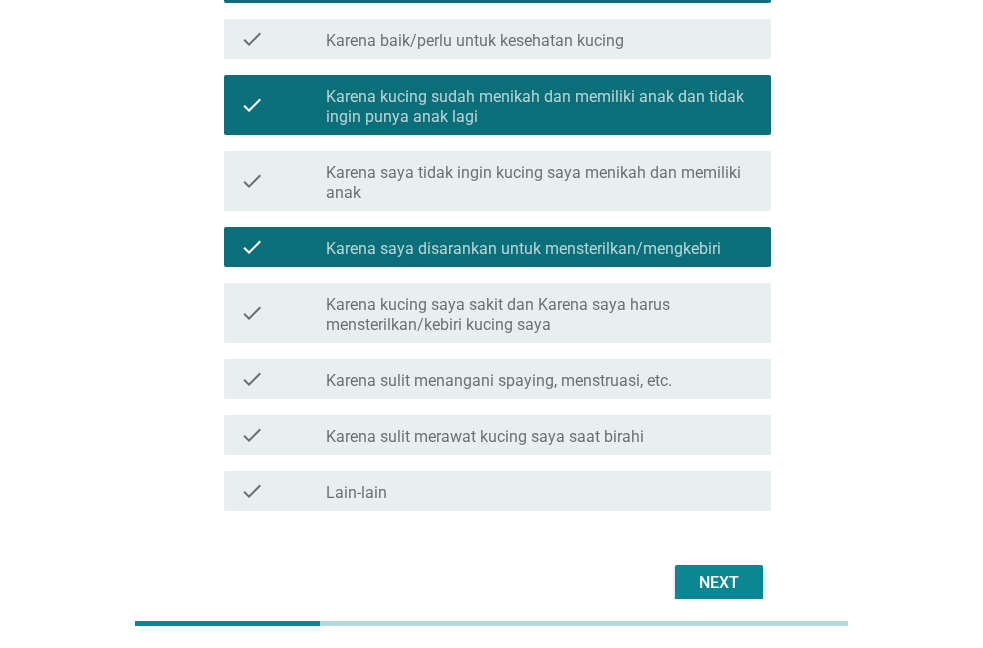 scroll, scrollTop: 381, scrollLeft: 0, axis: vertical 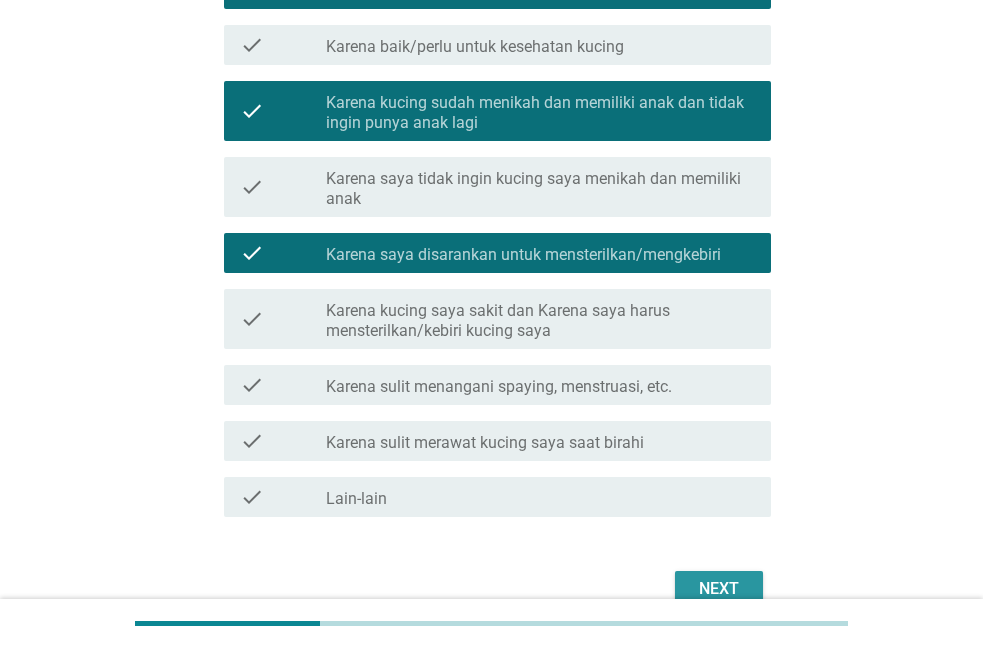 drag, startPoint x: 721, startPoint y: 584, endPoint x: 720, endPoint y: 571, distance: 13.038404 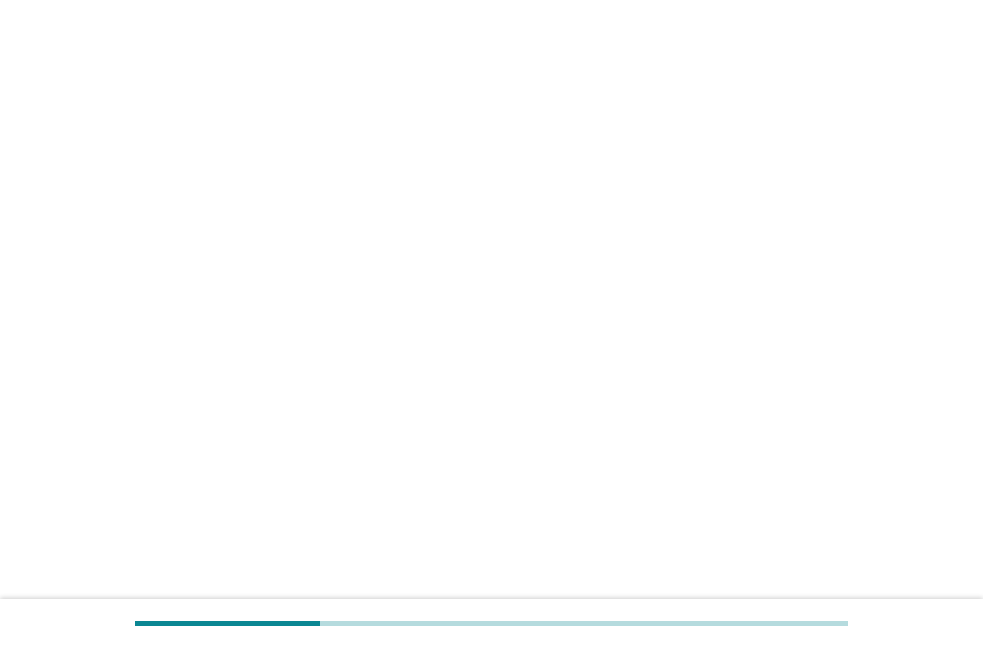 scroll, scrollTop: 0, scrollLeft: 0, axis: both 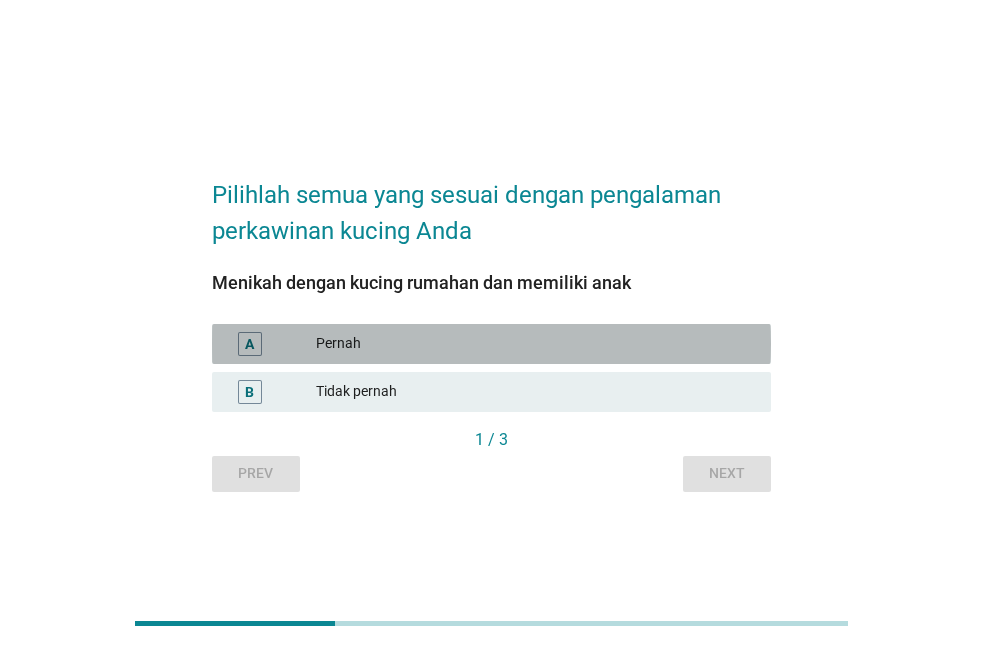 click on "Pernah" at bounding box center (535, 344) 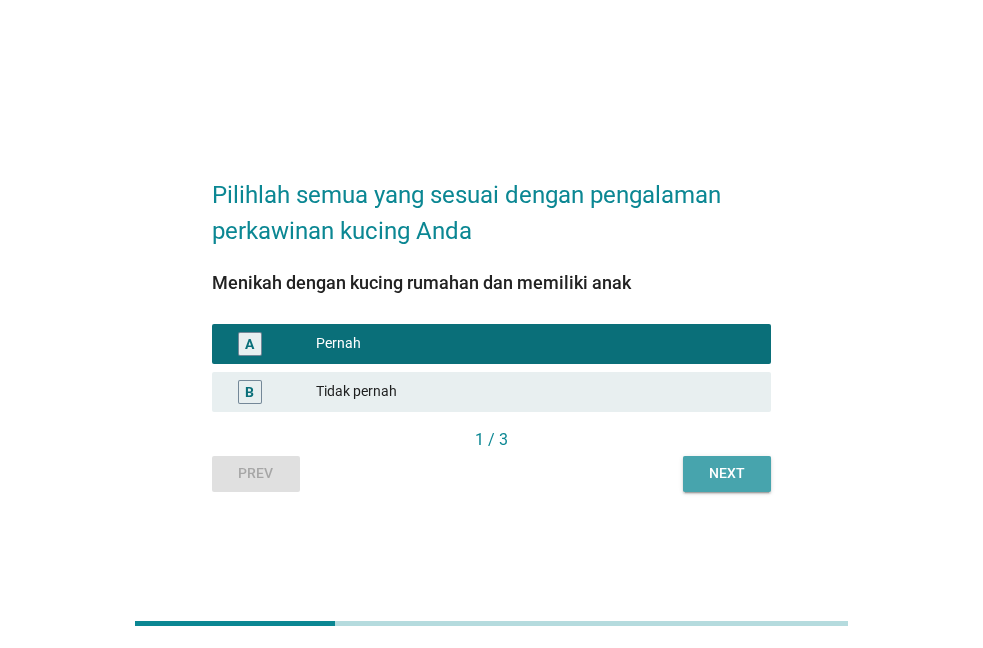 click on "Next" at bounding box center [727, 473] 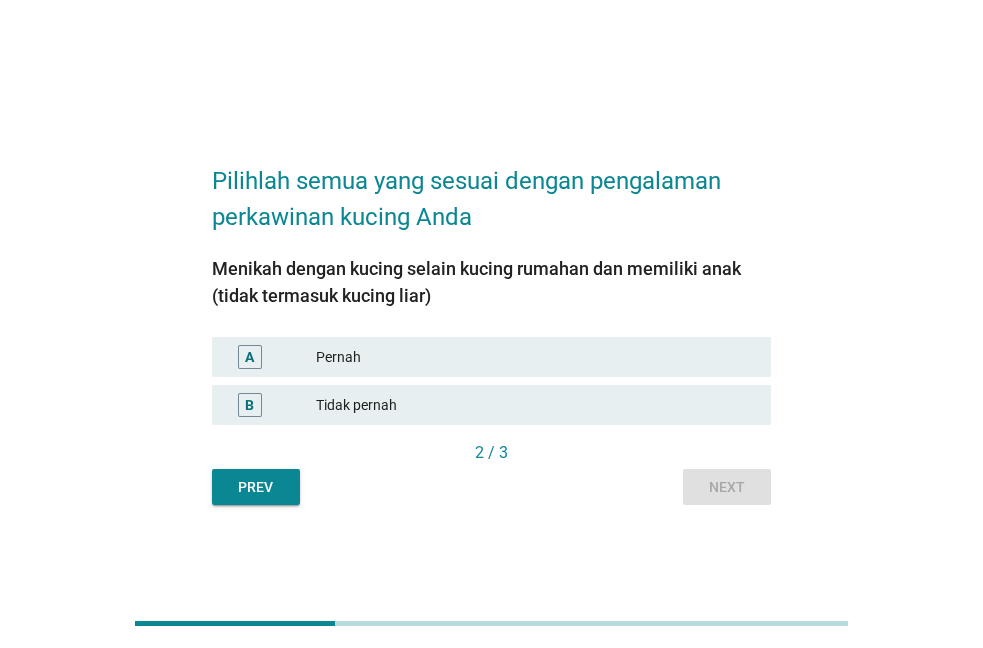 click on "Pernah" at bounding box center (535, 357) 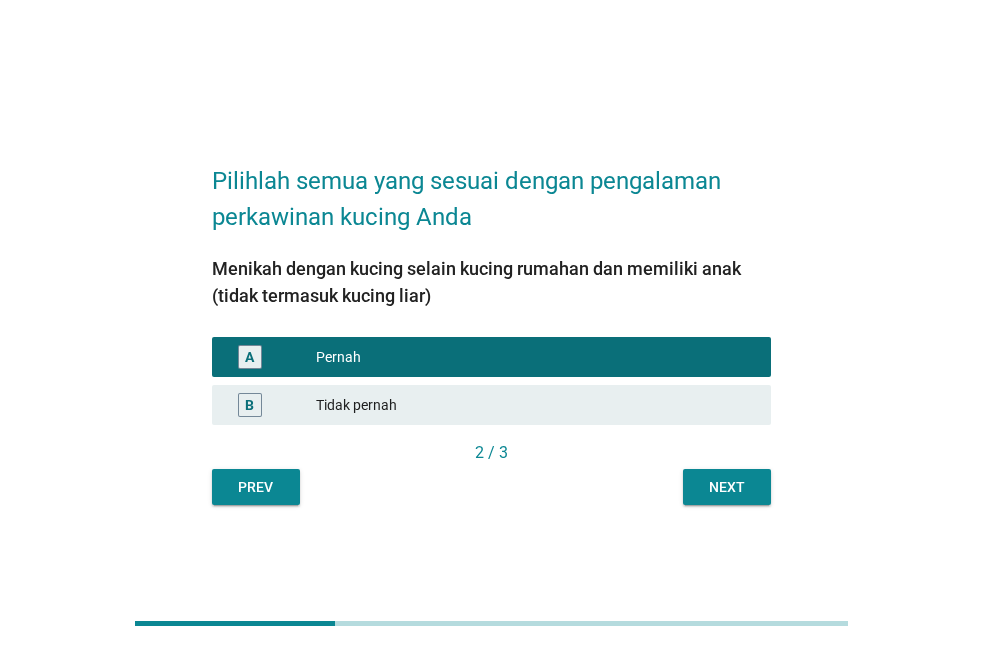 click on "Next" at bounding box center [727, 487] 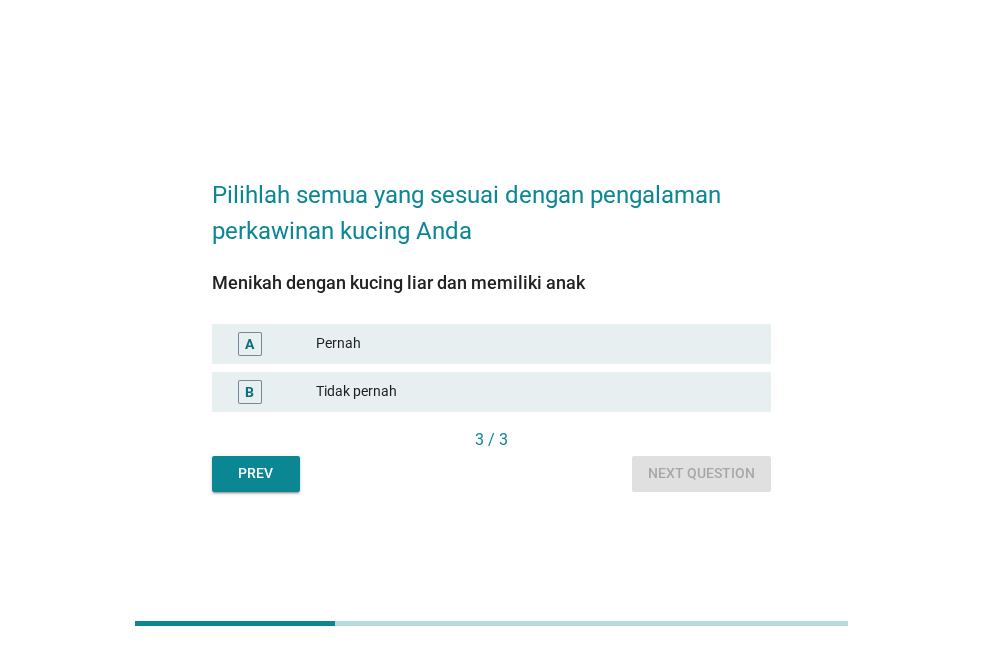 click on "Tidak pernah" at bounding box center [535, 392] 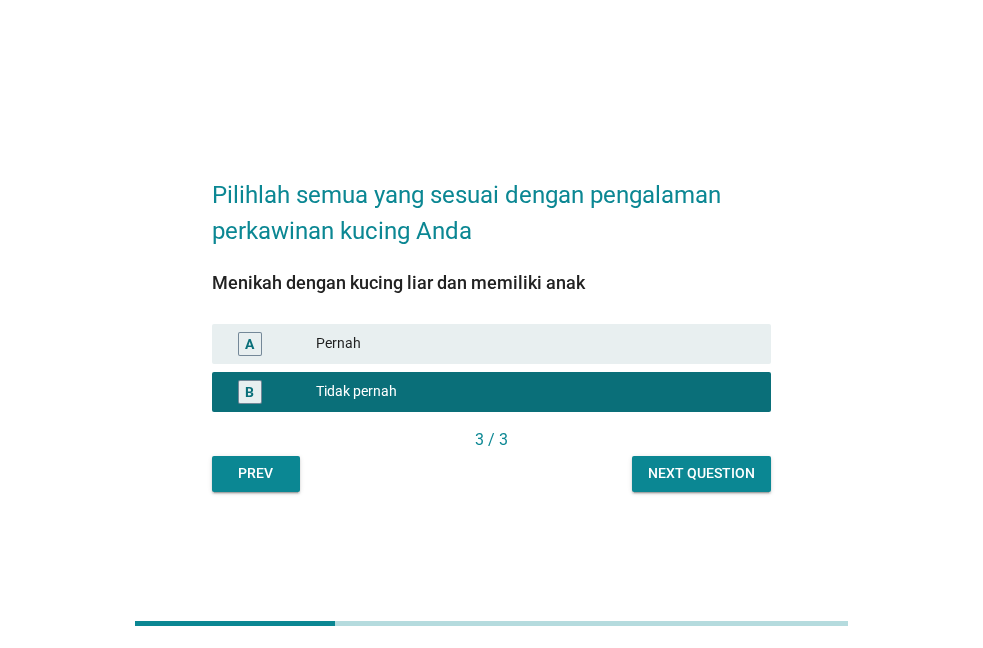 click on "Next question" at bounding box center [701, 473] 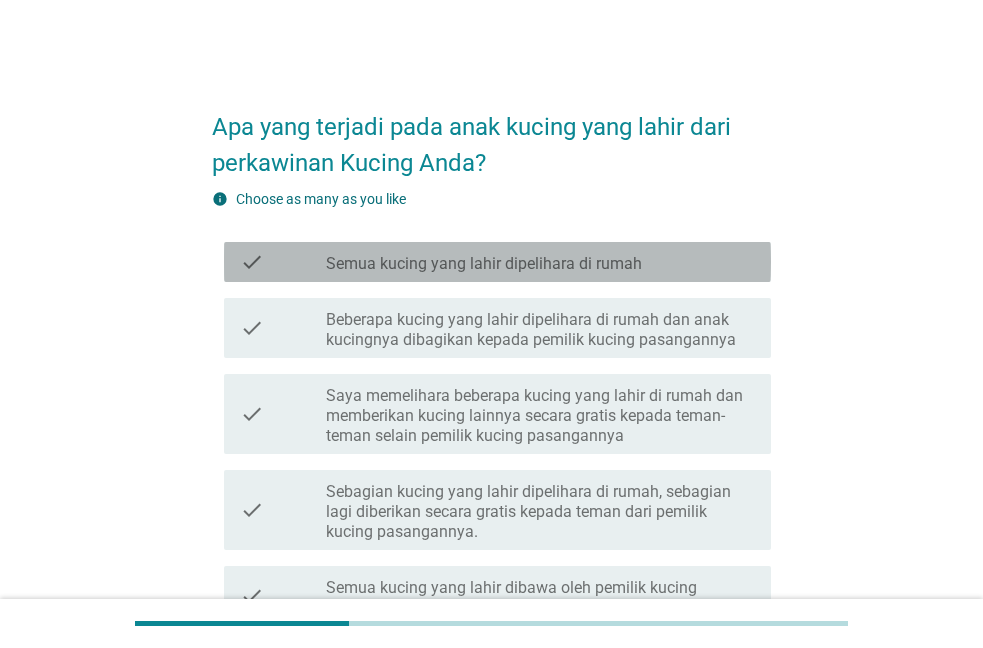 click on "Semua kucing yang lahir dipelihara di rumah" at bounding box center (484, 264) 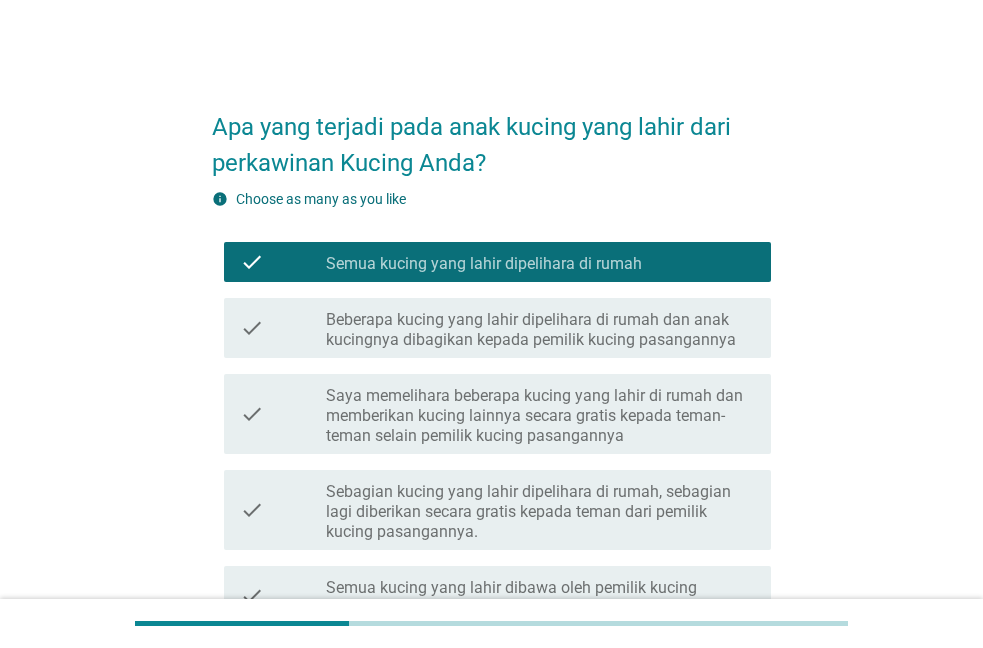 click on "Saya memelihara beberapa kucing yang lahir di rumah dan memberikan kucing lainnya secara gratis kepada teman-teman selain pemilik kucing pasangannya" at bounding box center [540, 416] 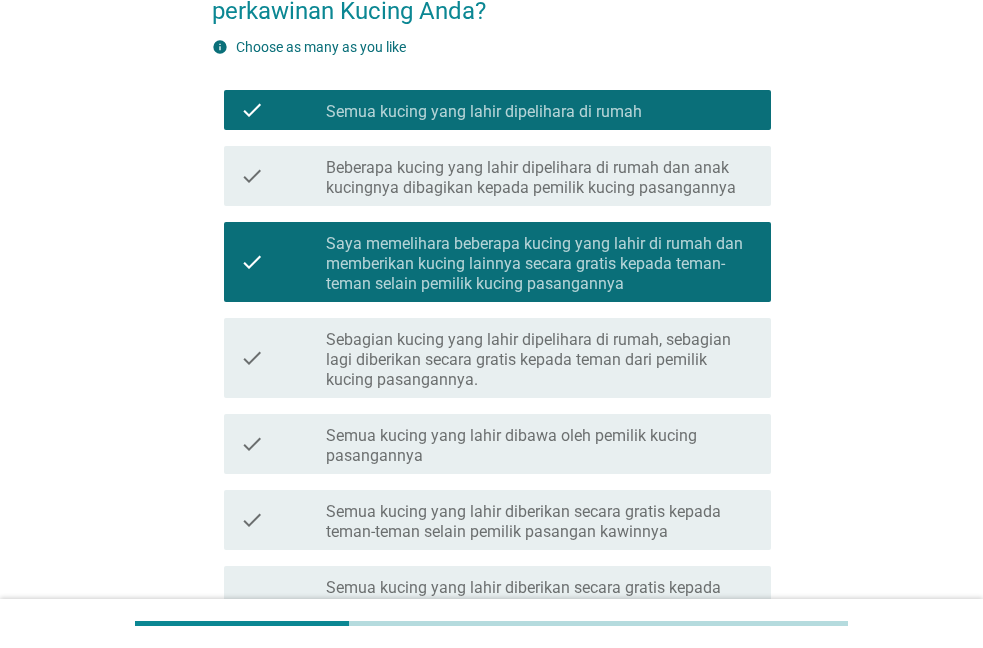 scroll, scrollTop: 306, scrollLeft: 0, axis: vertical 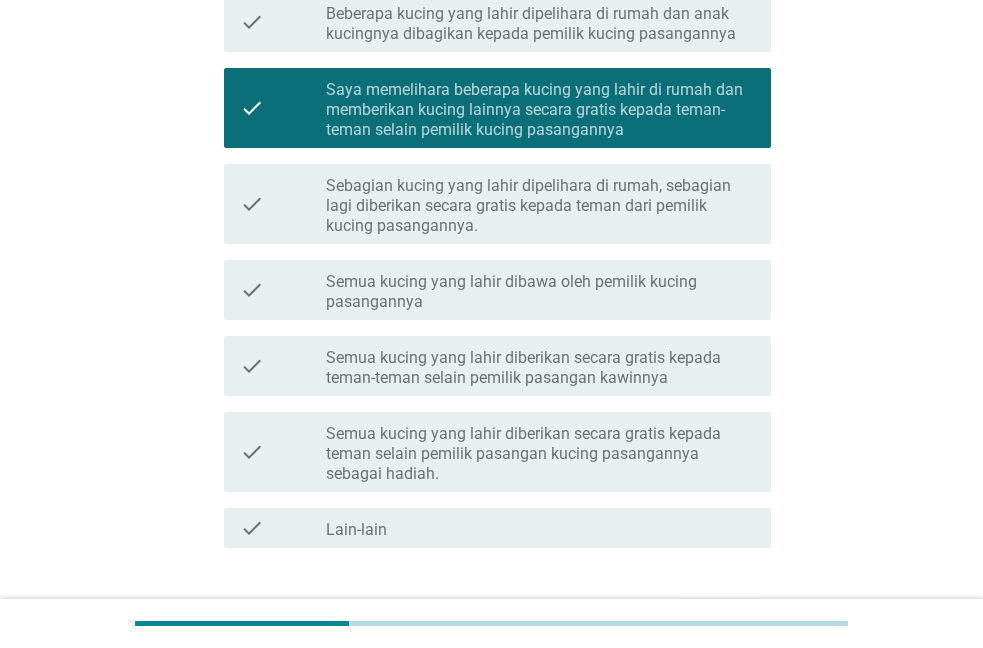 click on "Semua kucing yang lahir dibawa oleh pemilik kucing pasangannya" at bounding box center [540, 292] 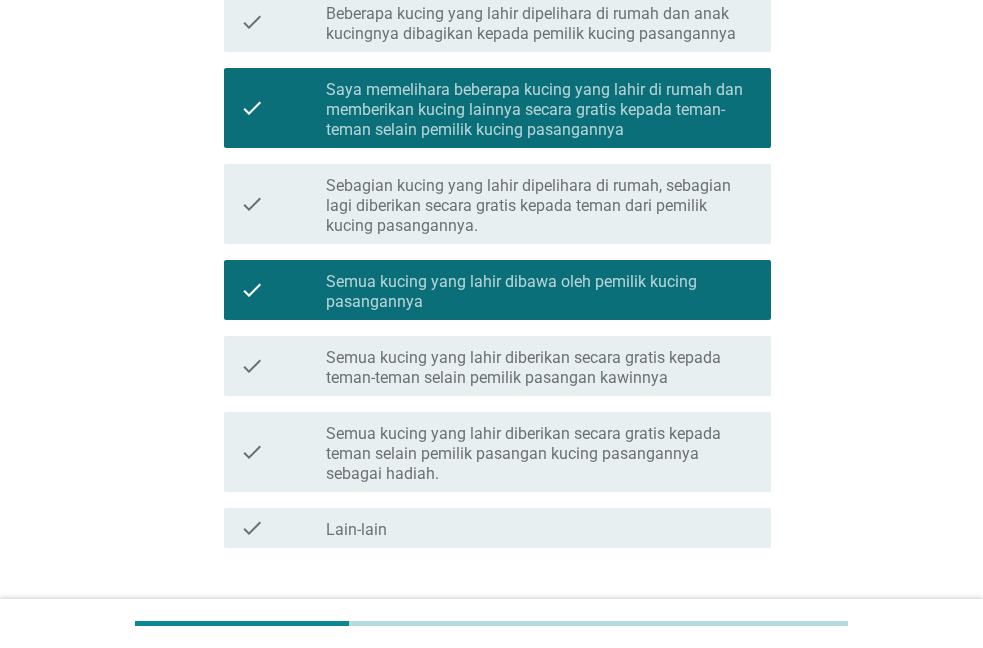scroll, scrollTop: 439, scrollLeft: 0, axis: vertical 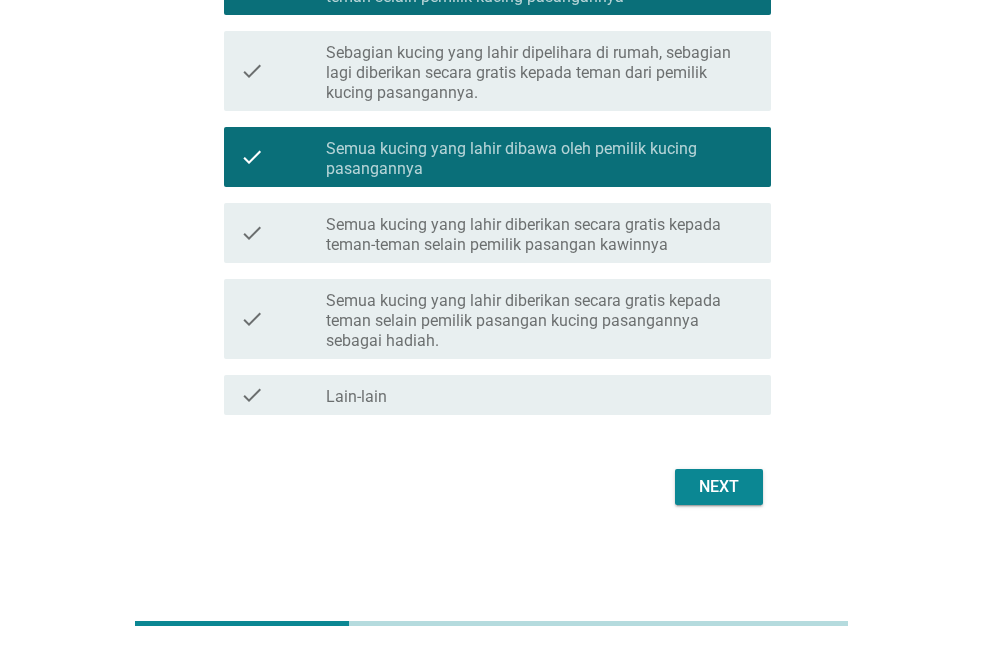 click on "Next" at bounding box center [719, 487] 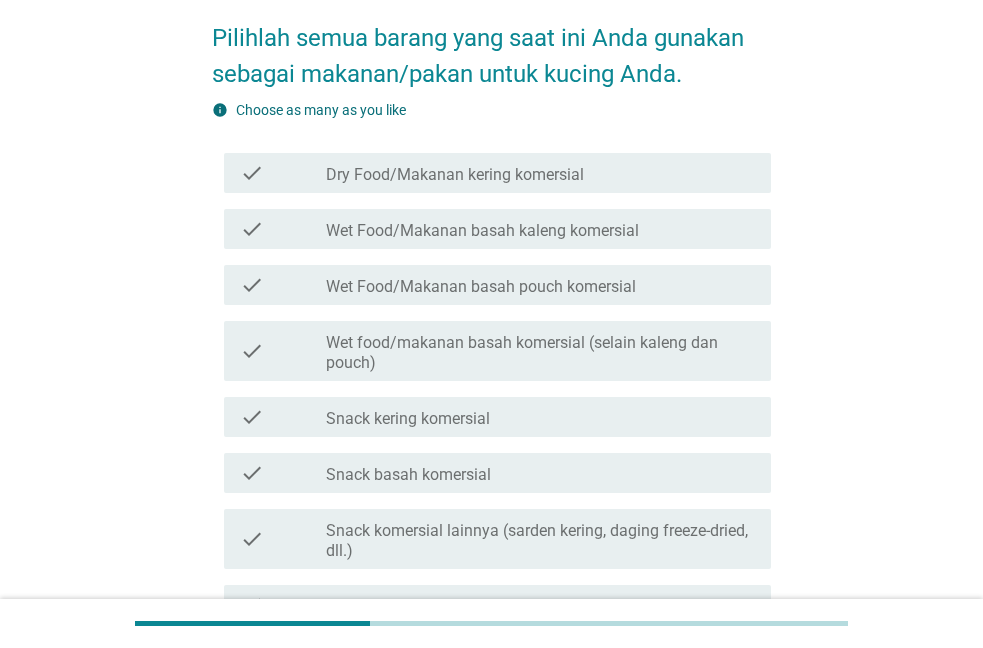 scroll, scrollTop: 0, scrollLeft: 0, axis: both 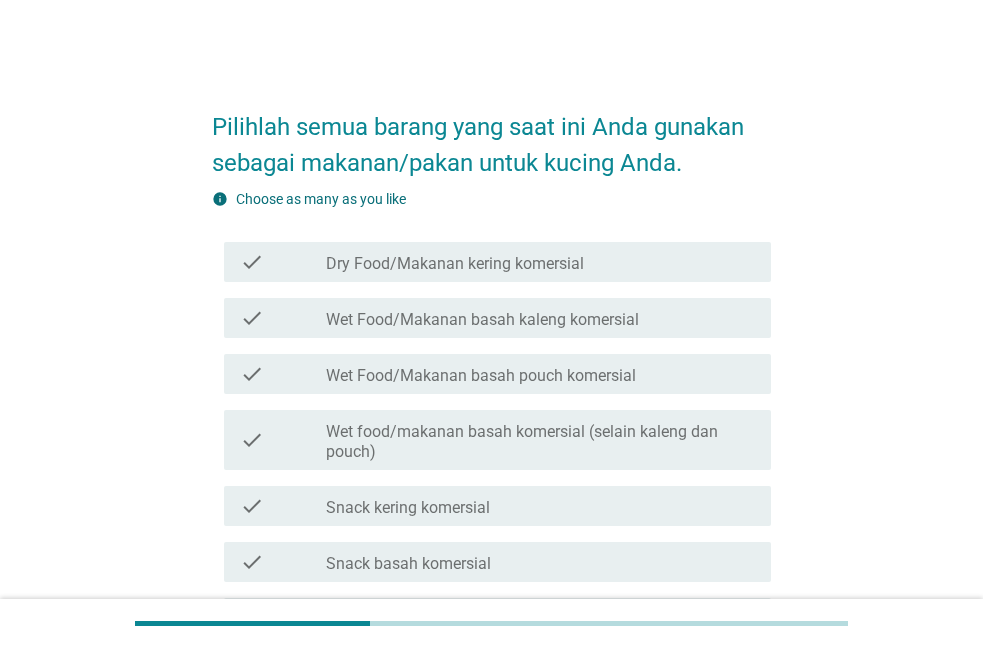 click on "Dry Food/Makanan kering komersial" at bounding box center (455, 264) 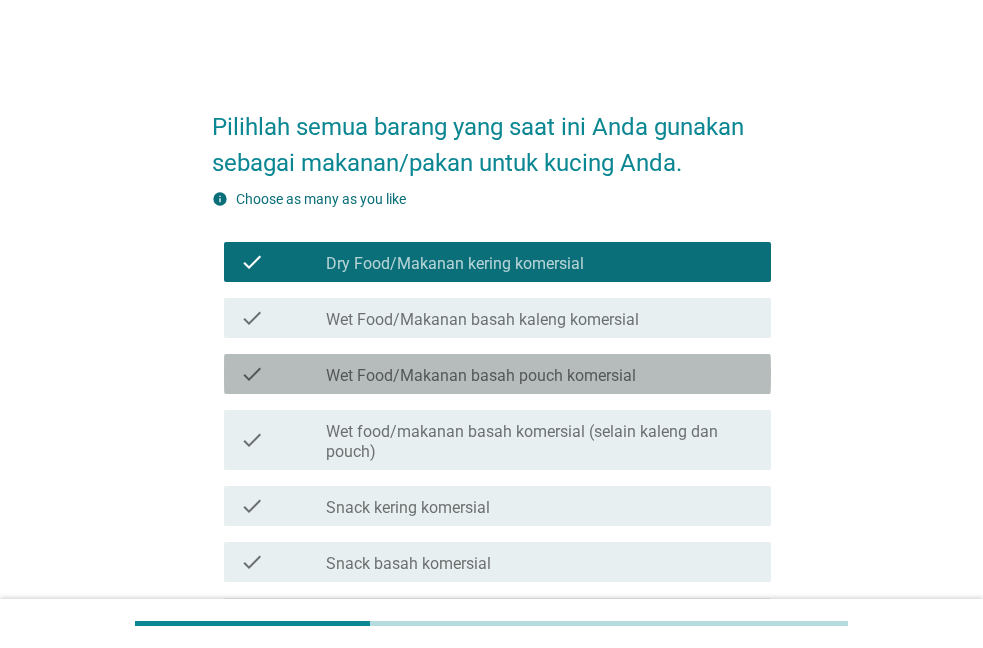 click on "Wet Food/Makanan basah pouch komersial" at bounding box center (481, 376) 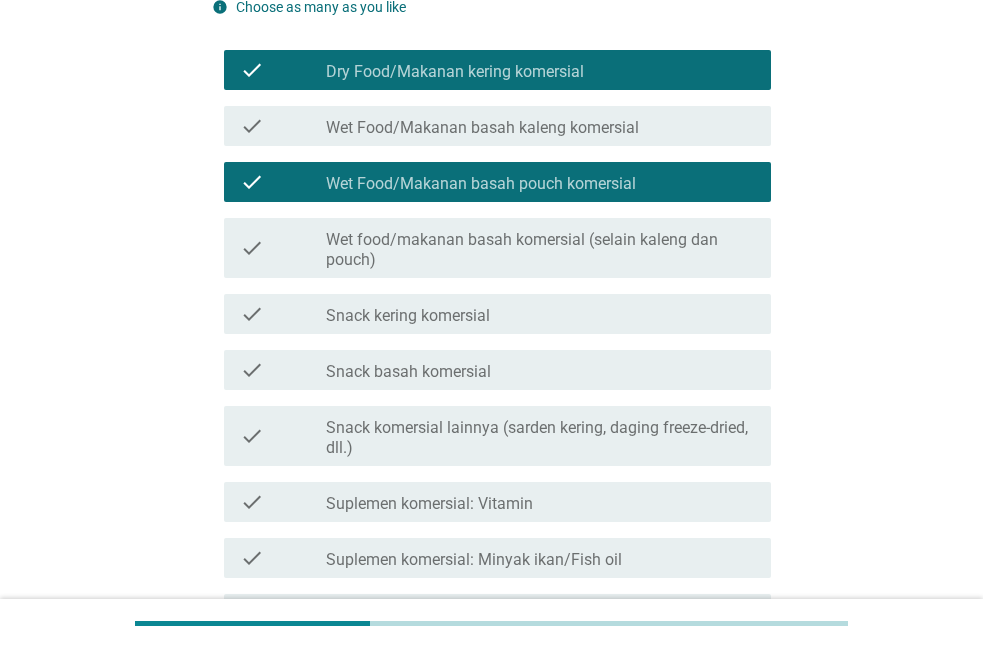 scroll, scrollTop: 204, scrollLeft: 0, axis: vertical 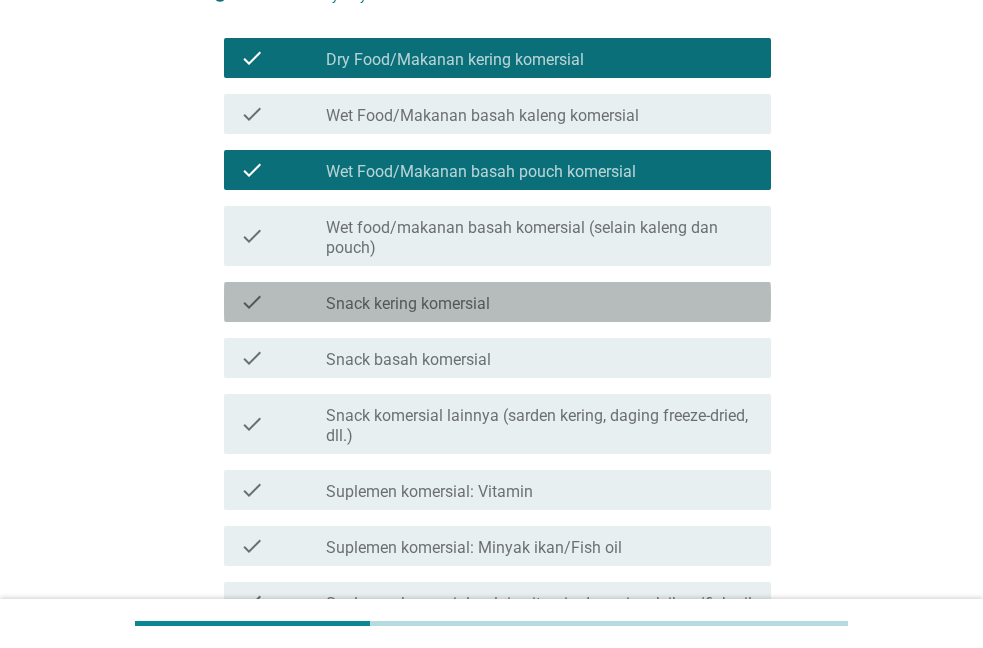 click on "Snack kering komersial" at bounding box center (408, 304) 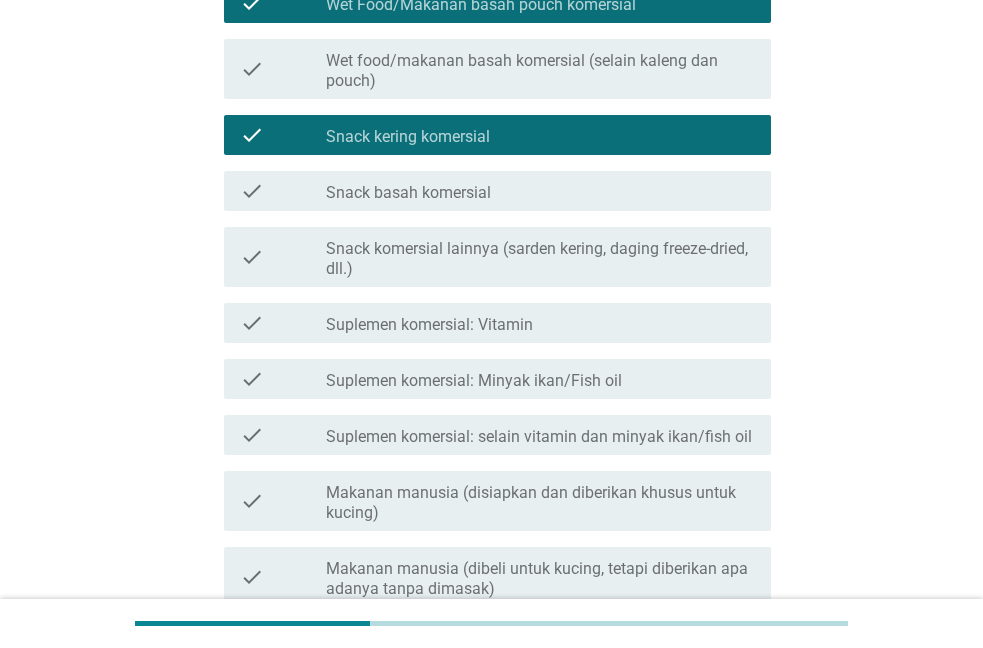 scroll, scrollTop: 510, scrollLeft: 0, axis: vertical 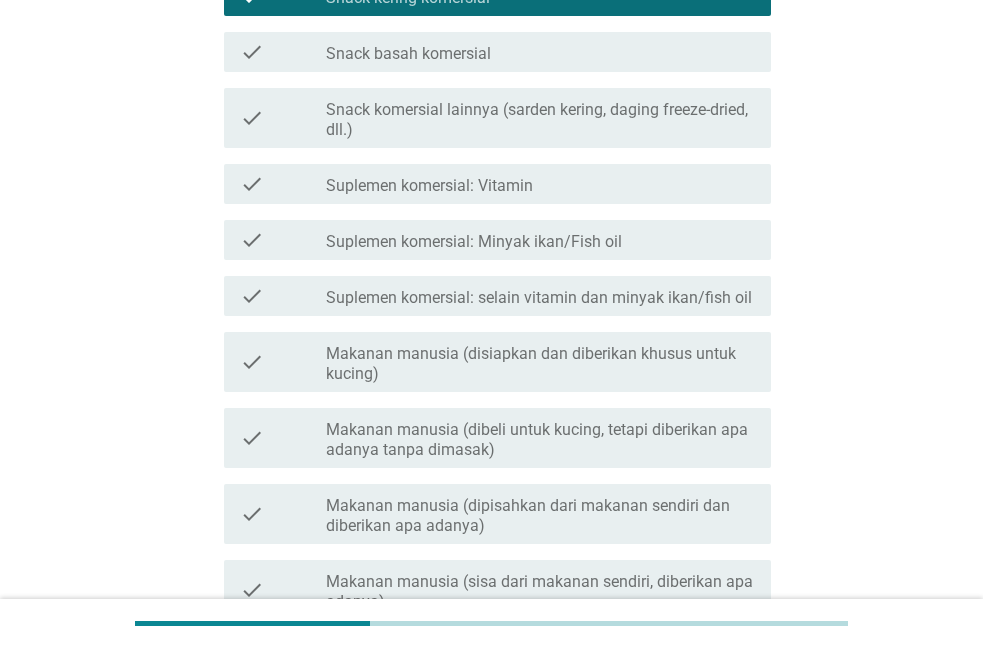 click on "check     check_box_outline_blank Suplemen komersial: Vitamin" at bounding box center [497, 184] 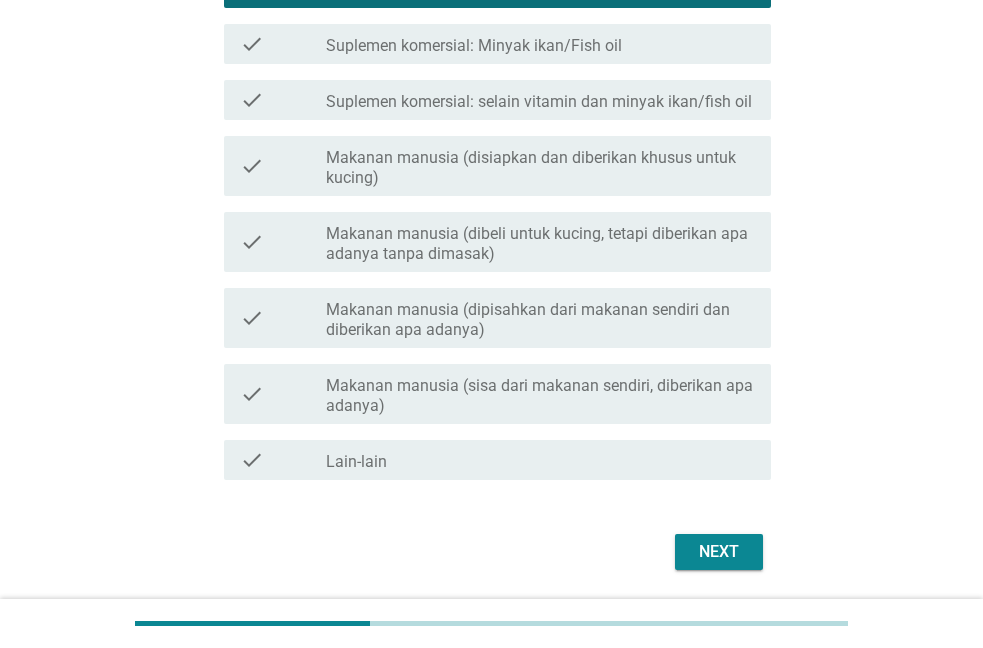 scroll, scrollTop: 771, scrollLeft: 0, axis: vertical 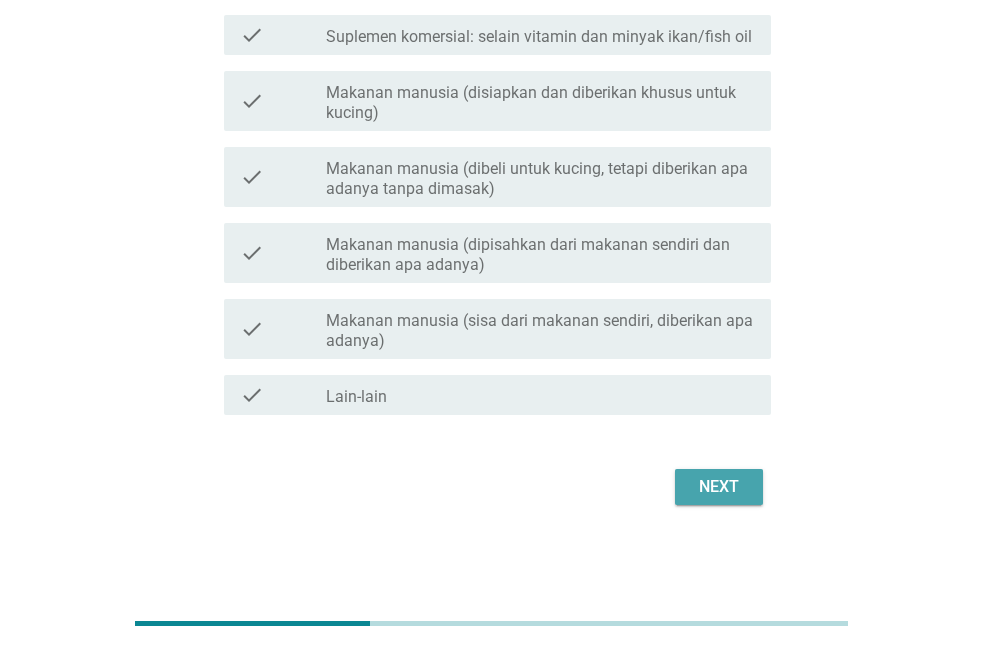 click on "Next" at bounding box center (719, 487) 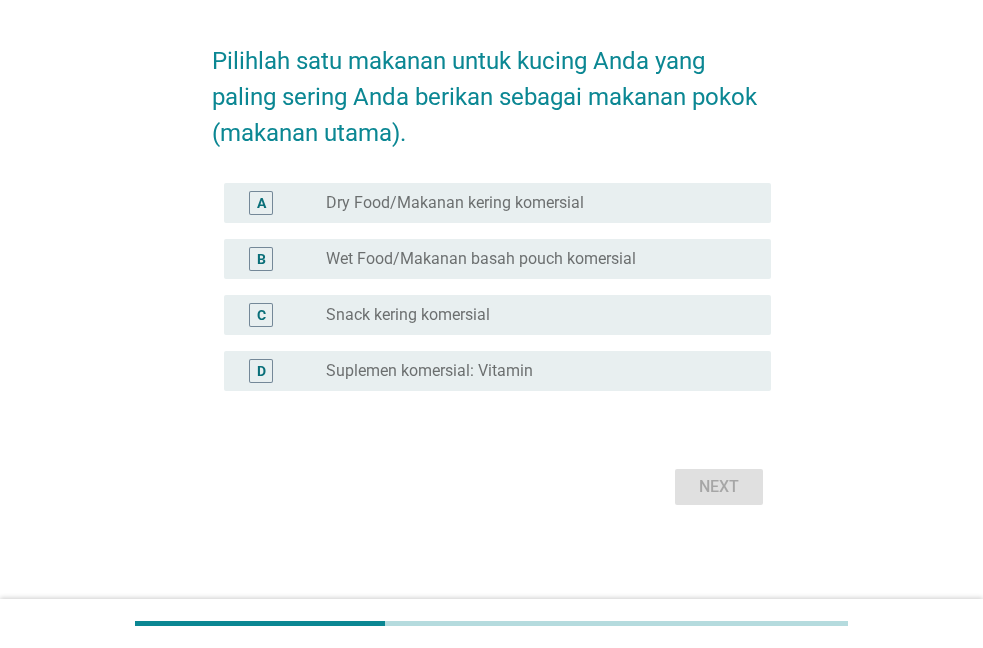 scroll, scrollTop: 0, scrollLeft: 0, axis: both 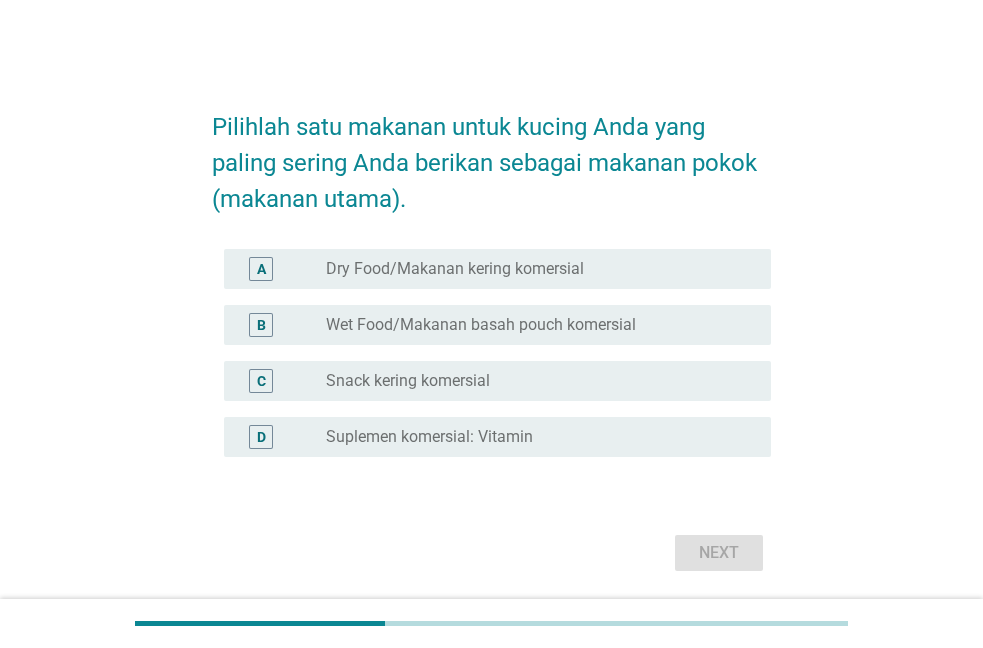 click on "A     radio_button_unchecked Dry Food/Makanan kering komersial" at bounding box center (497, 269) 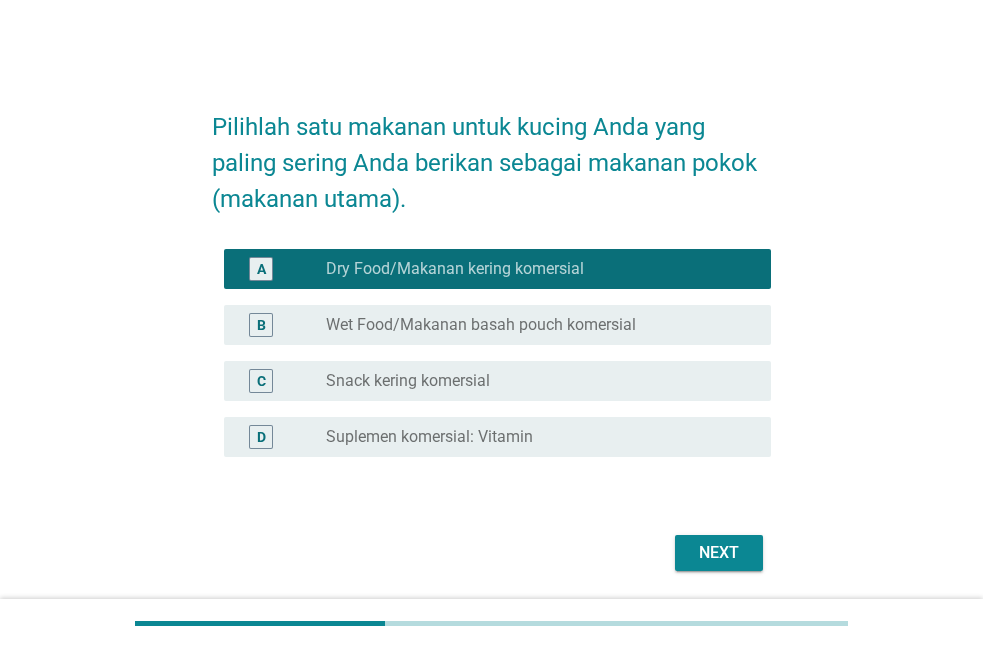 click on "Wet Food/Makanan basah pouch komersial" at bounding box center [481, 325] 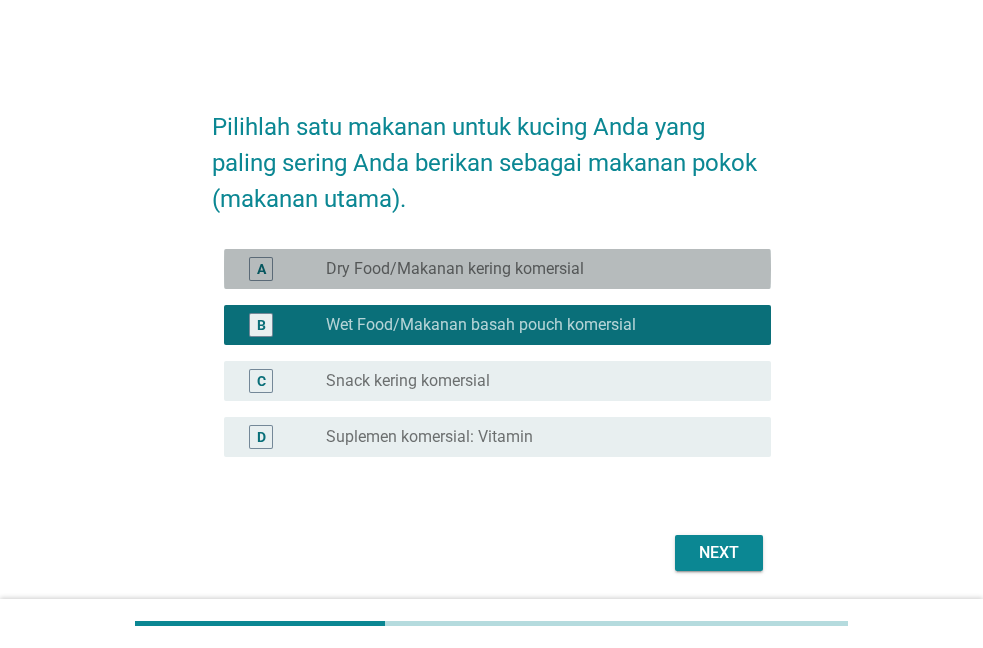click on "Dry Food/Makanan kering komersial" at bounding box center (455, 269) 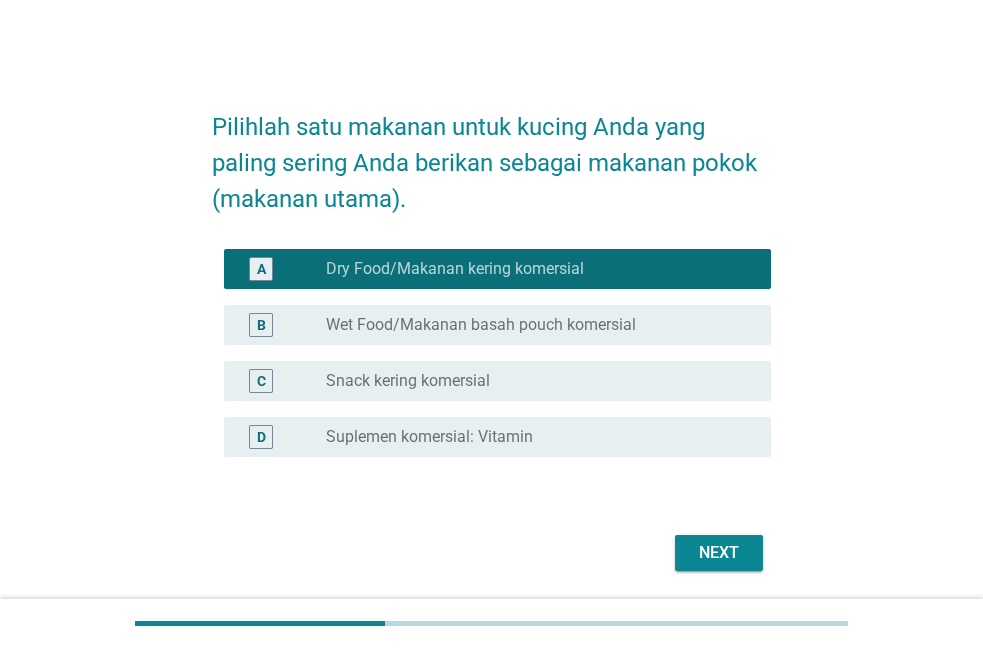 click on "Next" at bounding box center [719, 553] 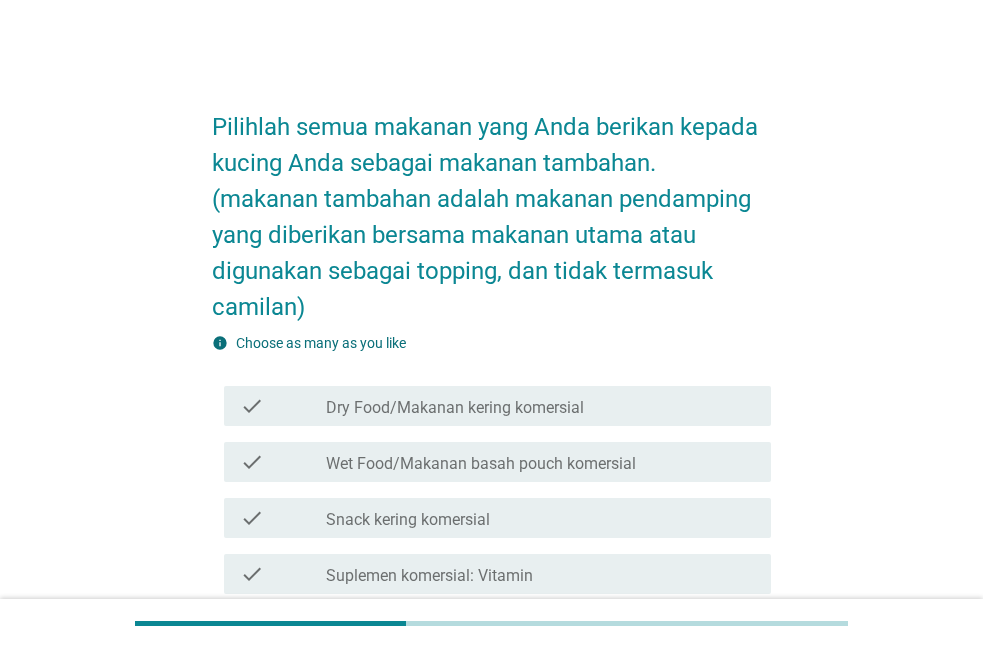 click on "Dry Food/Makanan kering komersial" at bounding box center (455, 408) 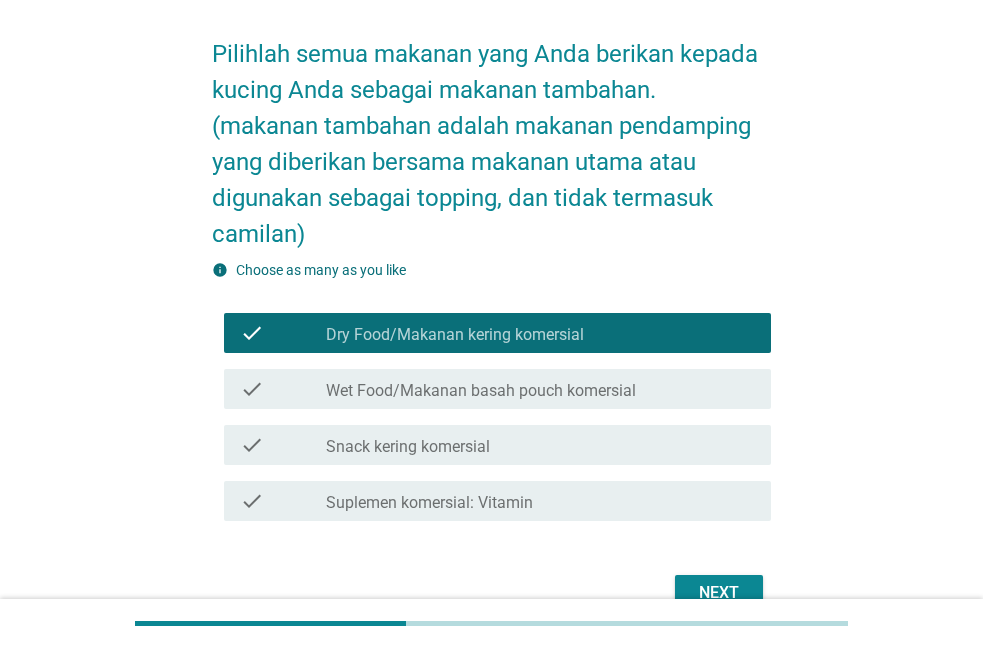scroll, scrollTop: 179, scrollLeft: 0, axis: vertical 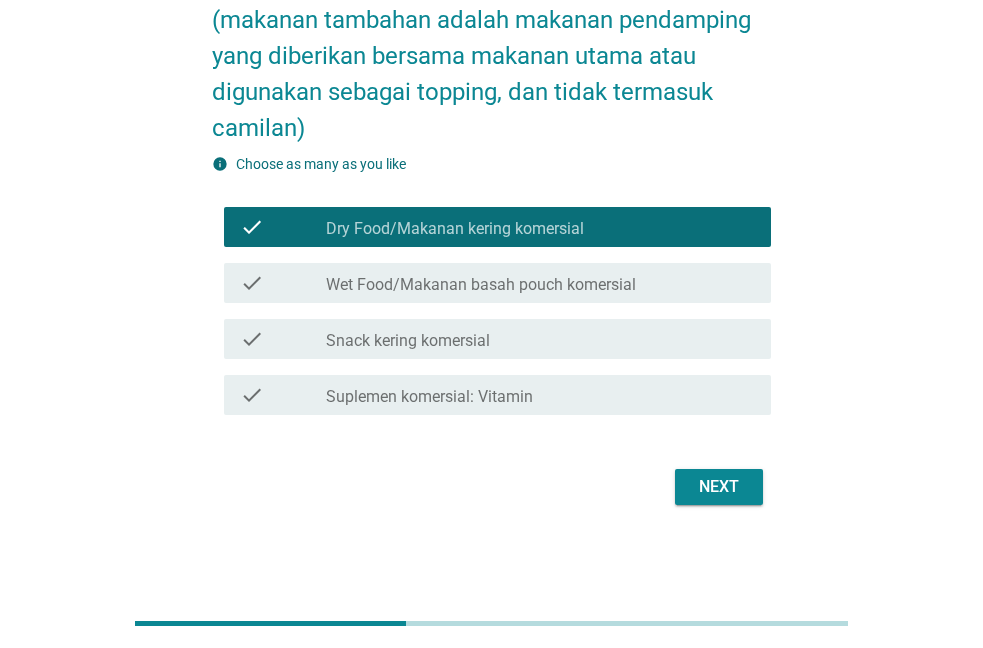 click on "Next" at bounding box center [719, 487] 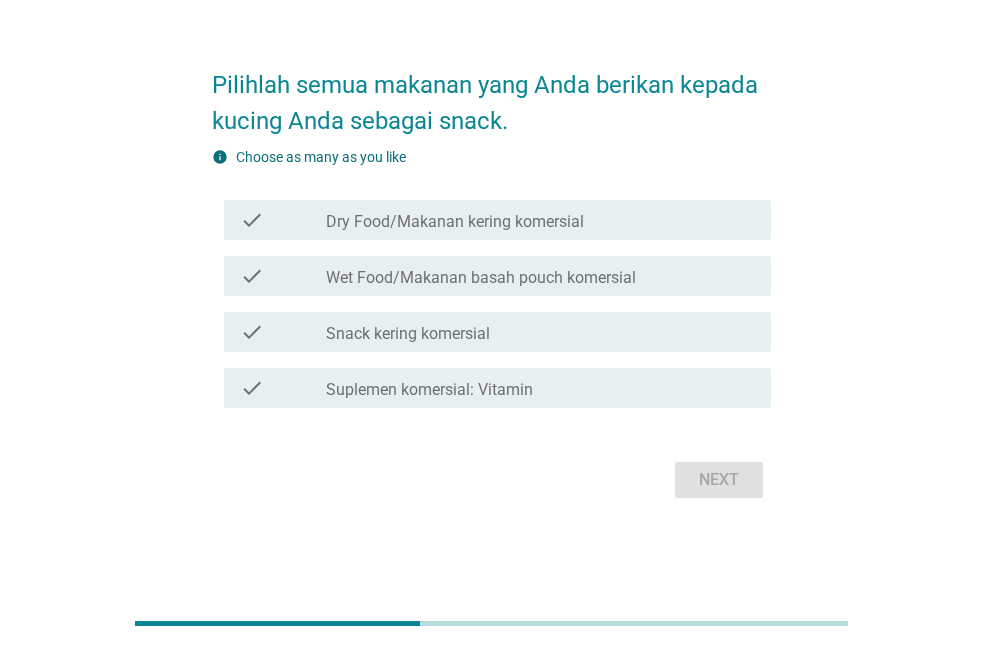 scroll, scrollTop: 0, scrollLeft: 0, axis: both 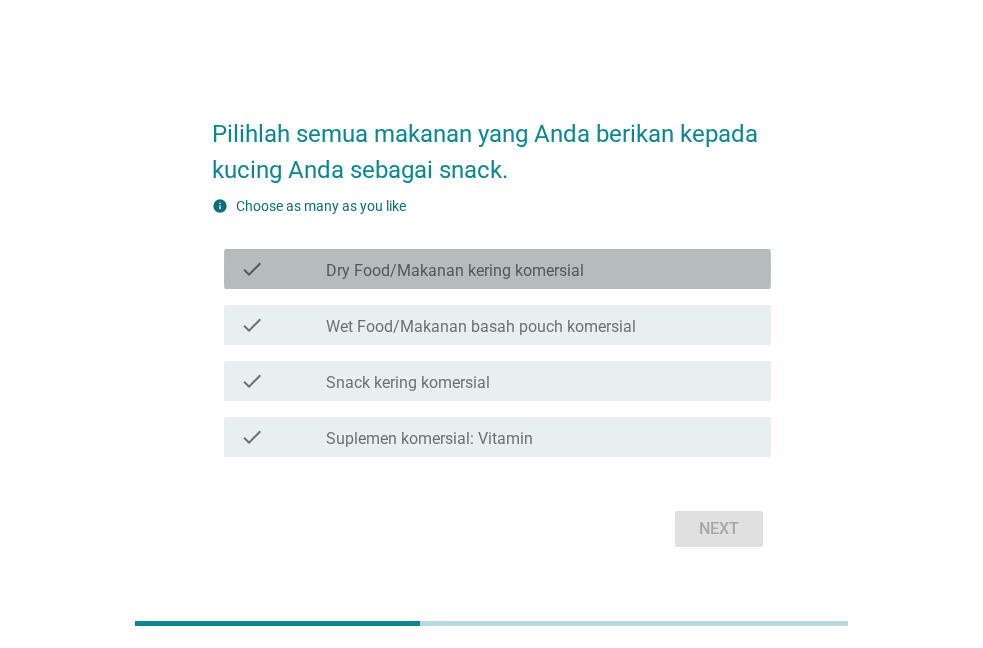click on "Dry Food/Makanan kering komersial" at bounding box center (455, 271) 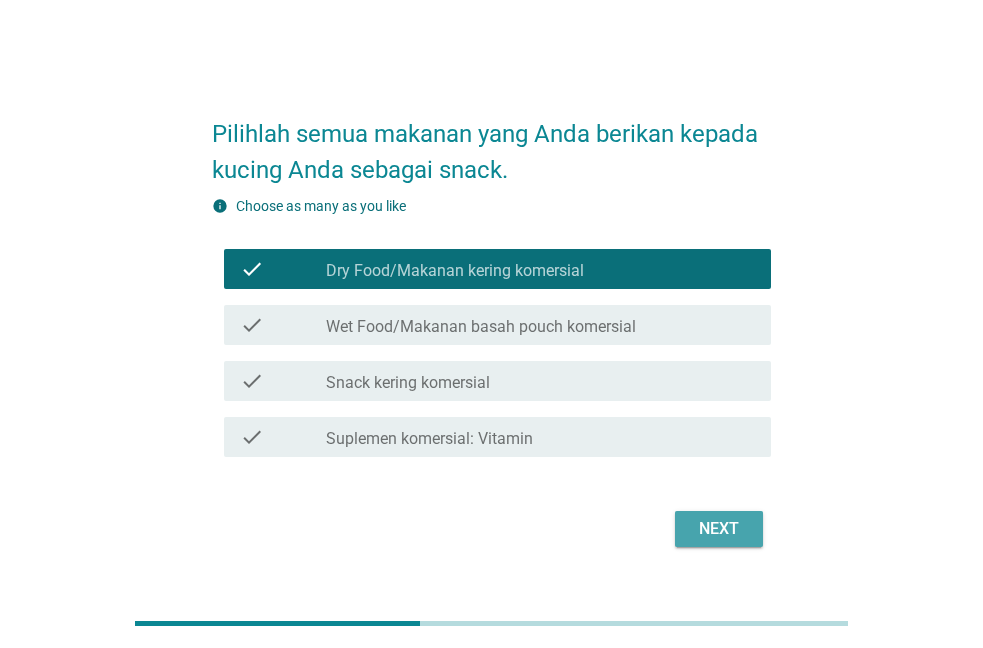click on "Next" at bounding box center [719, 529] 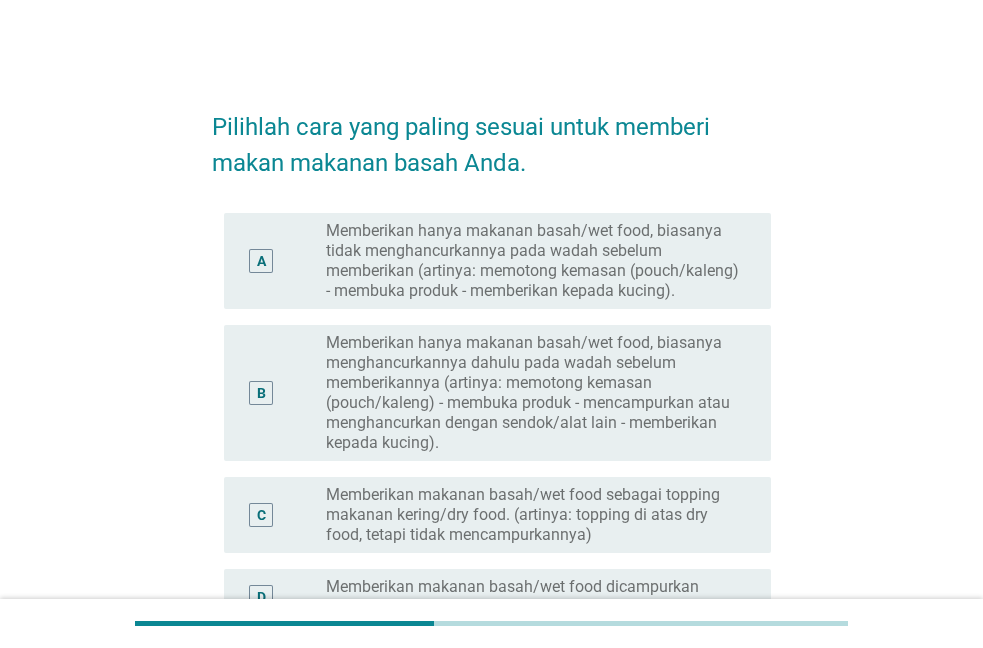 click on "Memberikan hanya makanan basah/wet food, biasanya tidak menghancurkannya pada wadah sebelum memberikan (artinya: memotong kemasan (pouch/kaleng) - membuka produk - memberikan kepada kucing)." at bounding box center (532, 261) 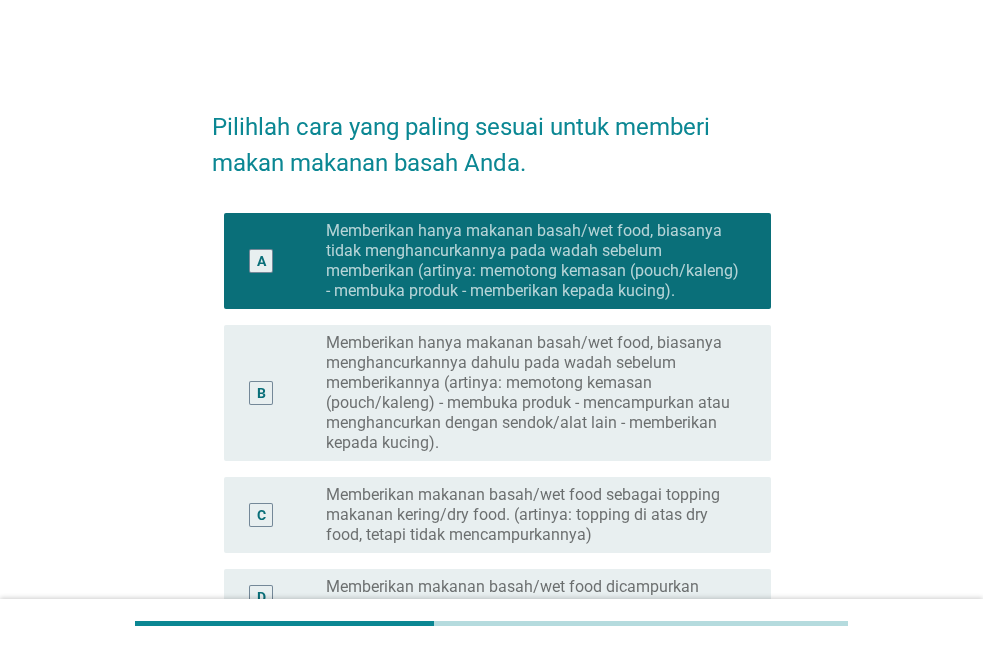 click on "Memberikan hanya makanan basah/wet food, biasanya menghancurkannya dahulu pada wadah sebelum memberikannya (artinya: memotong kemasan (pouch/kaleng) - membuka produk - mencampurkan atau menghancurkan dengan sendok/alat lain - memberikan kepada kucing)." at bounding box center [532, 393] 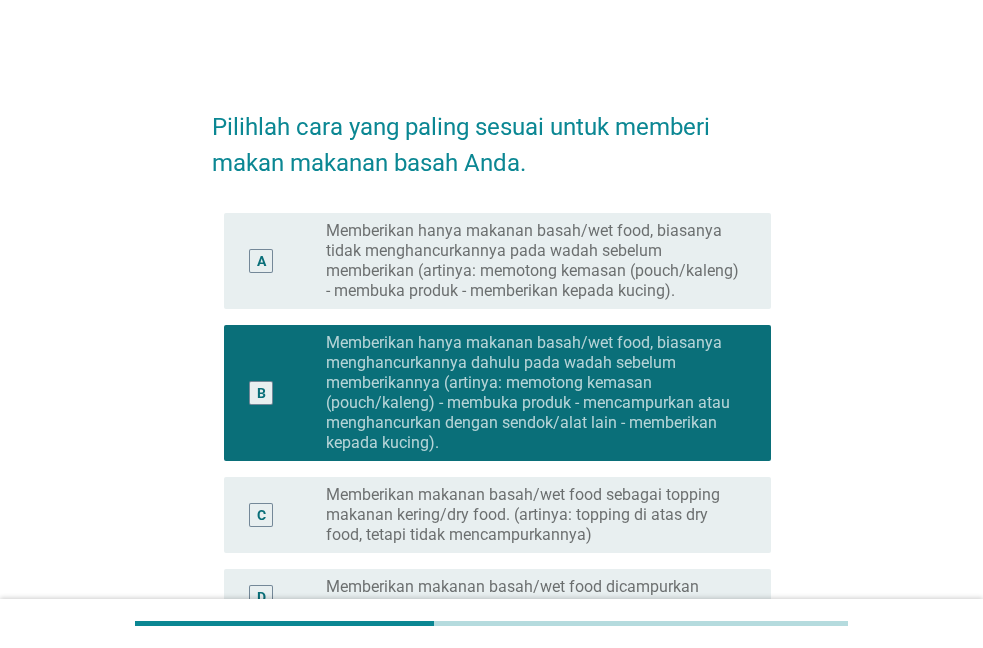 click on "Memberikan hanya makanan basah/wet food, biasanya tidak menghancurkannya pada wadah sebelum memberikan (artinya: memotong kemasan (pouch/kaleng) - membuka produk - memberikan kepada kucing)." at bounding box center [532, 261] 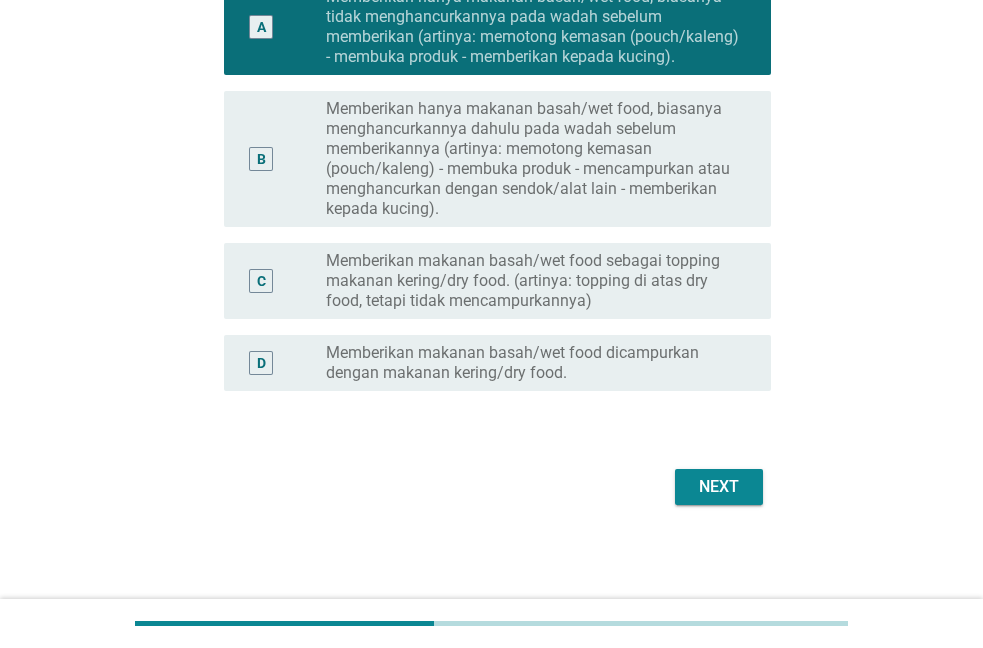 scroll, scrollTop: 254, scrollLeft: 0, axis: vertical 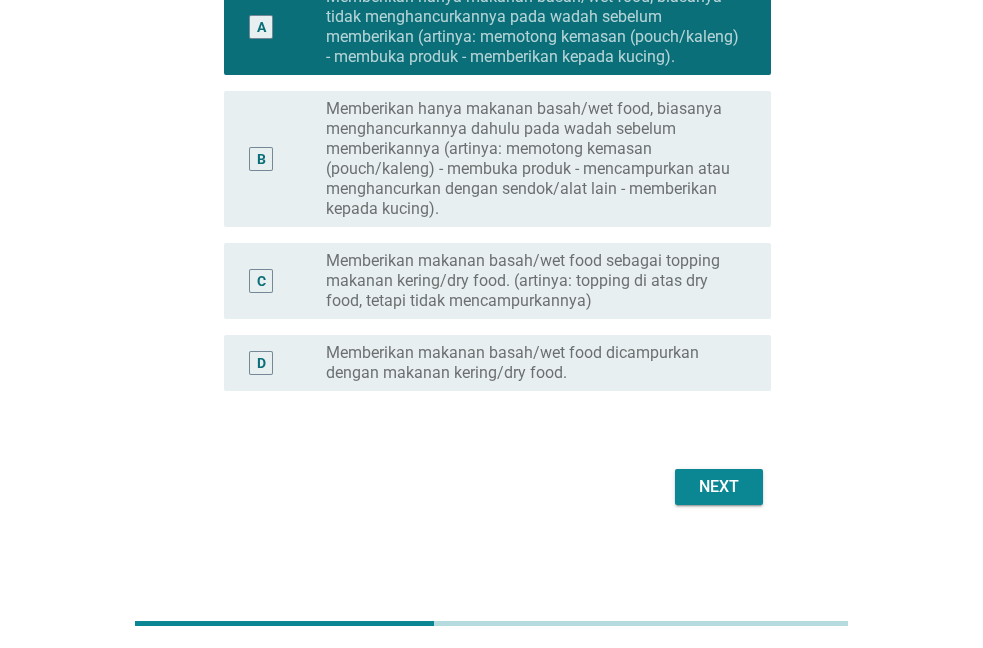 click on "Next" at bounding box center (719, 487) 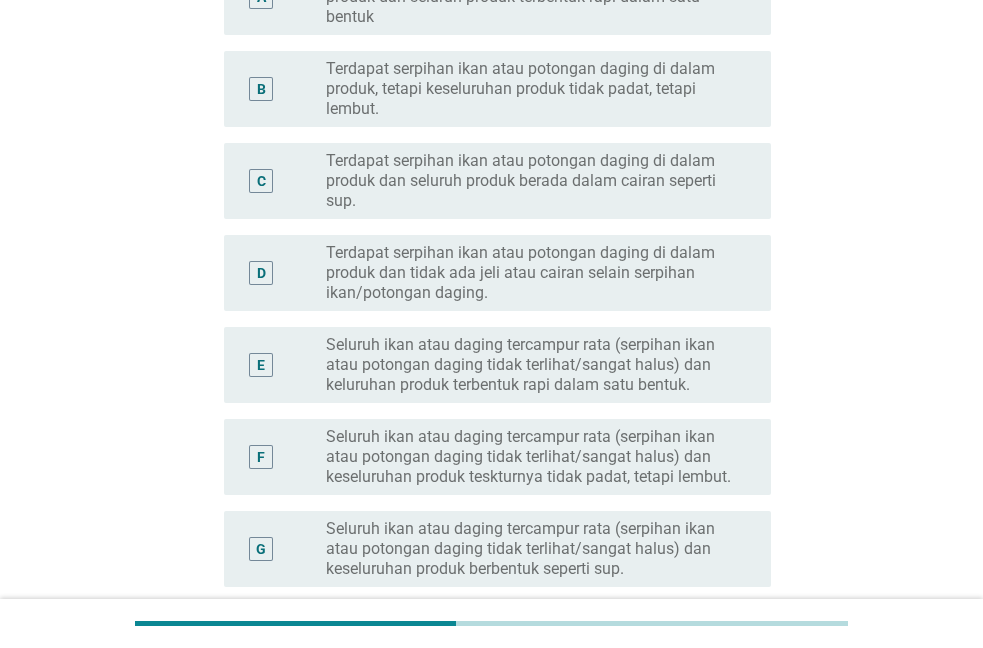 scroll, scrollTop: 0, scrollLeft: 0, axis: both 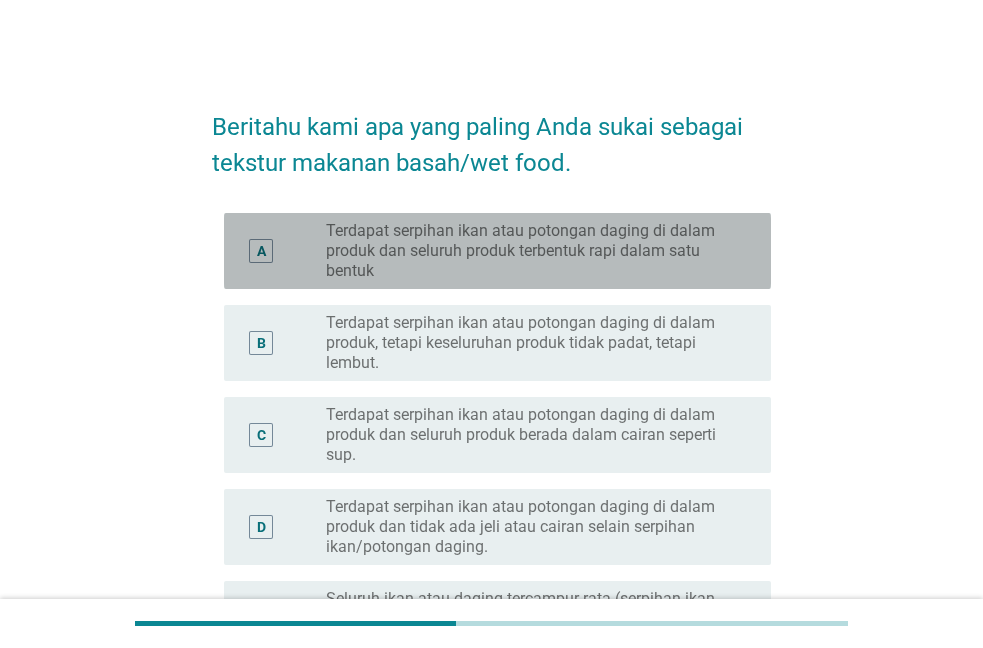 click on "Terdapat serpihan ikan atau potongan daging di dalam produk dan seluruh produk terbentuk rapi dalam satu bentuk" at bounding box center [532, 251] 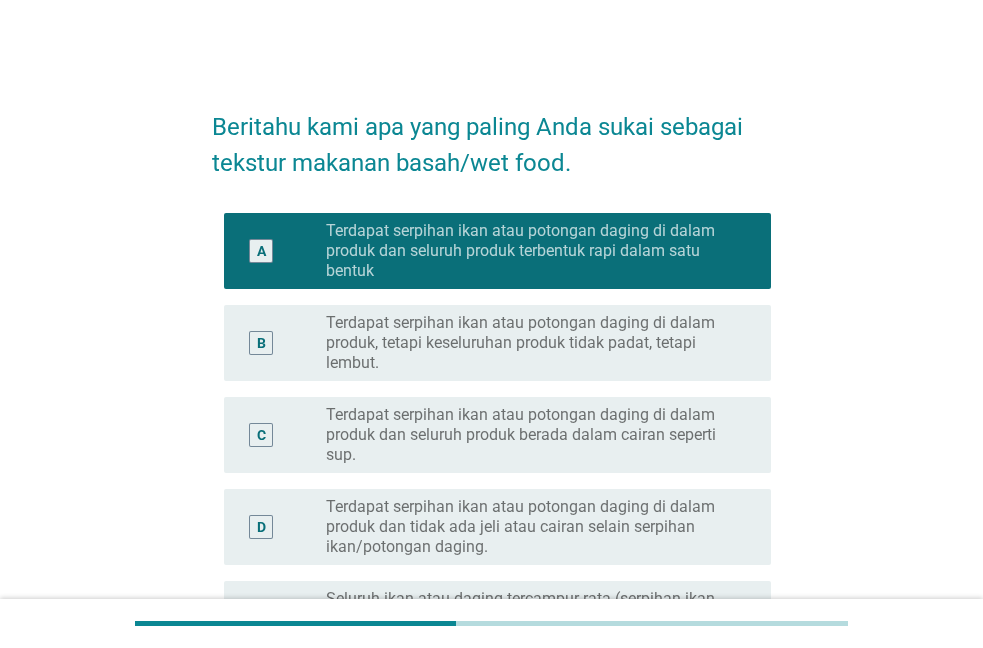 click on "Terdapat serpihan ikan atau potongan daging di dalam produk dan seluruh produk berada dalam cairan seperti sup." at bounding box center [532, 435] 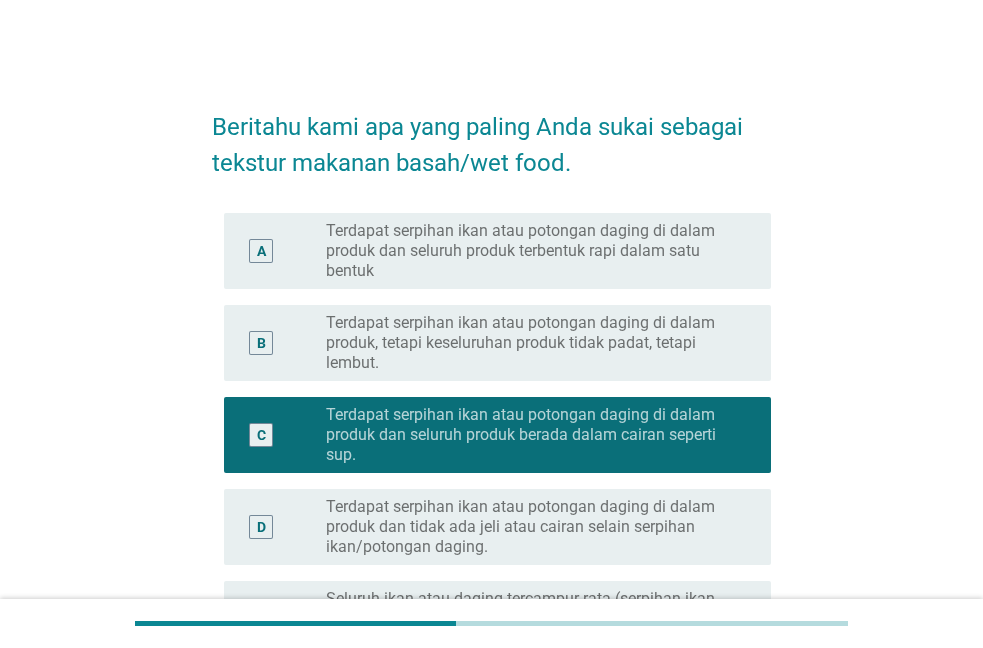 click on "A     radio_button_unchecked Terdapat serpihan ikan atau potongan daging di dalam produk dan seluruh produk terbentuk rapi dalam satu bentuk" at bounding box center (497, 251) 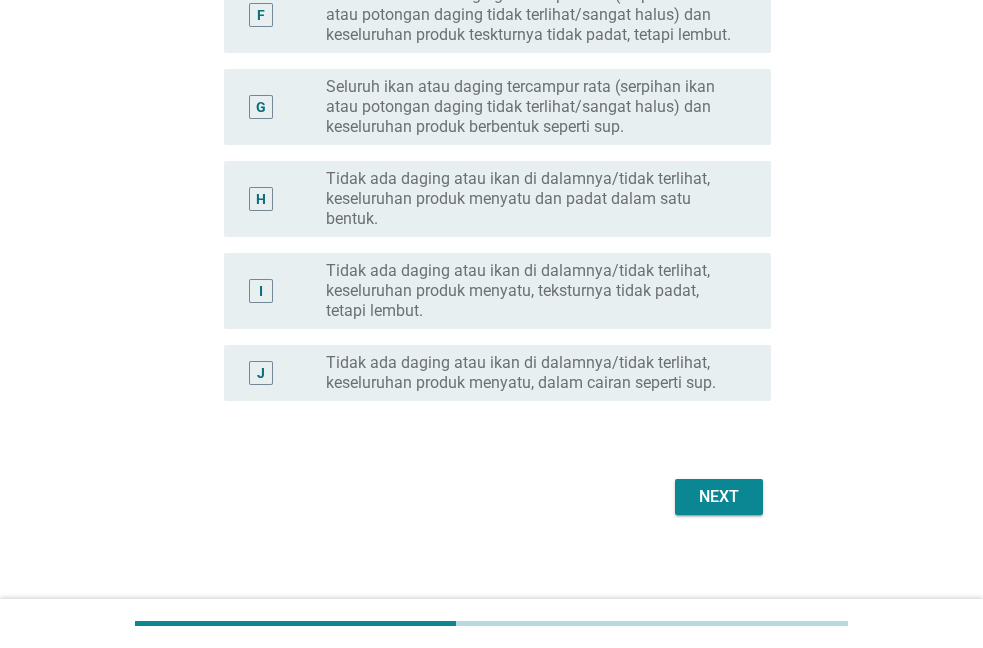 scroll, scrollTop: 706, scrollLeft: 0, axis: vertical 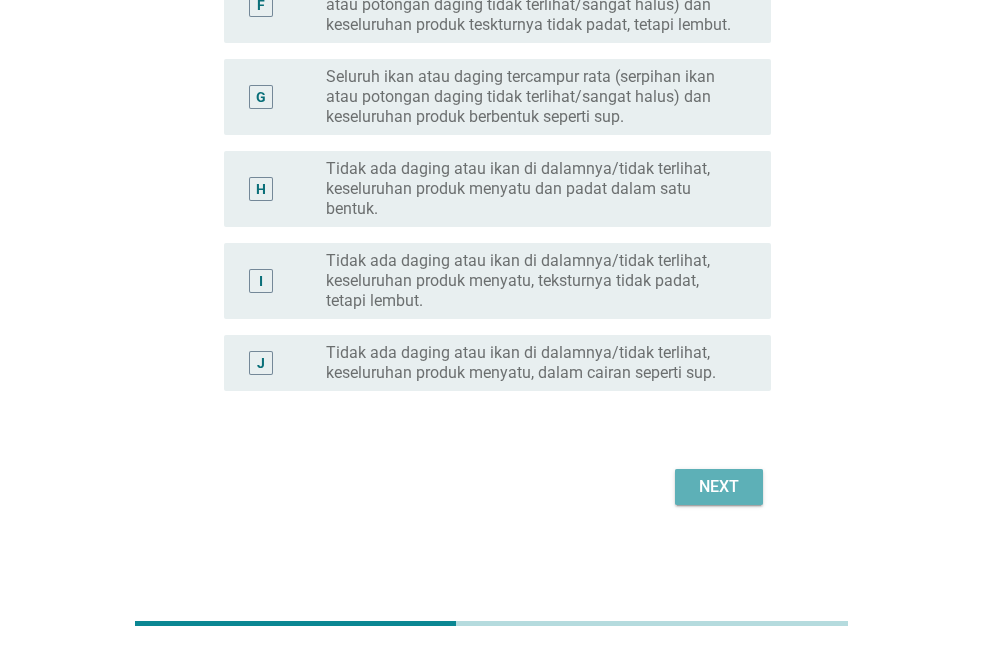 click on "Next" at bounding box center [719, 487] 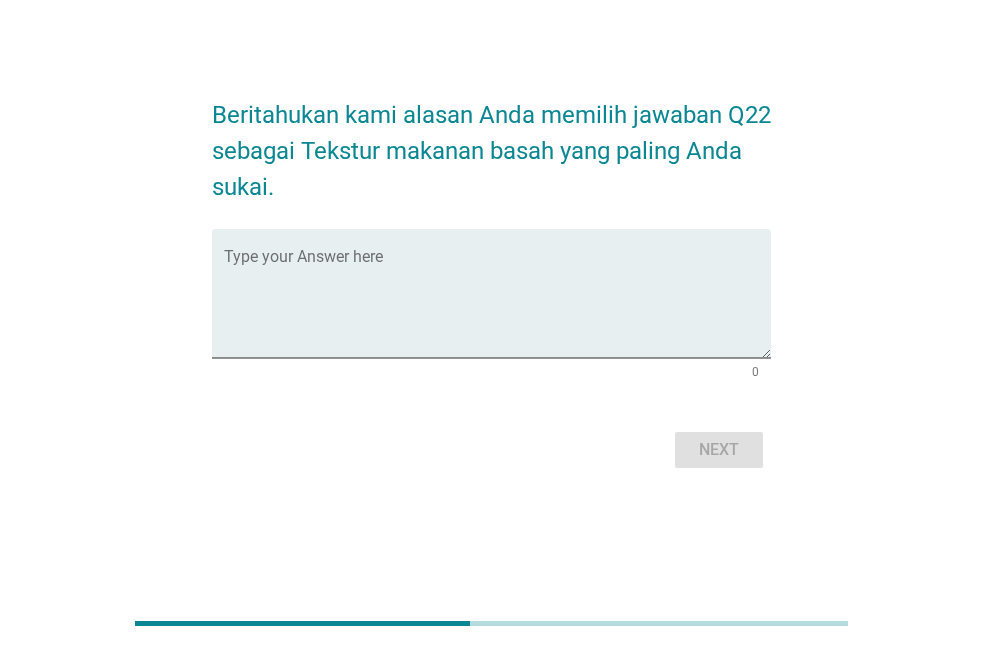 scroll, scrollTop: 0, scrollLeft: 0, axis: both 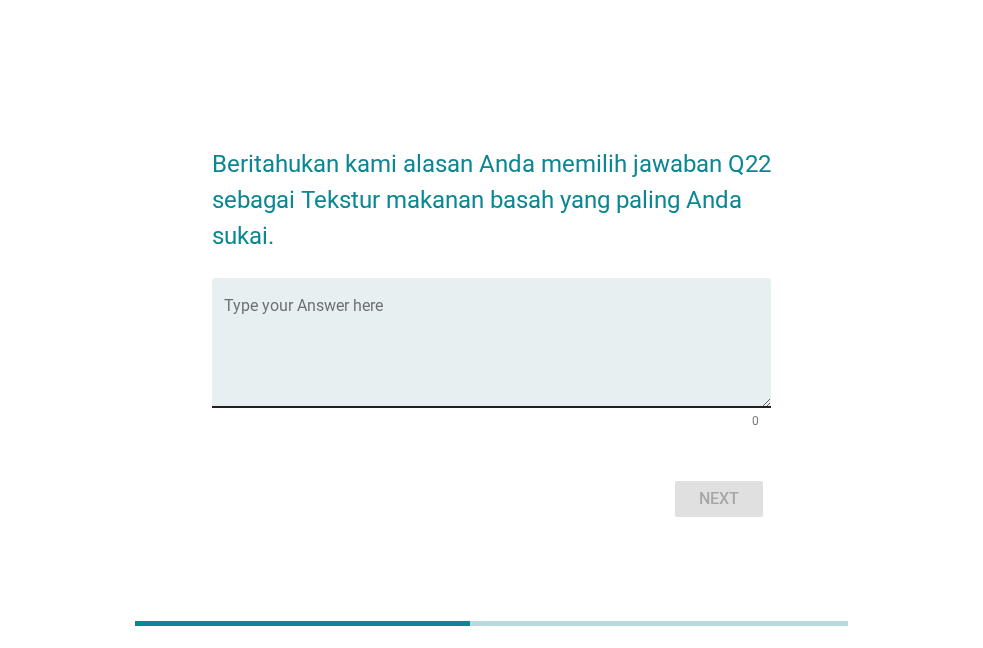 click at bounding box center (497, 354) 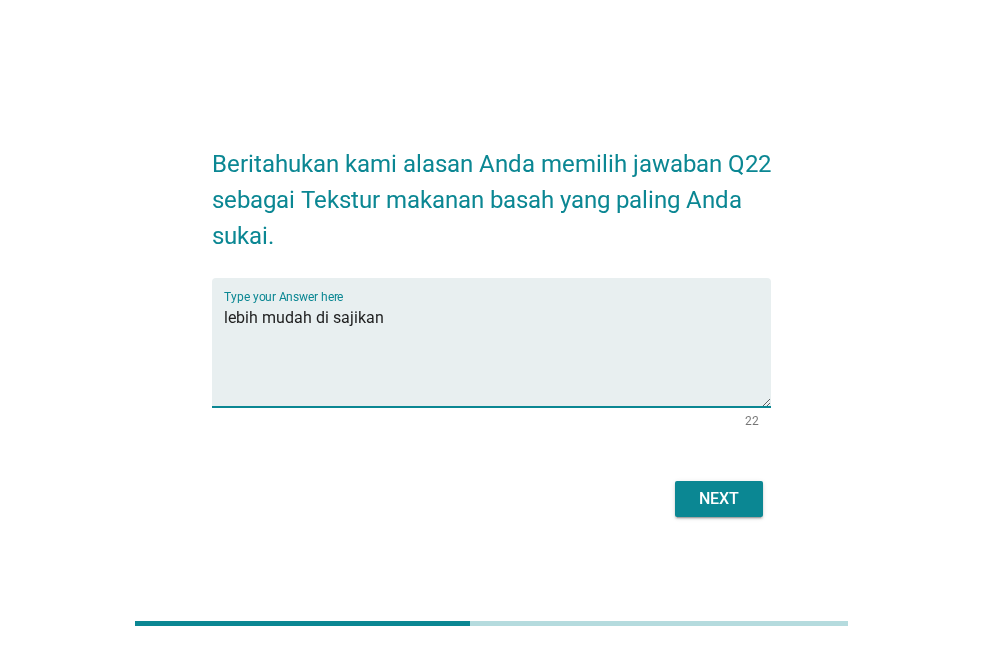 type on "lebih mudah di sajikan" 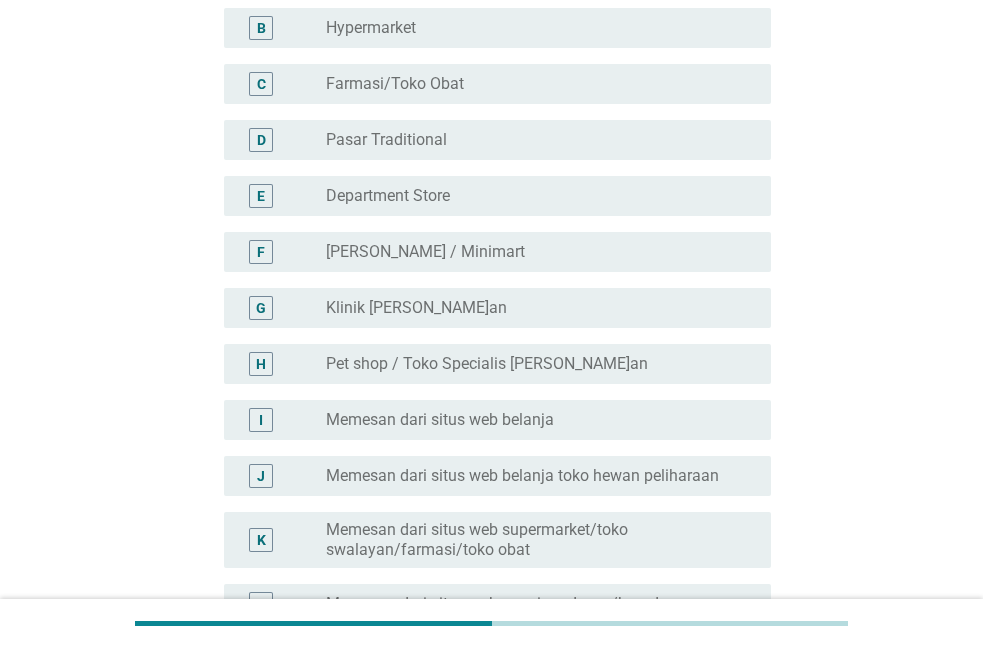 scroll, scrollTop: 306, scrollLeft: 0, axis: vertical 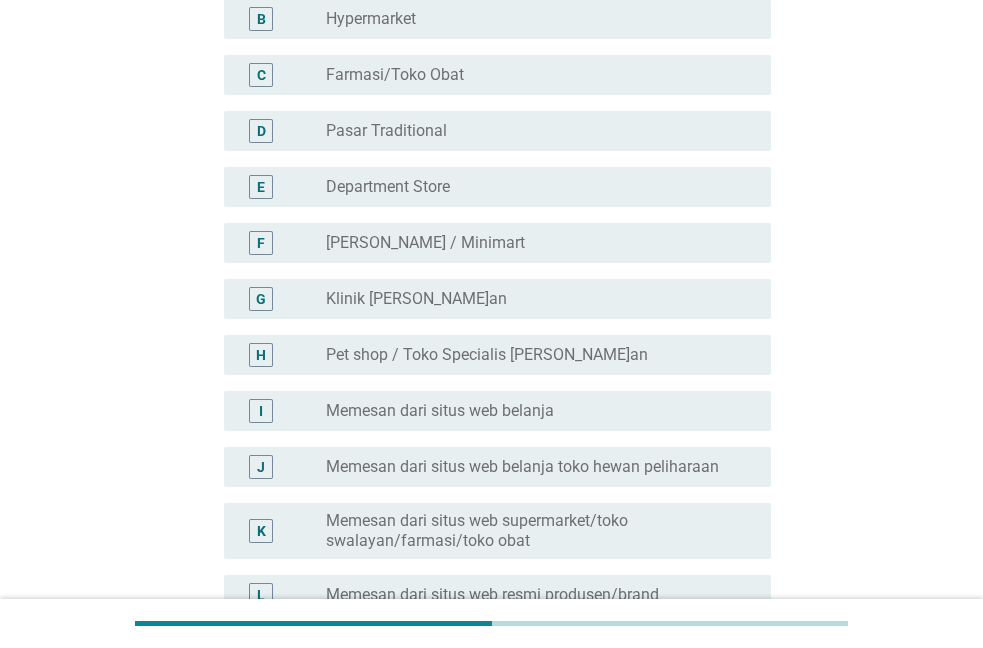 click on "Pet shop / Toko Specialis [PERSON_NAME]an" at bounding box center [487, 355] 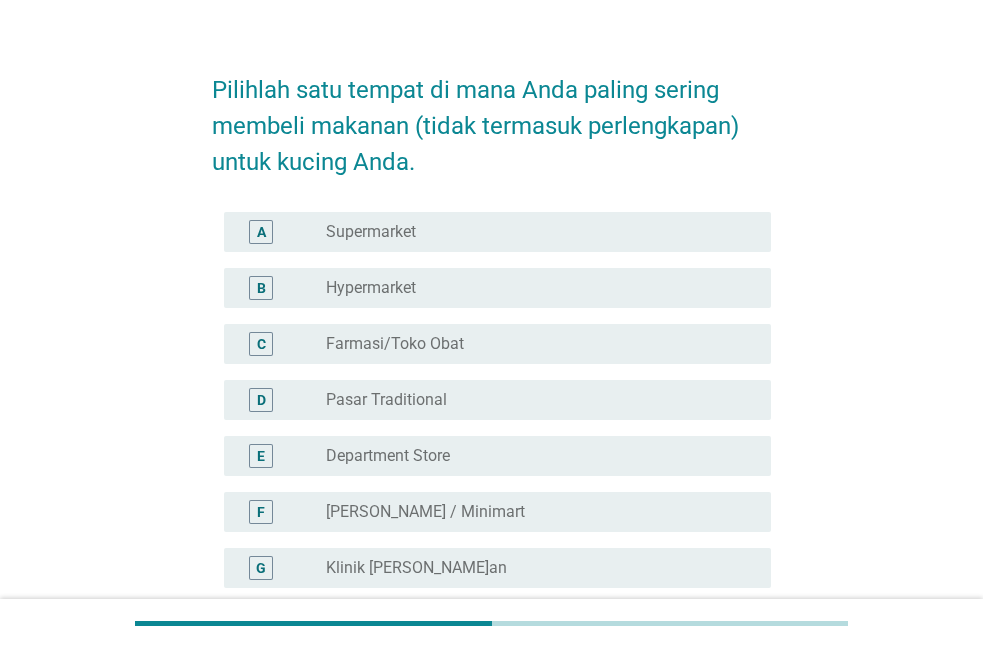 scroll, scrollTop: 0, scrollLeft: 0, axis: both 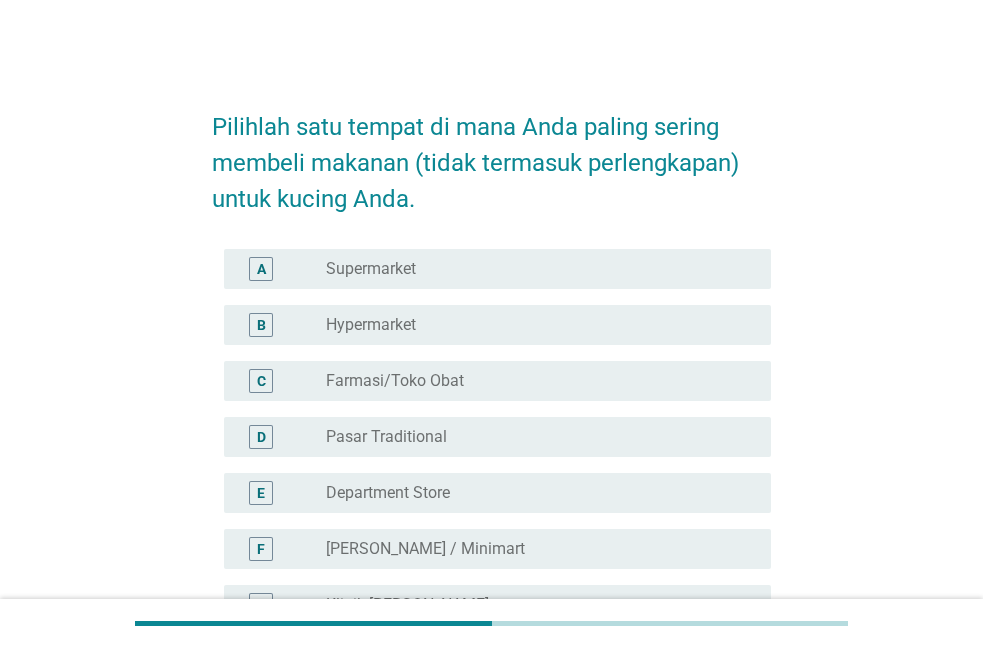 click on "radio_button_unchecked Hypermarket" at bounding box center (532, 325) 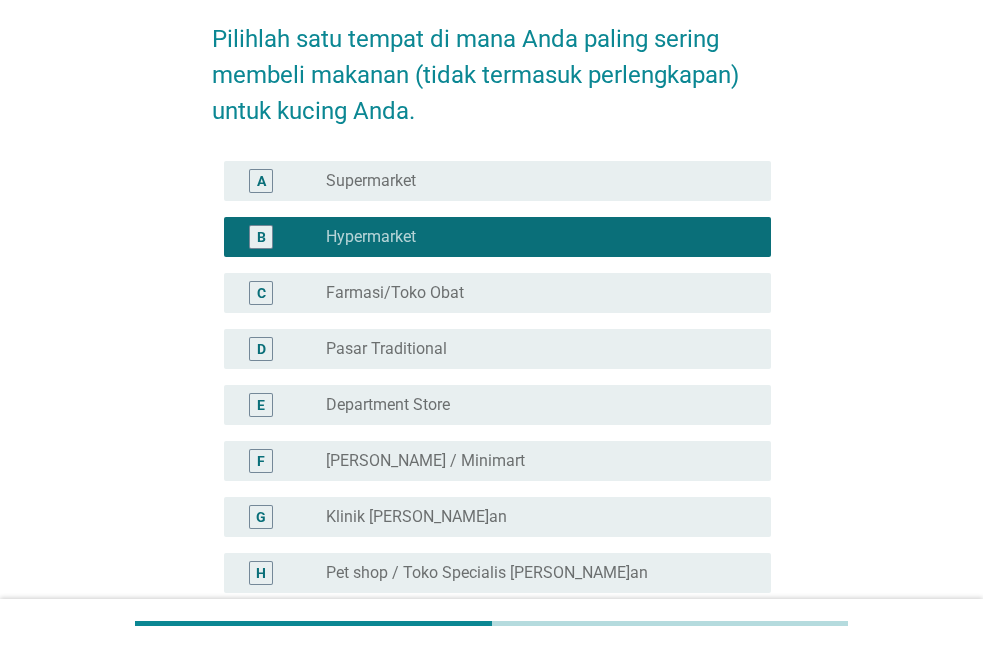 scroll, scrollTop: 306, scrollLeft: 0, axis: vertical 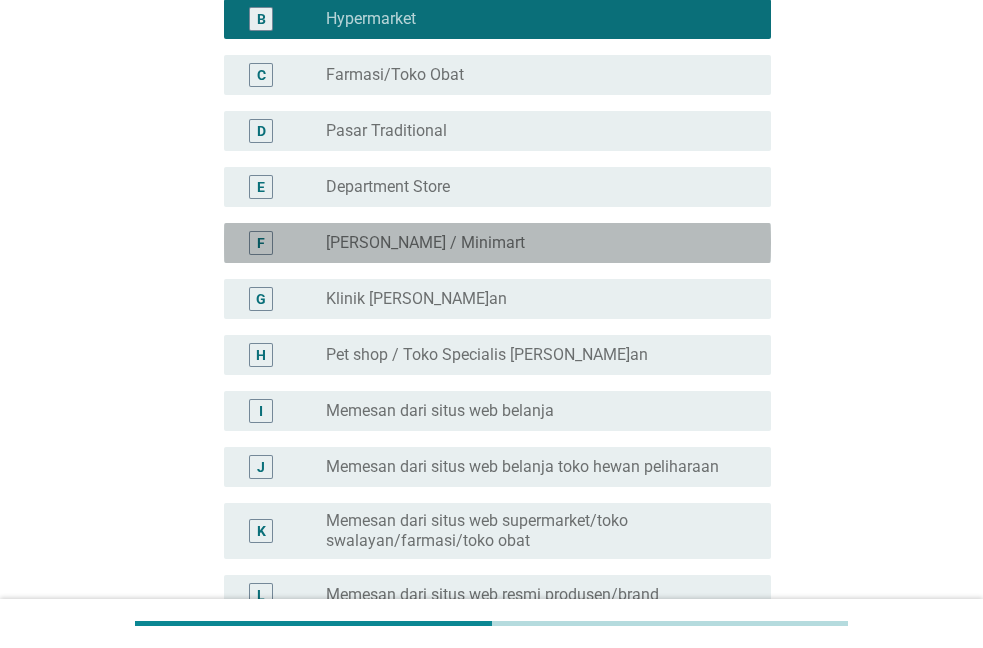click on "[PERSON_NAME] / Minimart" at bounding box center [425, 243] 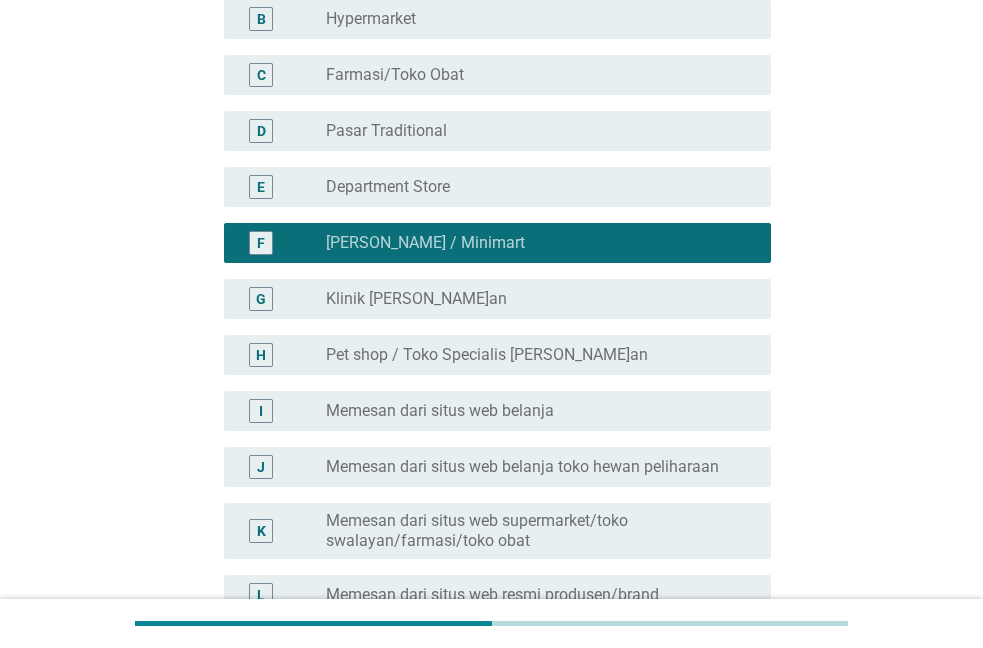 scroll, scrollTop: 102, scrollLeft: 0, axis: vertical 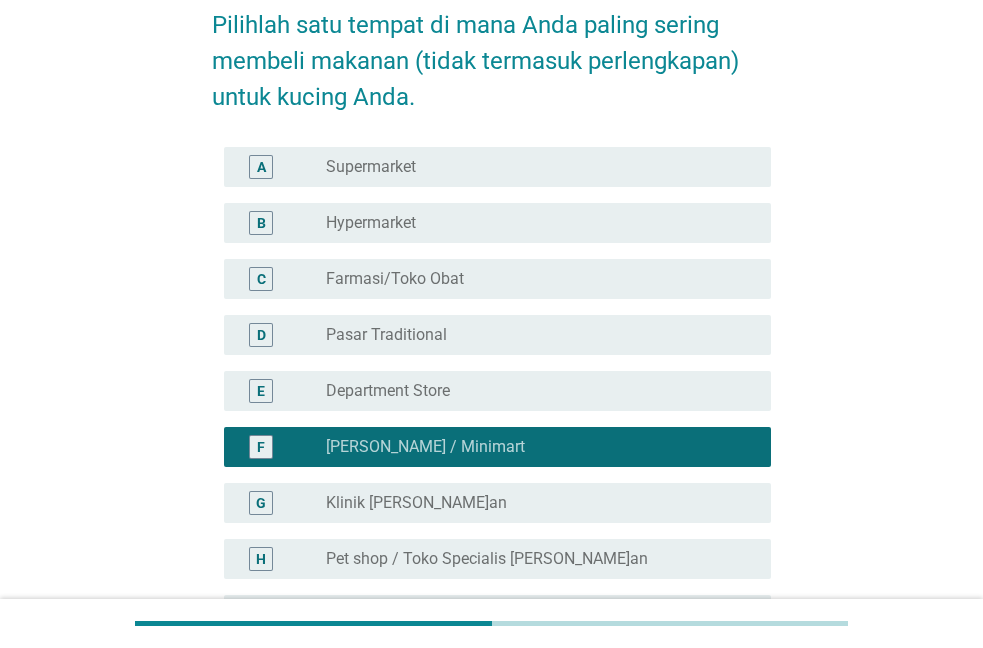 click on "radio_button_unchecked Hypermarket" at bounding box center (532, 223) 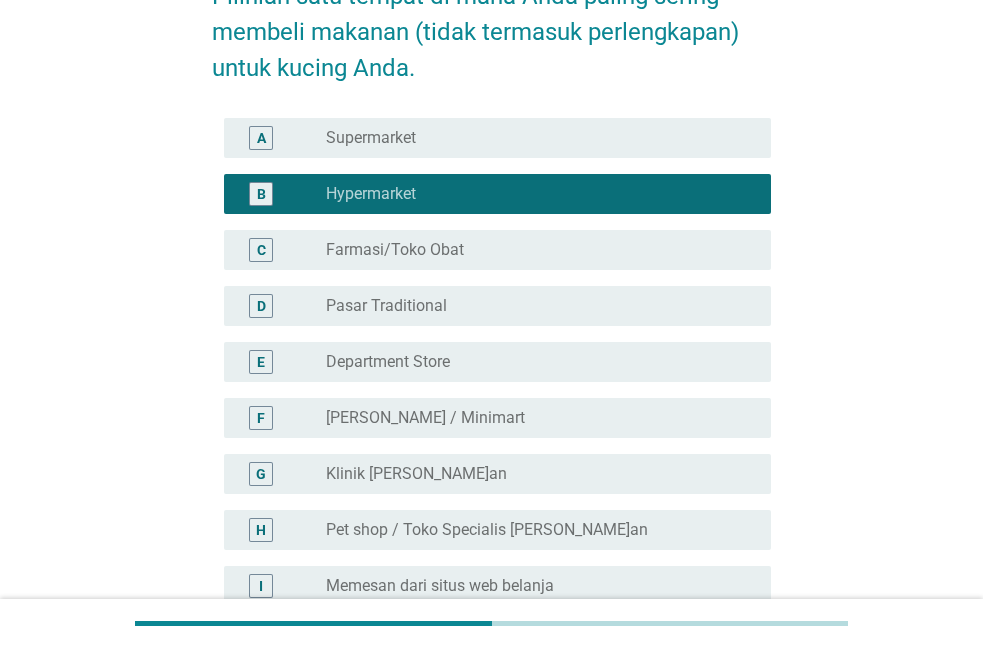 scroll, scrollTop: 698, scrollLeft: 0, axis: vertical 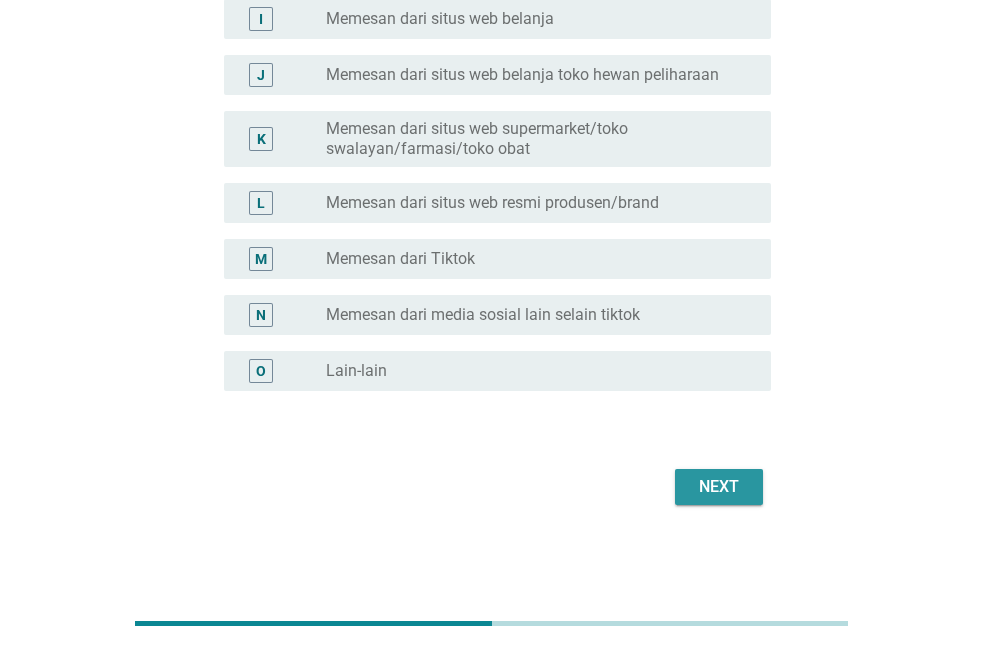 drag, startPoint x: 702, startPoint y: 484, endPoint x: 698, endPoint y: 362, distance: 122.06556 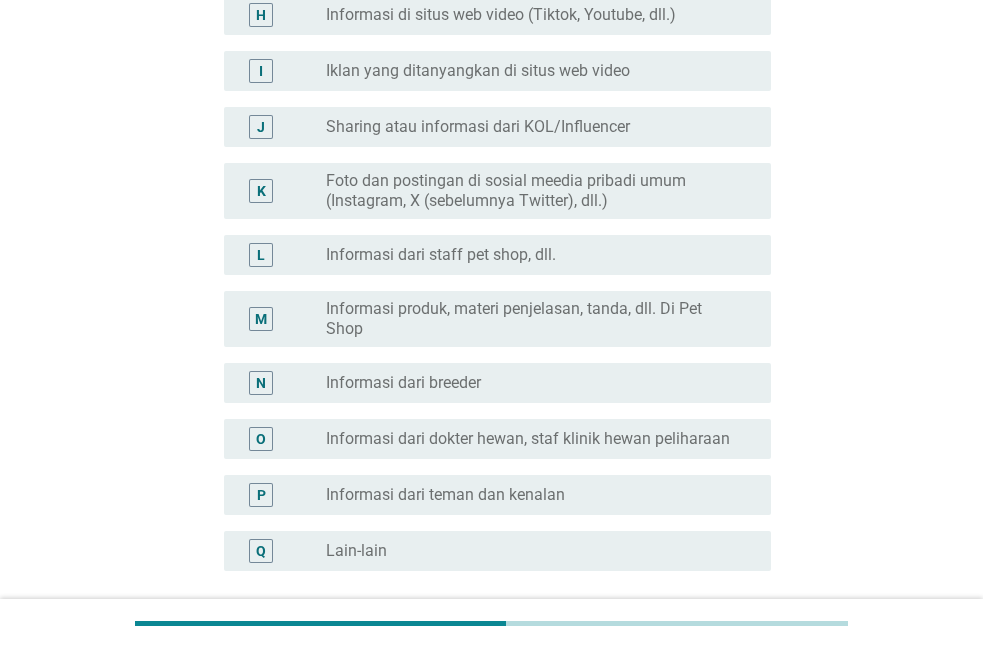 scroll, scrollTop: 0, scrollLeft: 0, axis: both 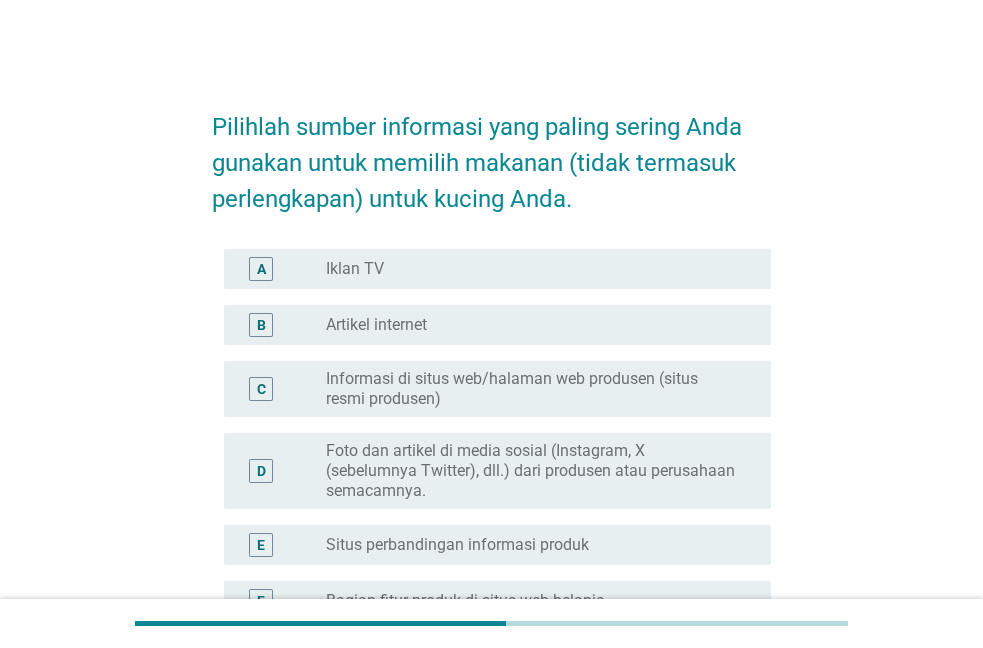 click on "radio_button_unchecked Iklan TV" at bounding box center (532, 269) 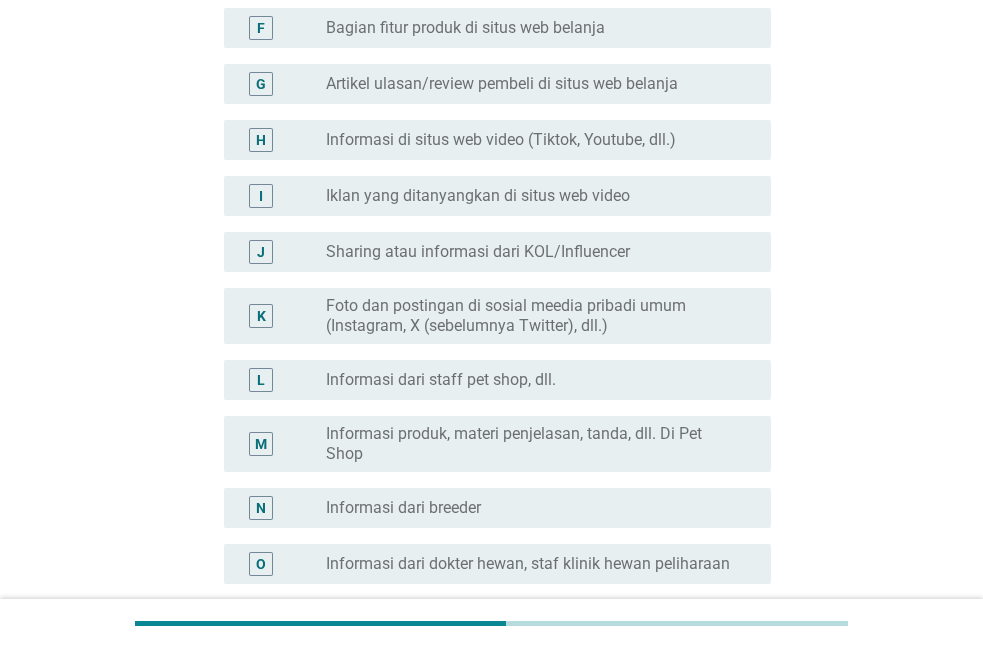scroll, scrollTop: 612, scrollLeft: 0, axis: vertical 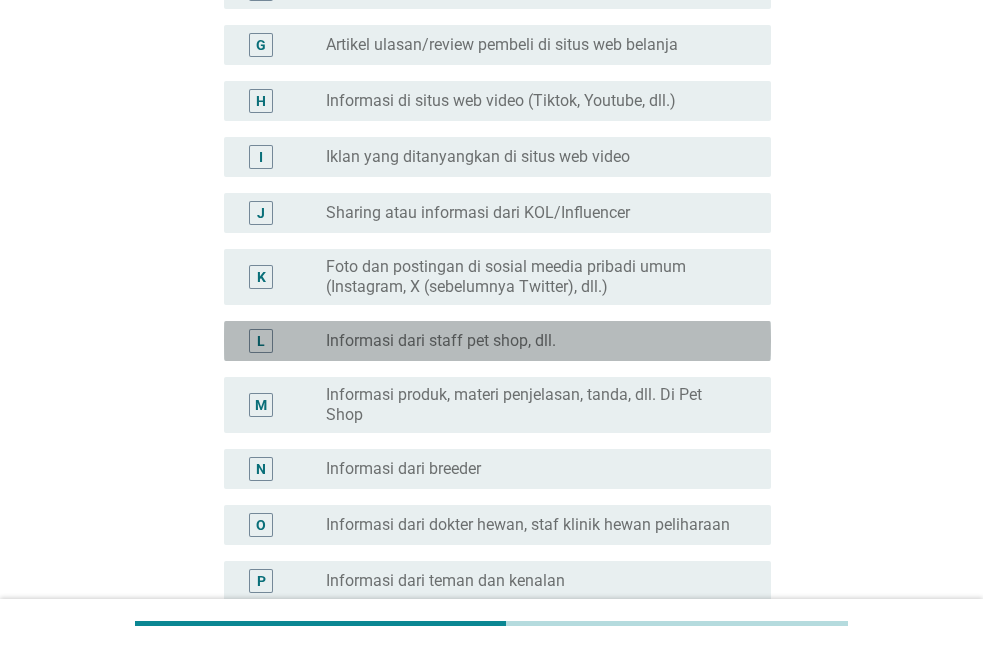 click on "Informasi dari staff pet shop, dll." at bounding box center (441, 341) 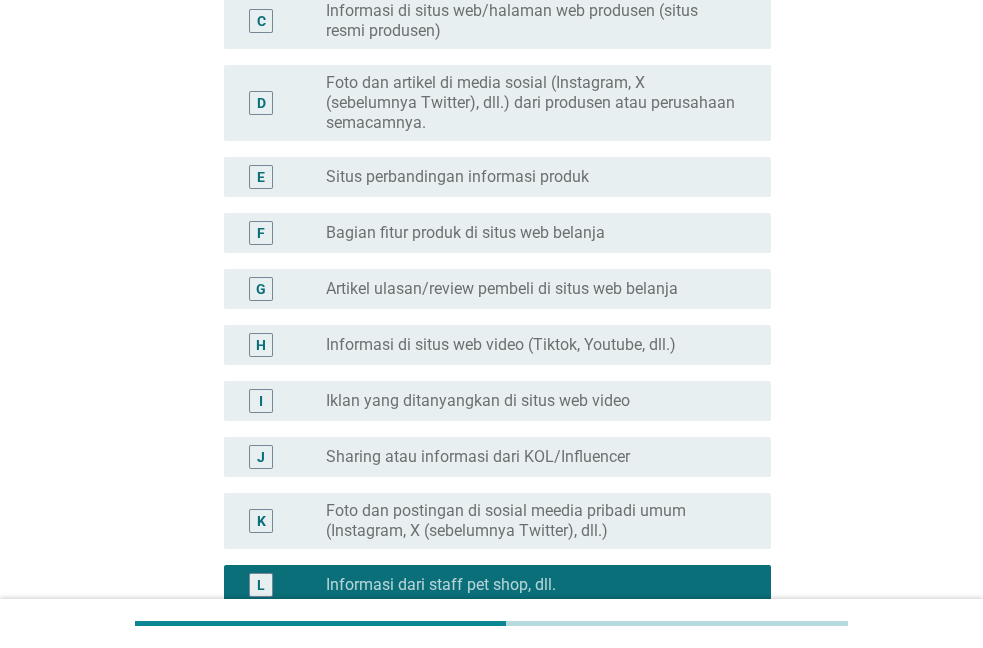 scroll, scrollTop: 0, scrollLeft: 0, axis: both 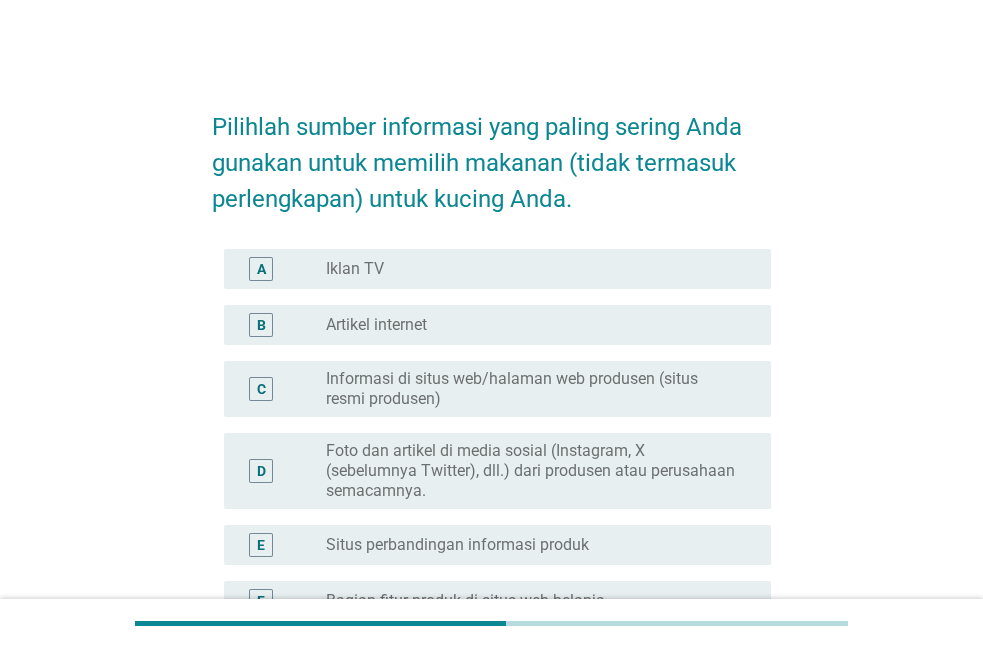 drag, startPoint x: 422, startPoint y: 255, endPoint x: 509, endPoint y: 352, distance: 130.29965 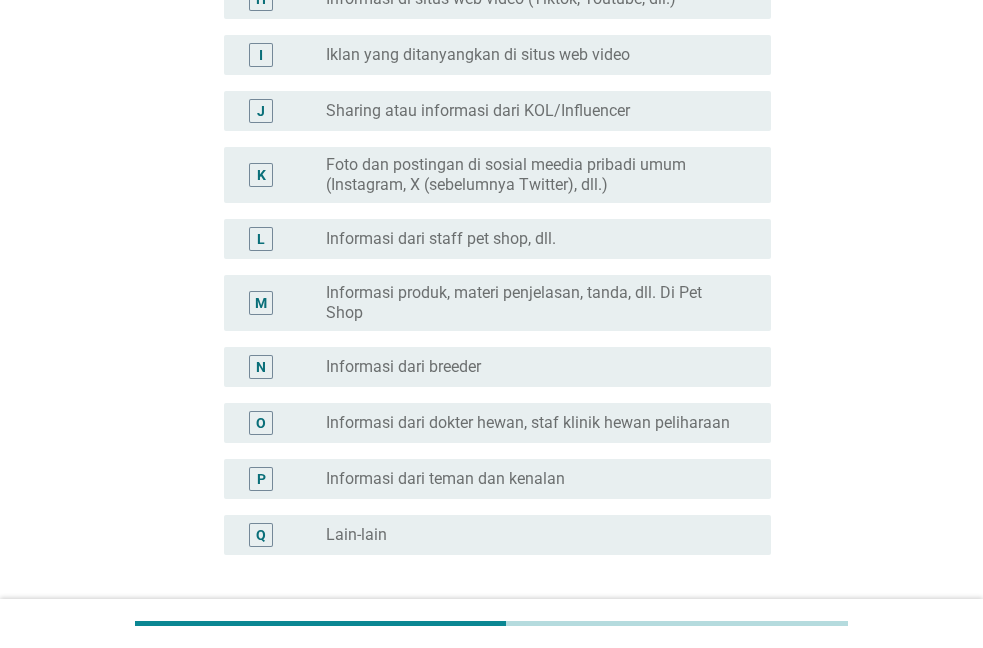 scroll, scrollTop: 878, scrollLeft: 0, axis: vertical 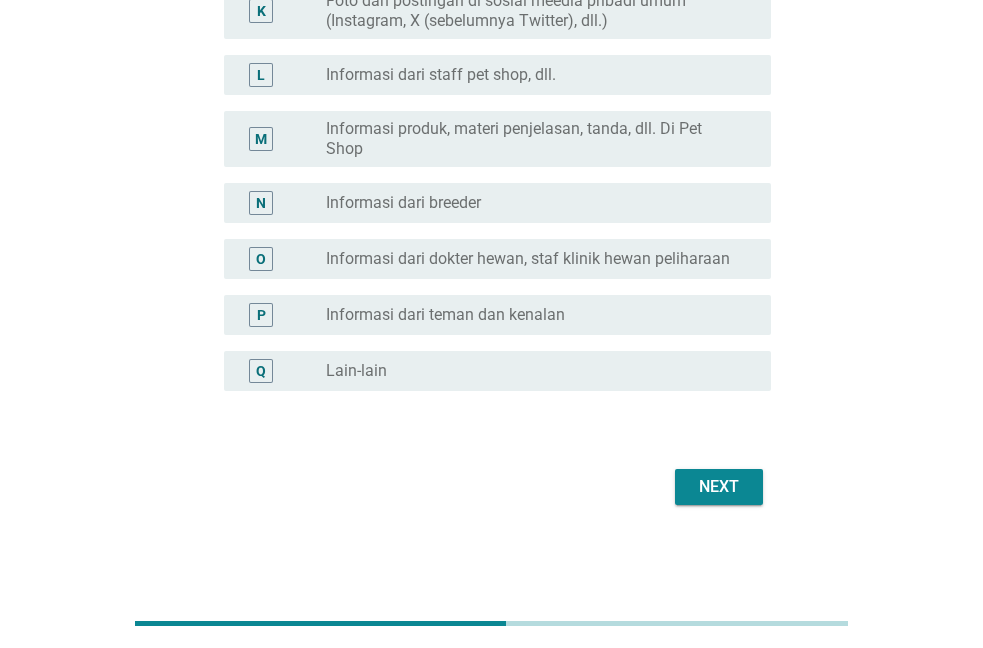click on "Next" at bounding box center (719, 487) 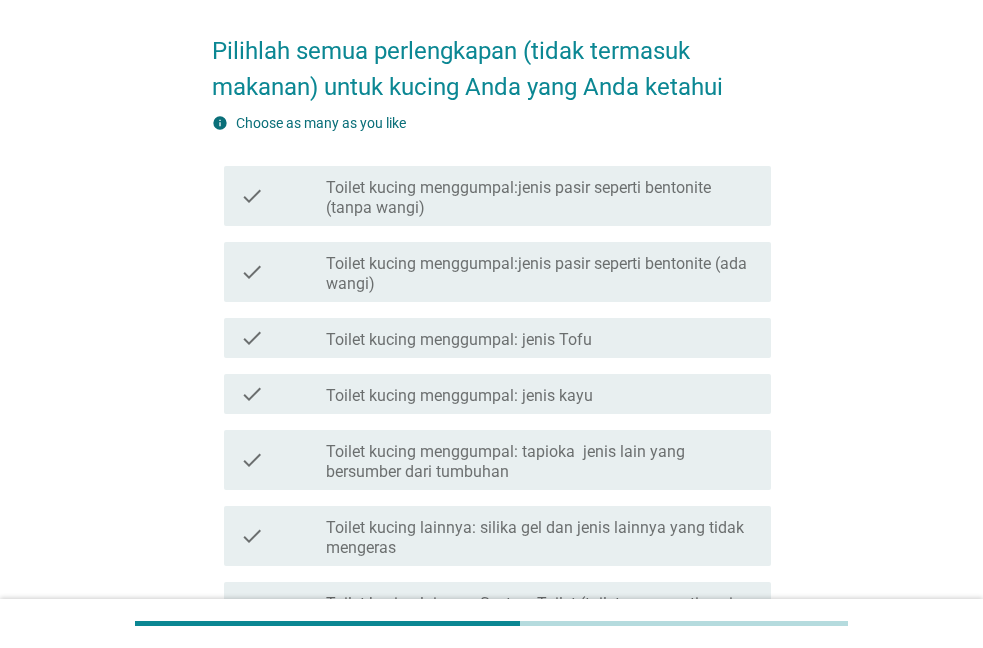 scroll, scrollTop: 204, scrollLeft: 0, axis: vertical 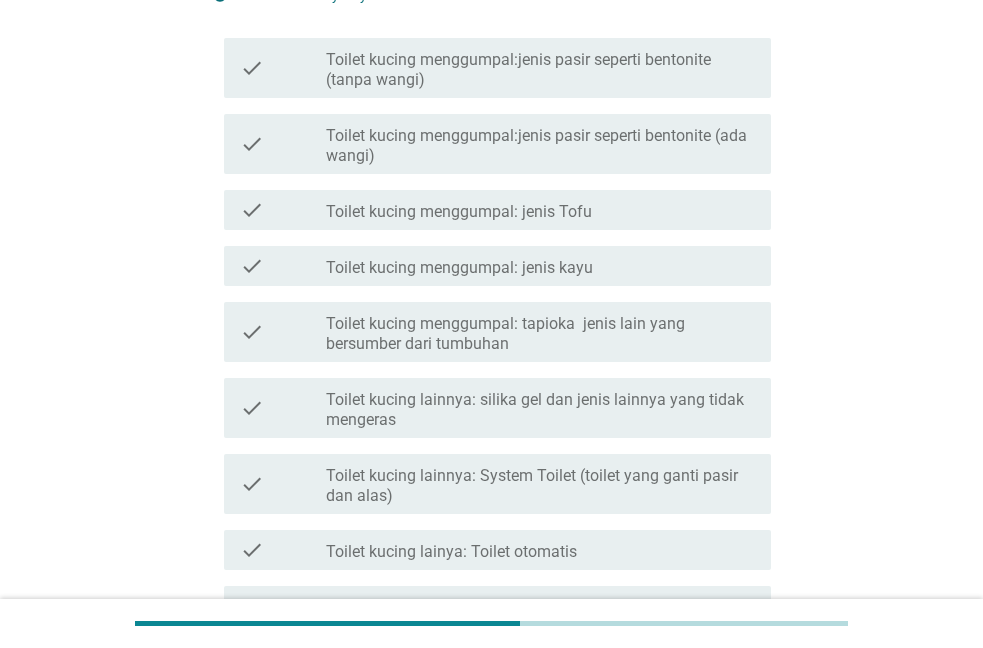 click on "Toilet kucing menggumpal: jenis Tofu" at bounding box center (459, 212) 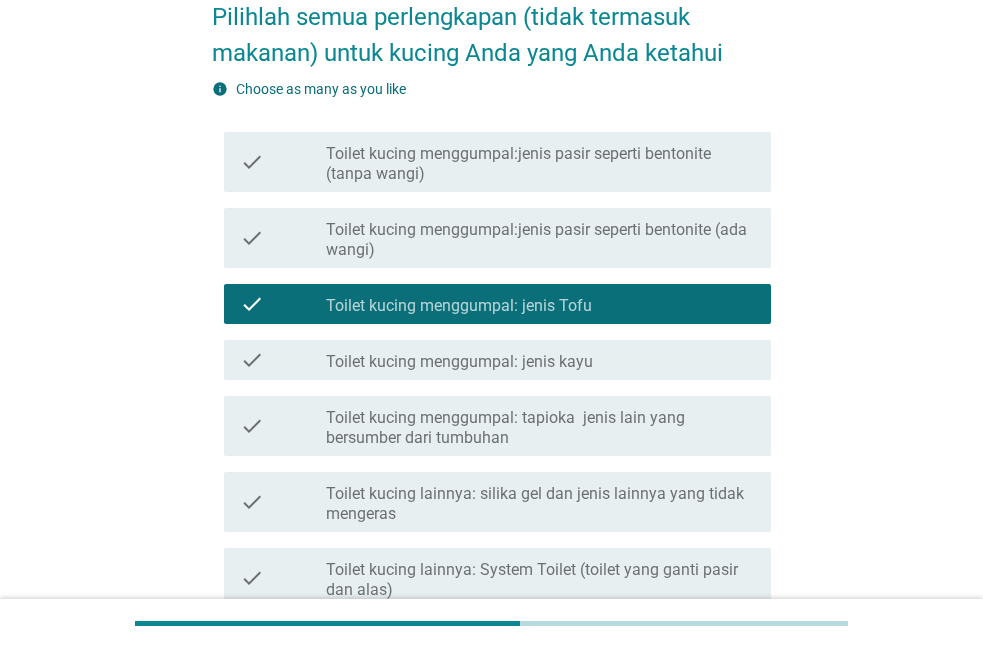 scroll, scrollTop: 0, scrollLeft: 0, axis: both 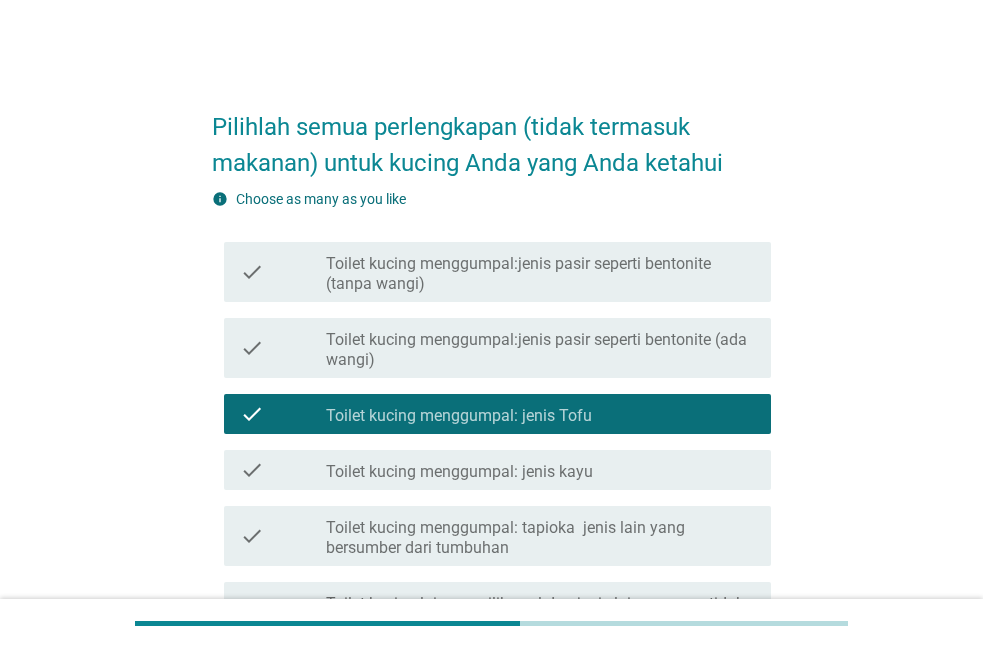 click on "check     check_box_outline_blank Toilet kucing menggumpal:jenis pasir seperti bentonite (tanpa wangi)" at bounding box center [497, 272] 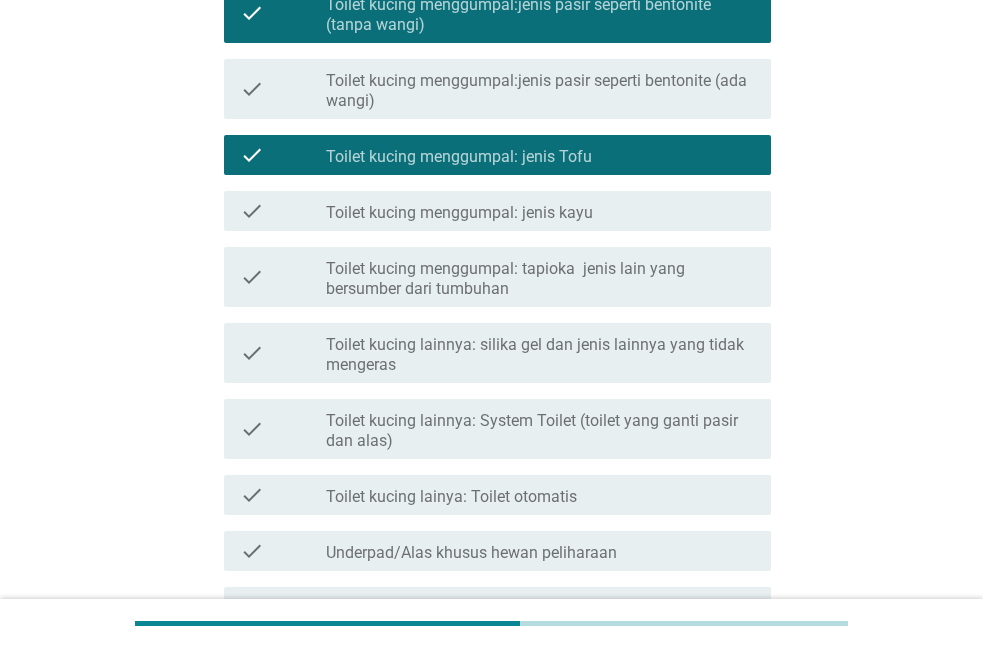 scroll, scrollTop: 510, scrollLeft: 0, axis: vertical 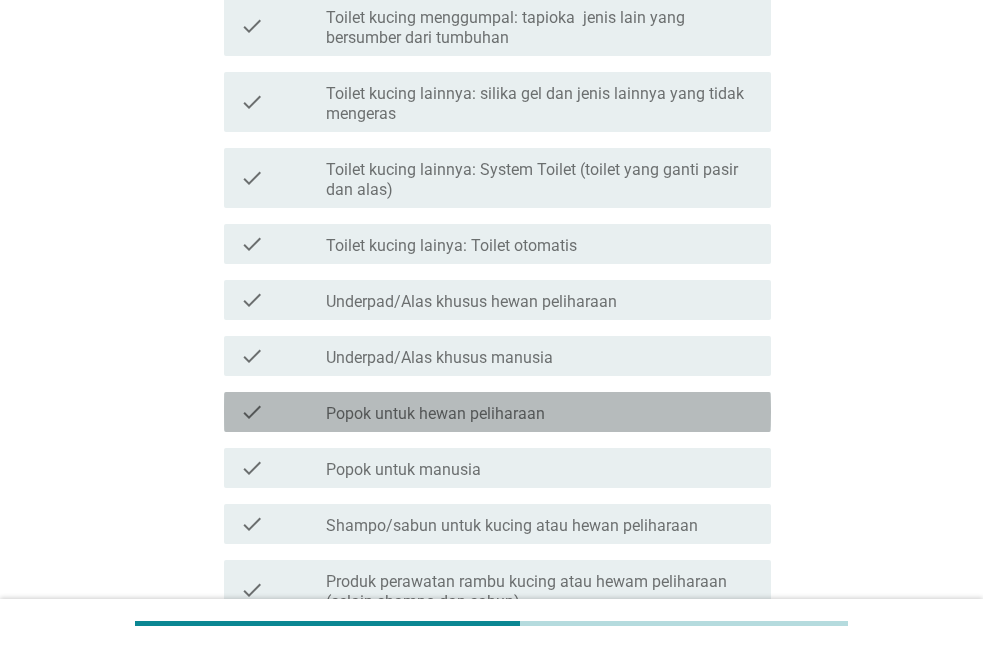 click on "Popok untuk hewan peliharaan" at bounding box center (435, 414) 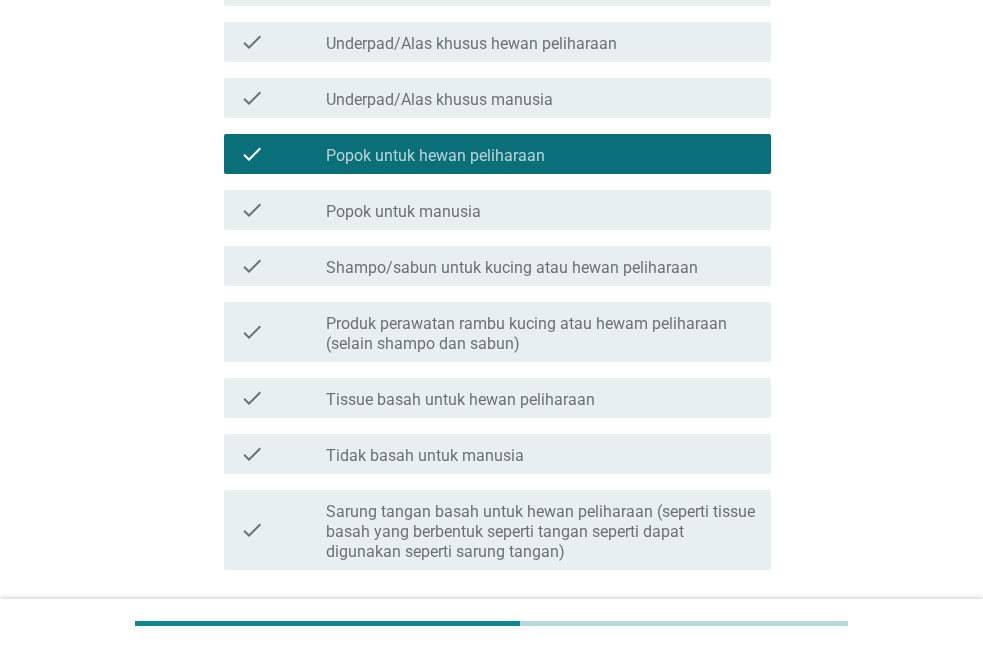 scroll, scrollTop: 816, scrollLeft: 0, axis: vertical 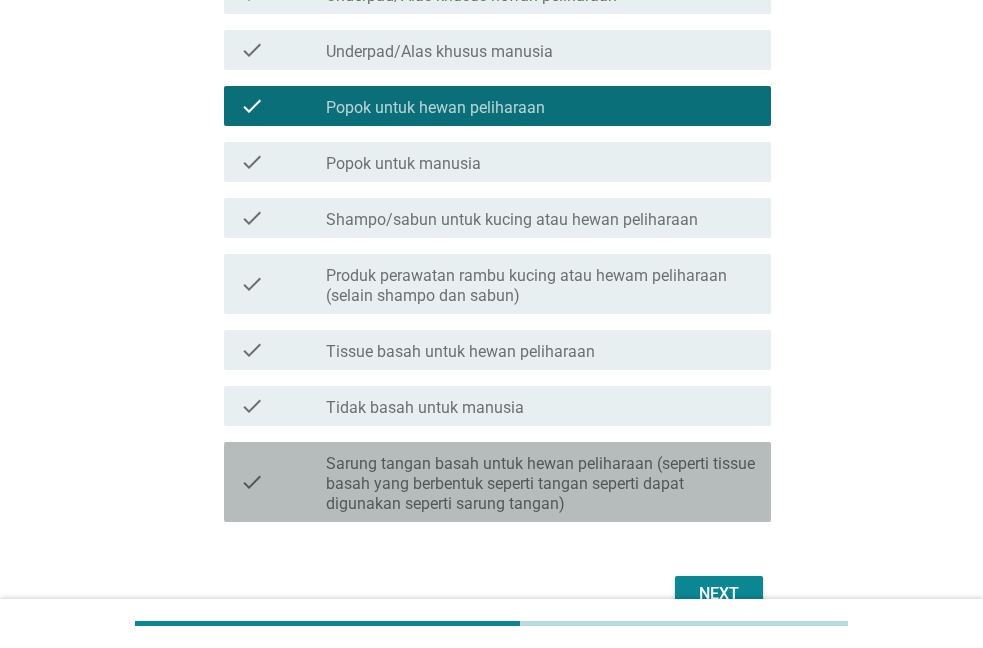 click on "Sarung tangan basah untuk hewan peliharaan (seperti tissue basah yang berbentuk seperti tangan seperti dapat digunakan seperti sarung tangan)" at bounding box center [540, 484] 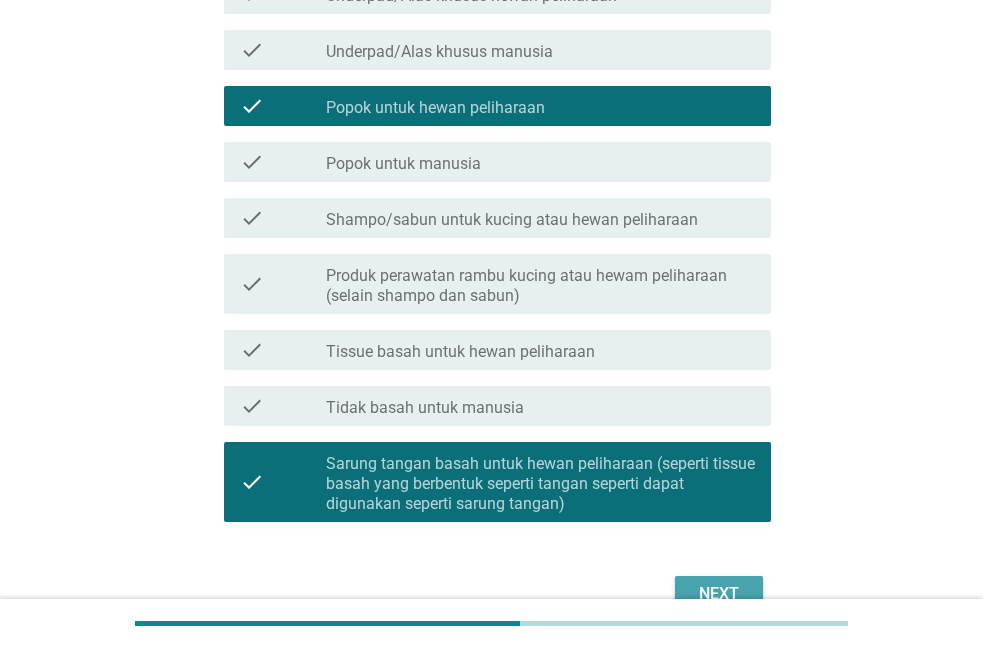 drag, startPoint x: 715, startPoint y: 593, endPoint x: 717, endPoint y: 578, distance: 15.132746 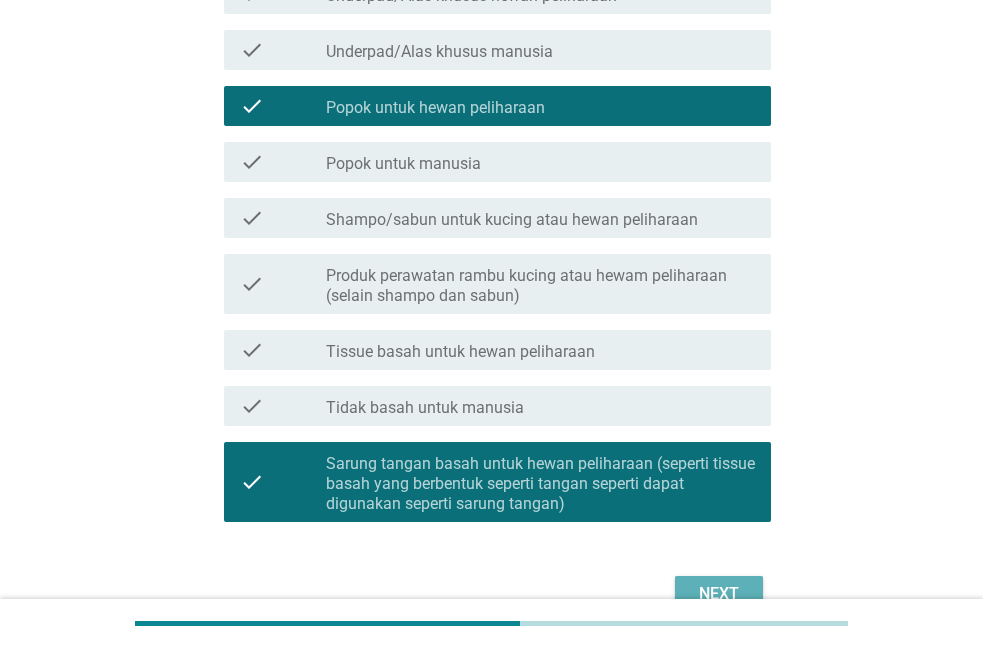click on "Next" at bounding box center [719, 594] 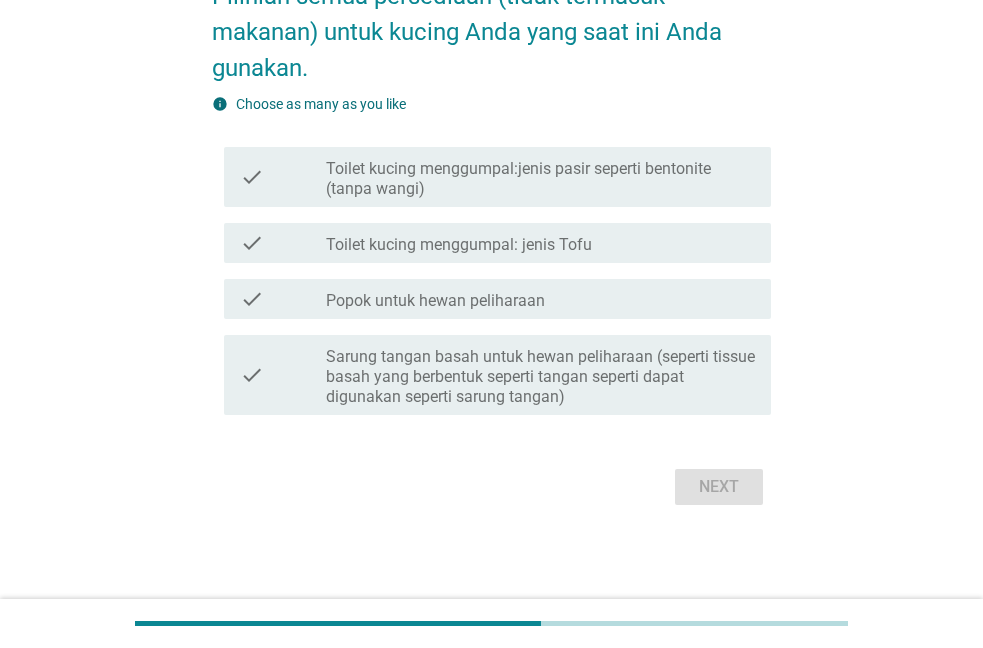 scroll, scrollTop: 0, scrollLeft: 0, axis: both 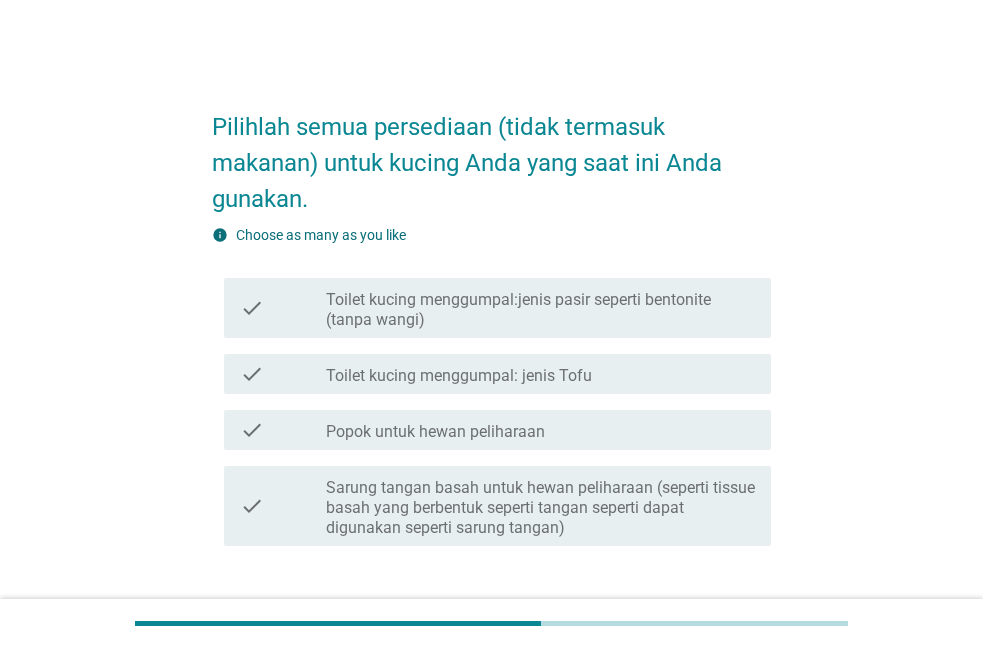 click on "Toilet kucing menggumpal: jenis Tofu" at bounding box center (459, 376) 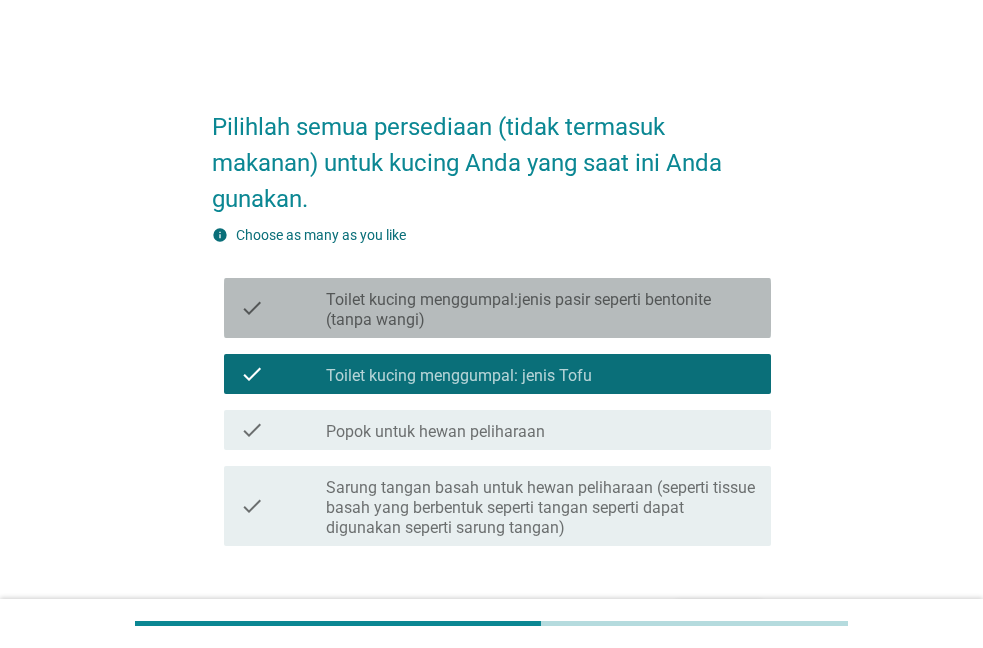 click on "Toilet kucing menggumpal:jenis pasir seperti bentonite (tanpa wangi)" at bounding box center [540, 310] 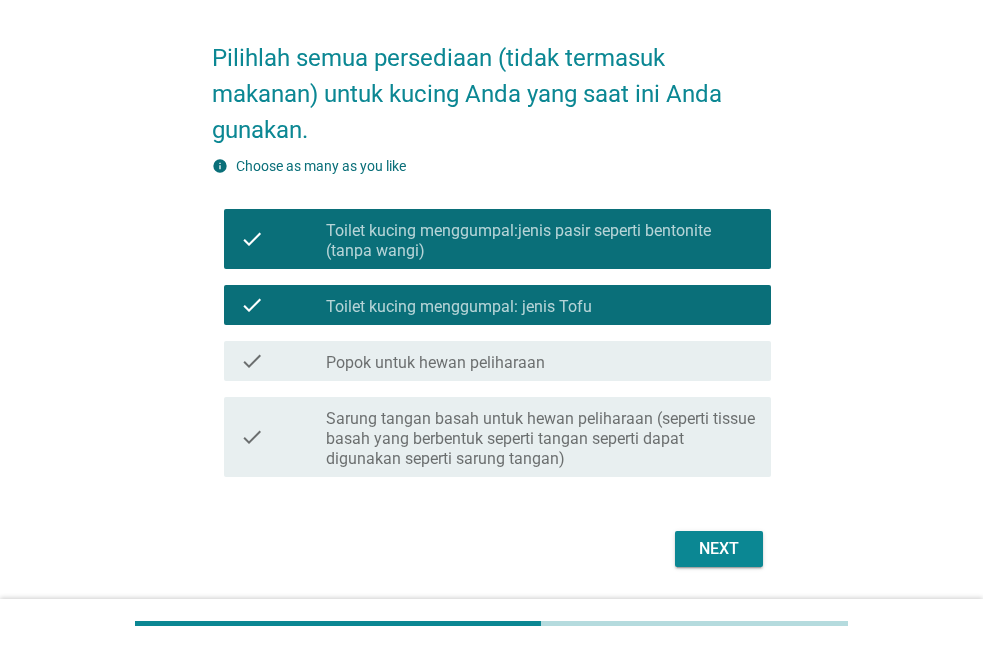 scroll, scrollTop: 131, scrollLeft: 0, axis: vertical 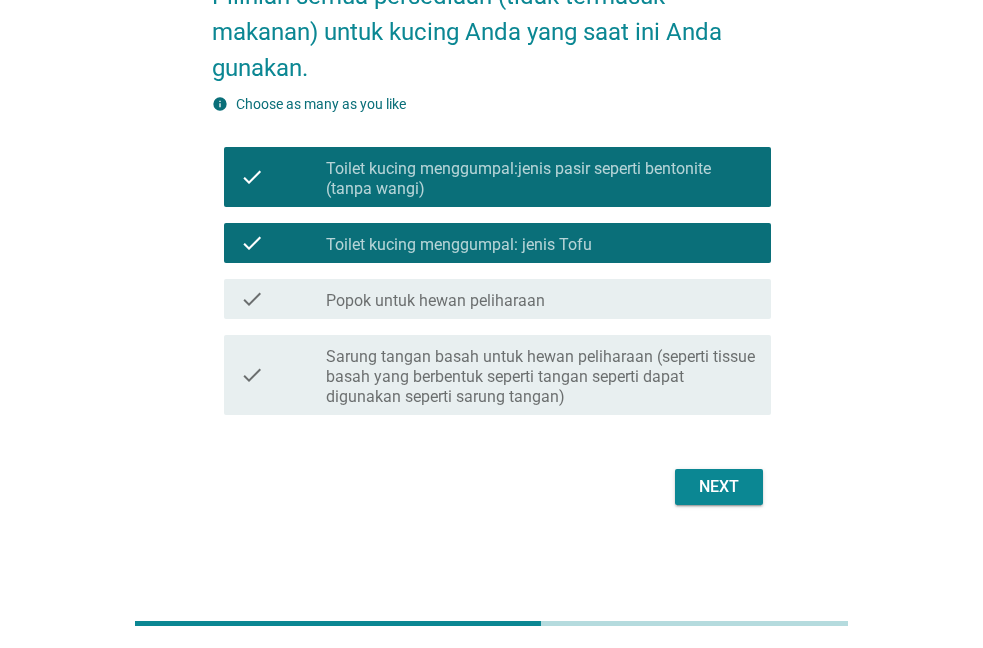click on "check     check_box_outline_blank Popok untuk hewan peliharaan" at bounding box center (491, 299) 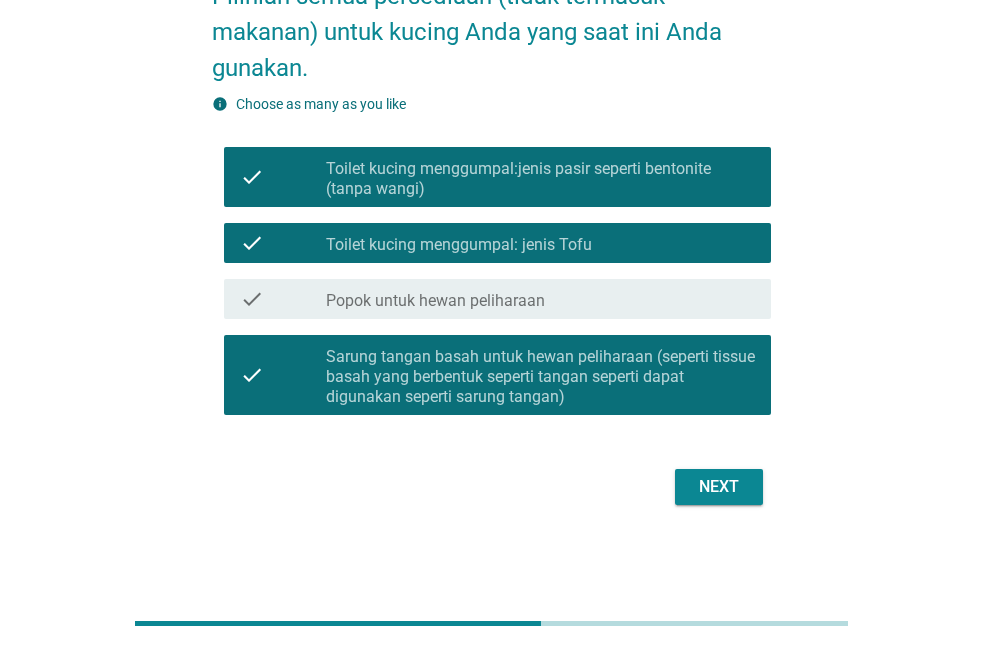 click on "check     check_box_outline_blank Popok untuk hewan peliharaan" at bounding box center (491, 299) 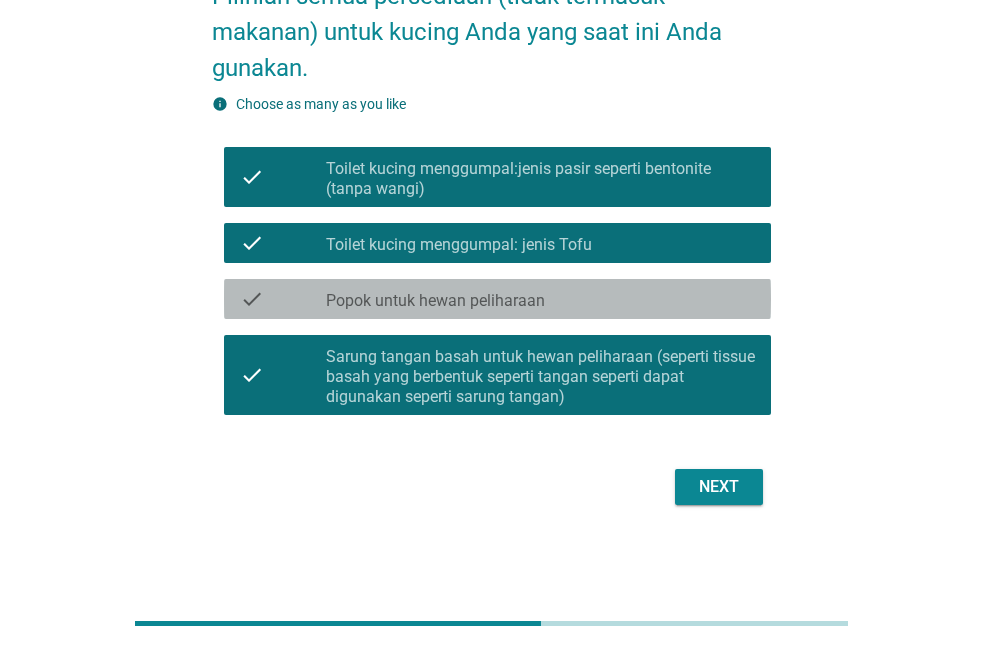 click on "check_box_outline_blank Popok untuk hewan peliharaan" at bounding box center [540, 299] 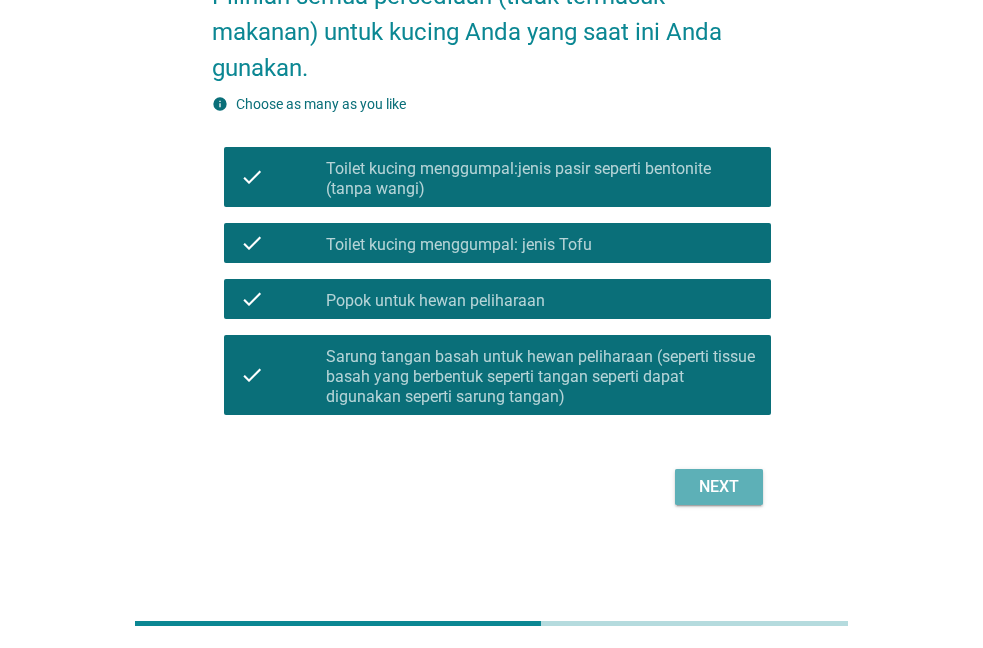 drag, startPoint x: 728, startPoint y: 490, endPoint x: 718, endPoint y: 457, distance: 34.48188 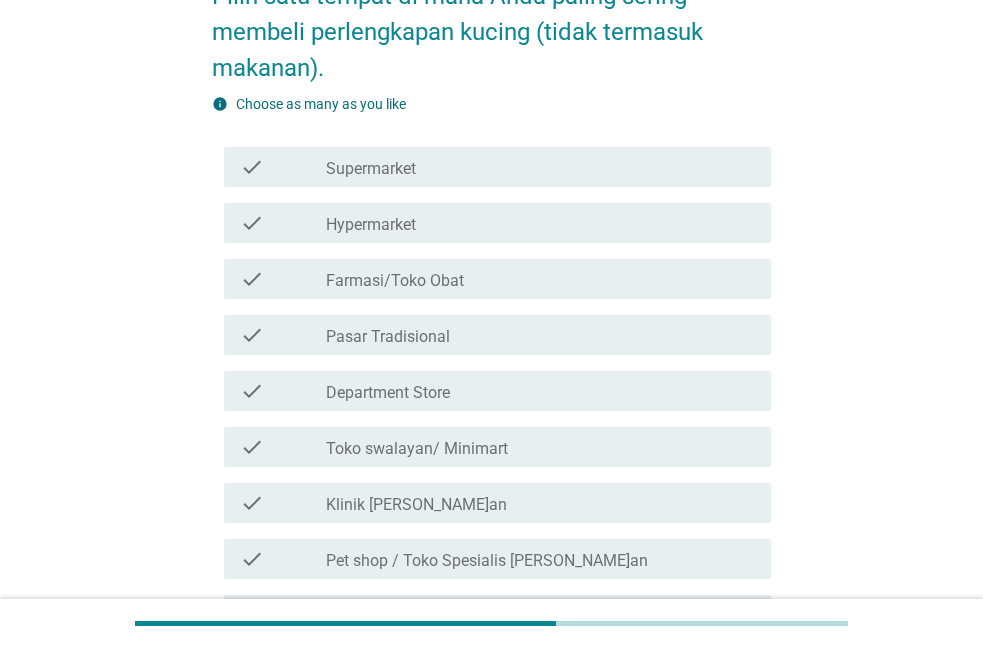 scroll, scrollTop: 0, scrollLeft: 0, axis: both 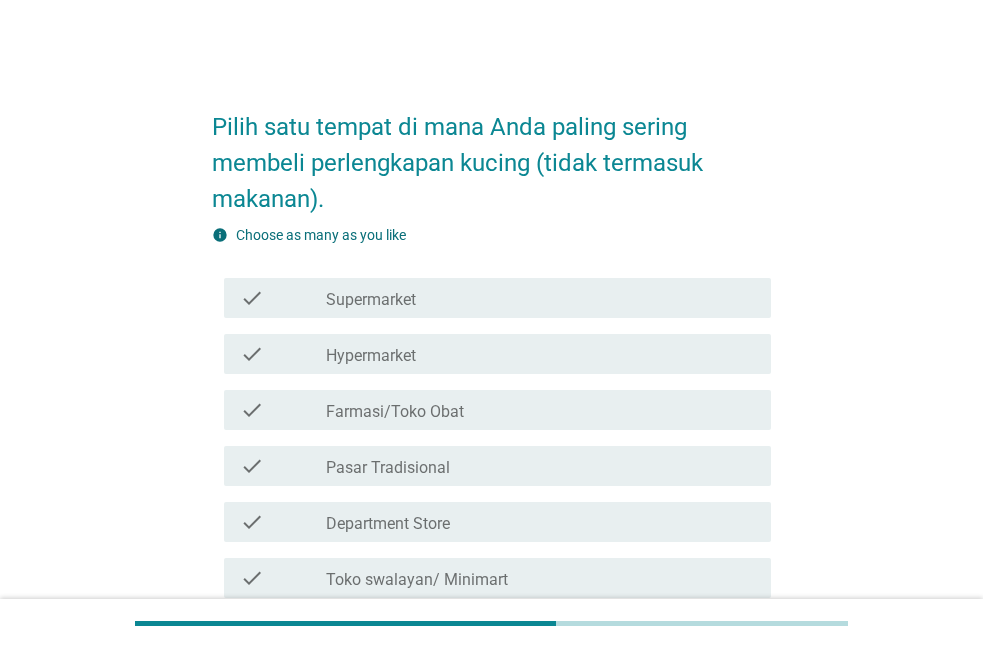 drag, startPoint x: 459, startPoint y: 419, endPoint x: 456, endPoint y: 407, distance: 12.369317 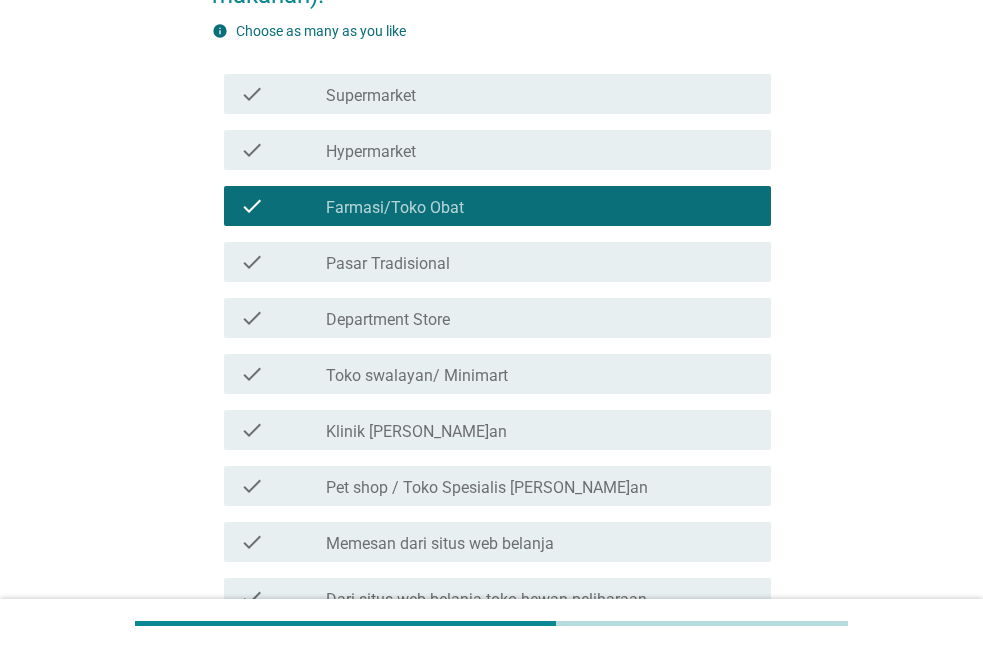 scroll, scrollTop: 707, scrollLeft: 0, axis: vertical 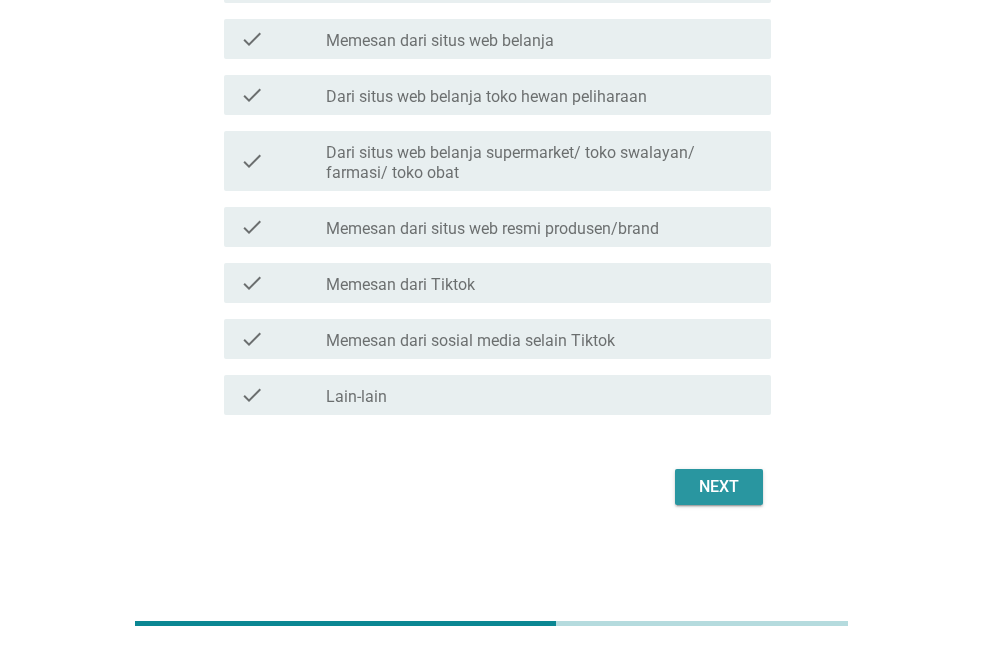 drag, startPoint x: 714, startPoint y: 485, endPoint x: 709, endPoint y: 436, distance: 49.25444 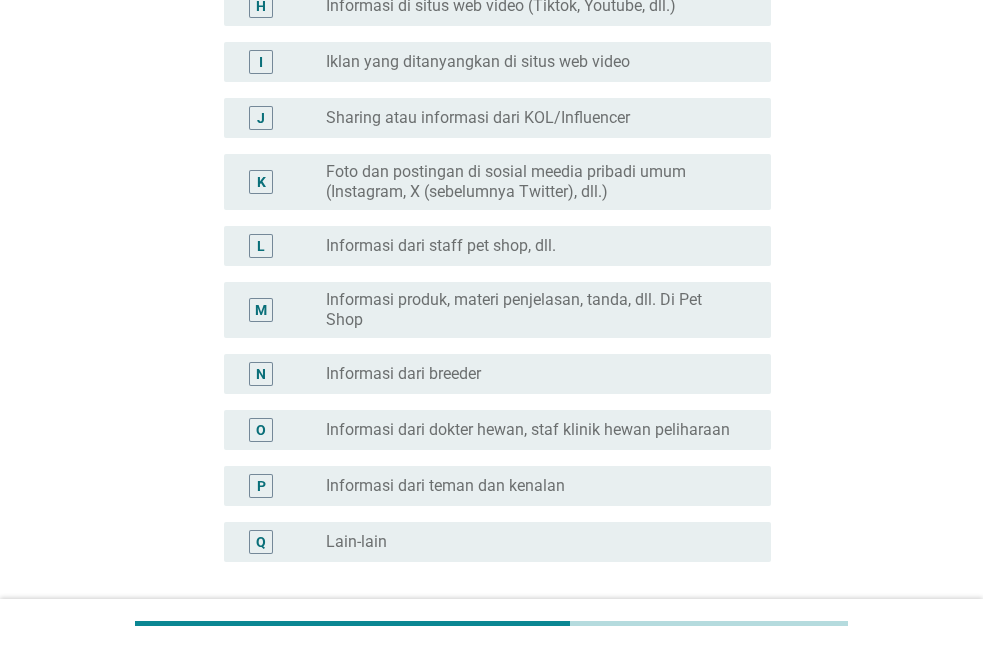 scroll, scrollTop: 0, scrollLeft: 0, axis: both 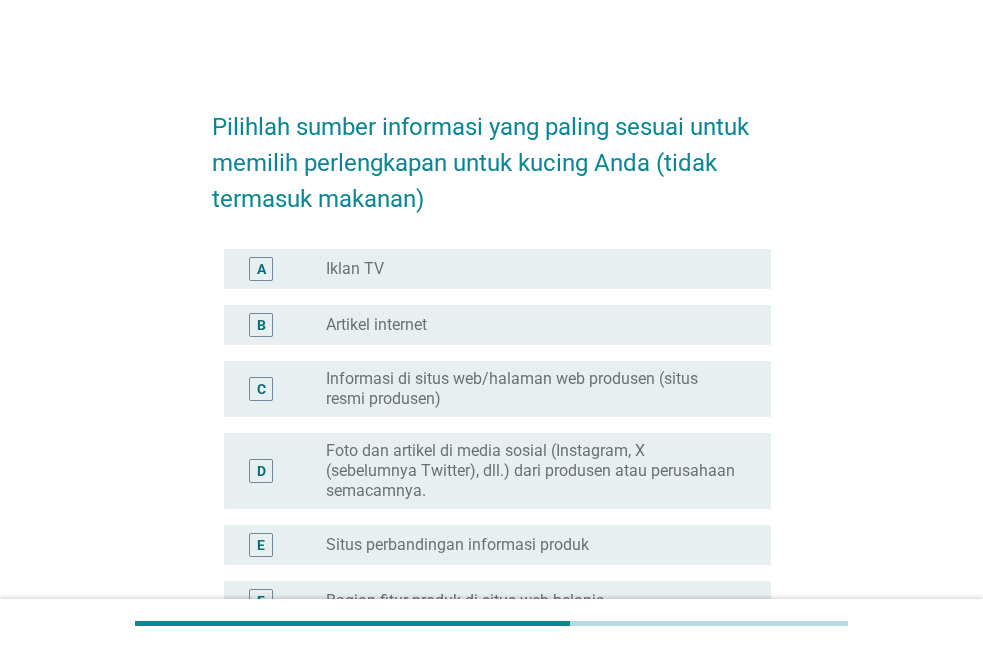 click on "A     radio_button_unchecked Iklan TV" at bounding box center [491, 269] 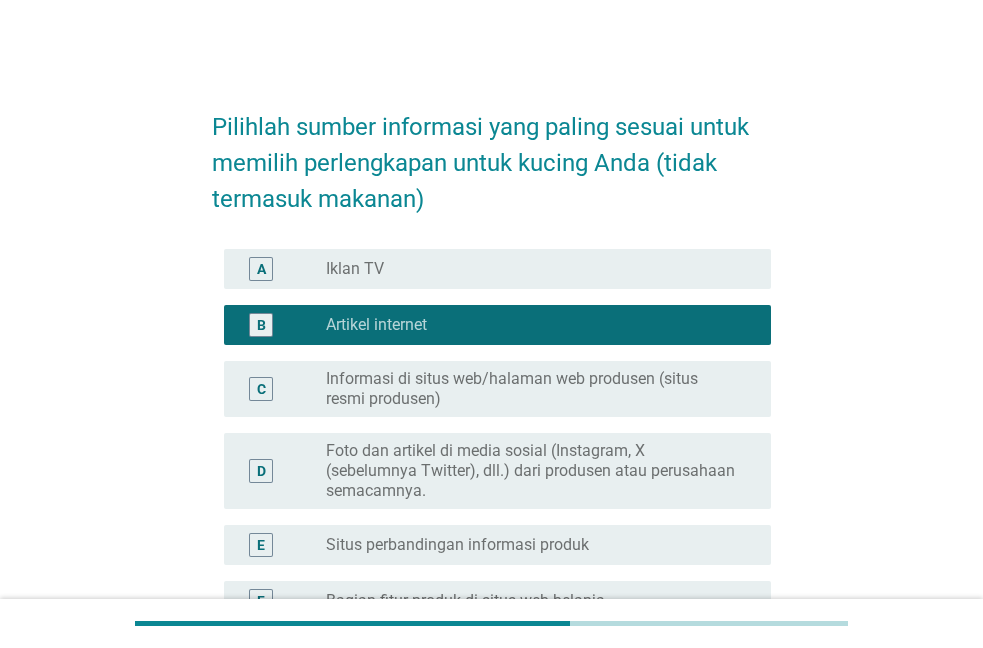 click on "radio_button_unchecked Iklan TV" at bounding box center [532, 269] 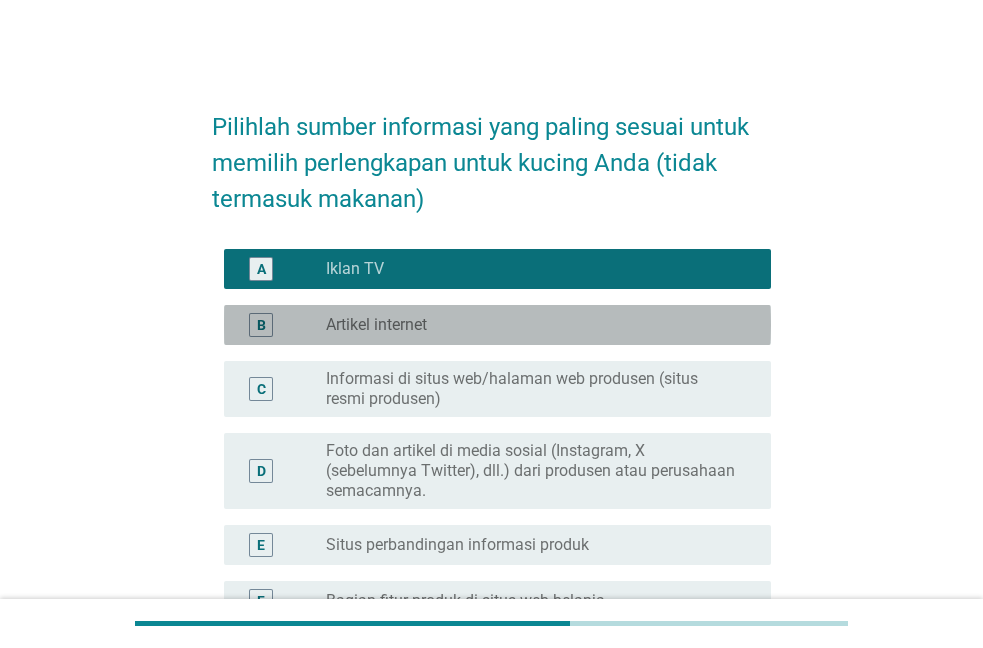 click on "radio_button_unchecked Artikel internet" at bounding box center (532, 325) 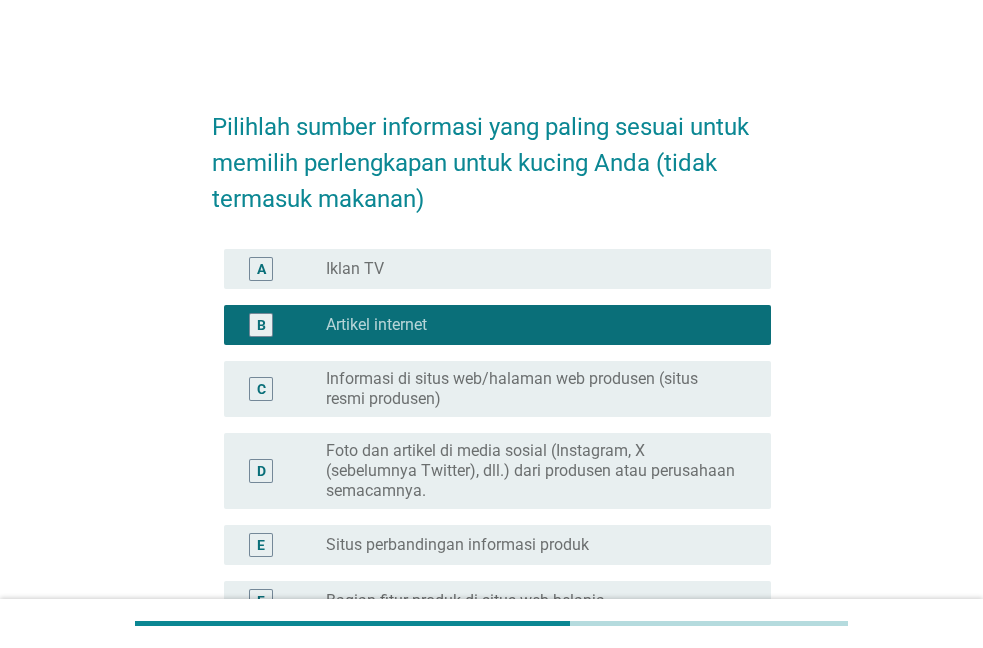 click on "radio_button_unchecked Iklan TV" at bounding box center (532, 269) 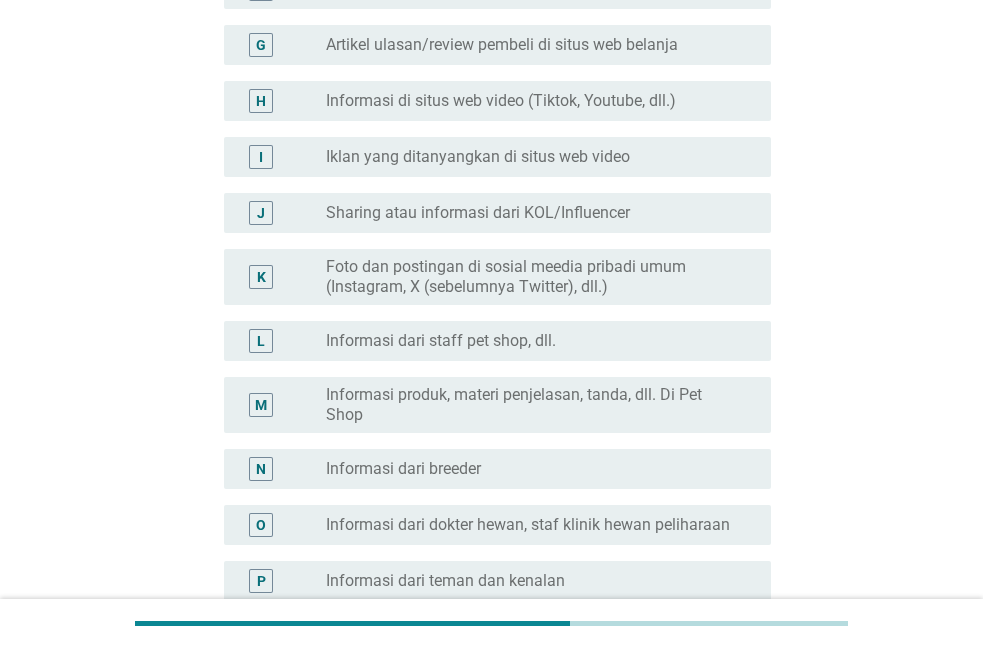scroll, scrollTop: 878, scrollLeft: 0, axis: vertical 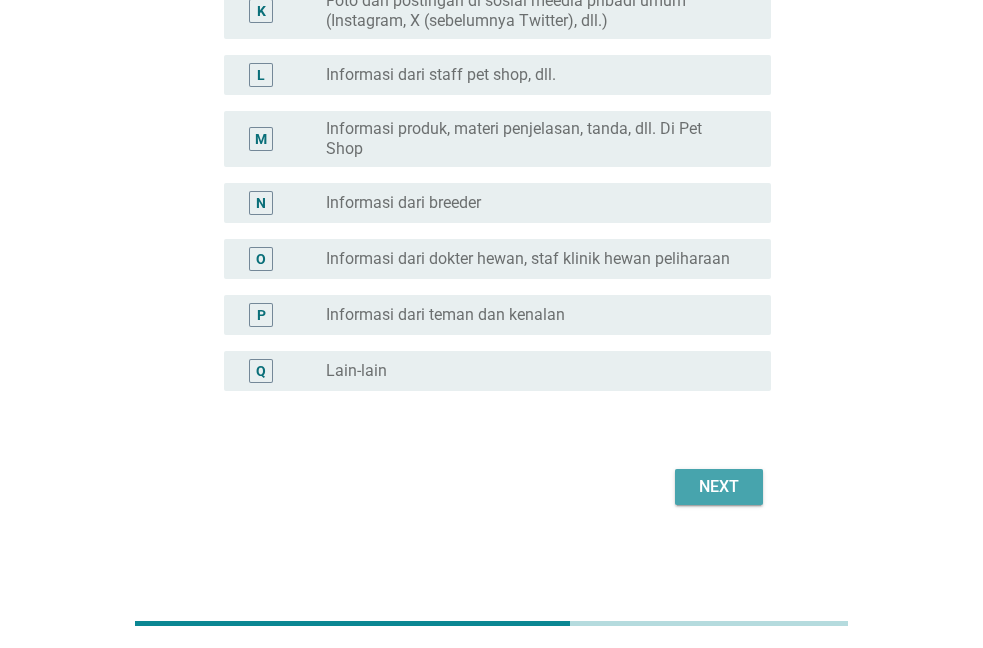 click on "Next" at bounding box center [719, 487] 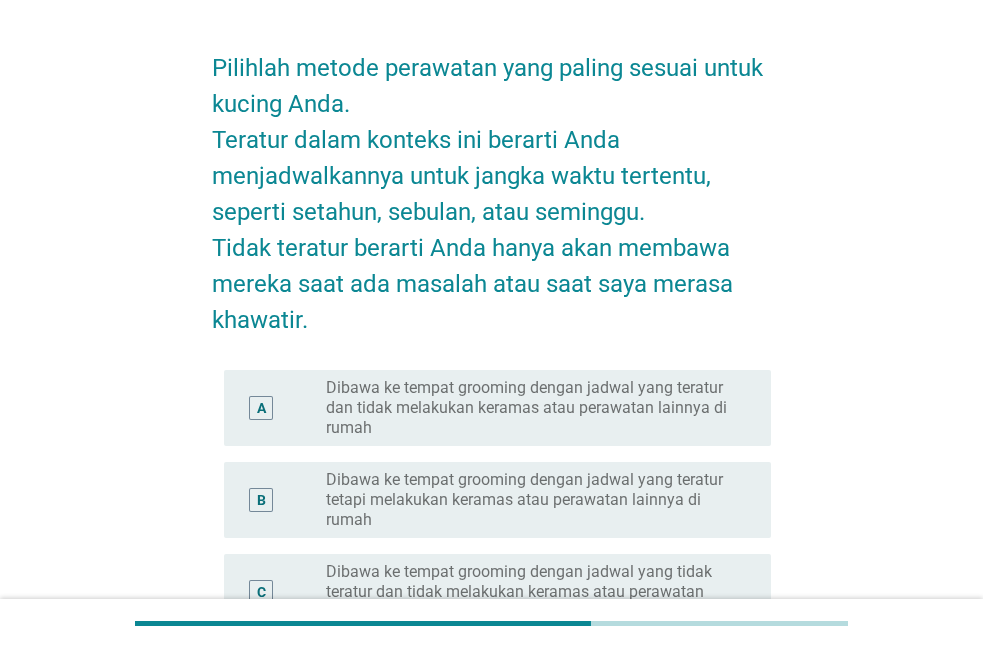scroll, scrollTop: 306, scrollLeft: 0, axis: vertical 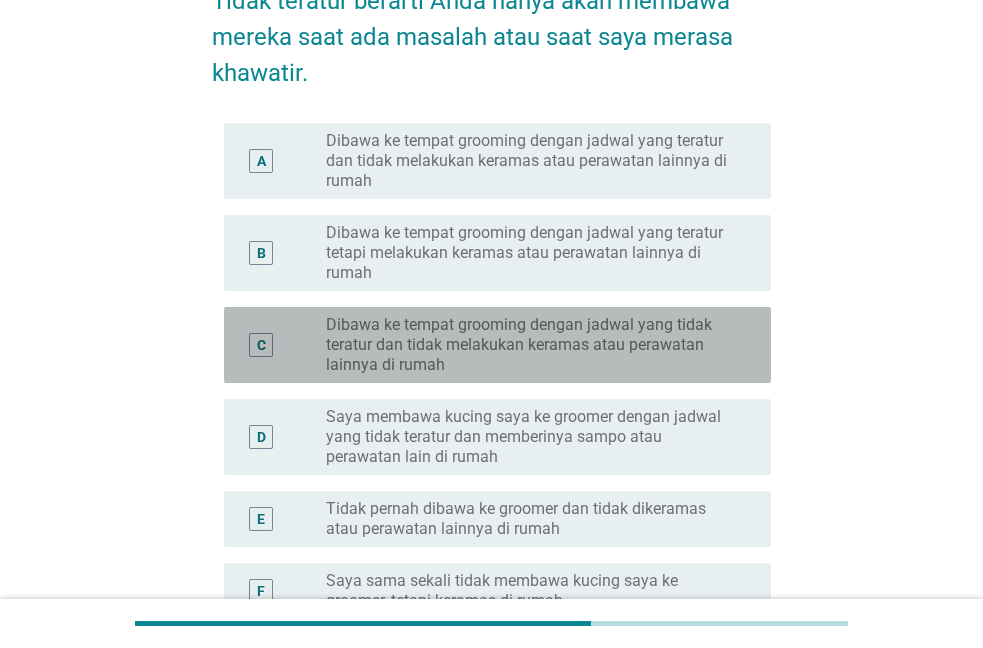 click on "Dibawa ke tempat grooming dengan jadwal yang tidak teratur dan tidak melakukan keramas atau perawatan lainnya di rumah" at bounding box center [532, 345] 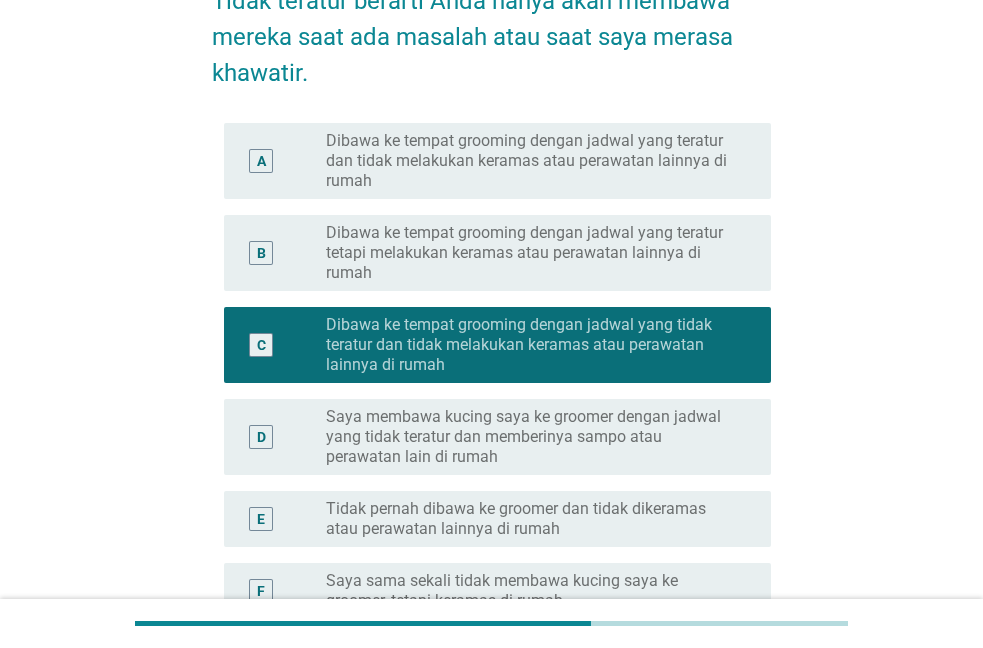 click on "Dibawa ke tempat grooming dengan jadwal yang teratur tetapi melakukan keramas atau perawatan lainnya di rumah" at bounding box center (532, 253) 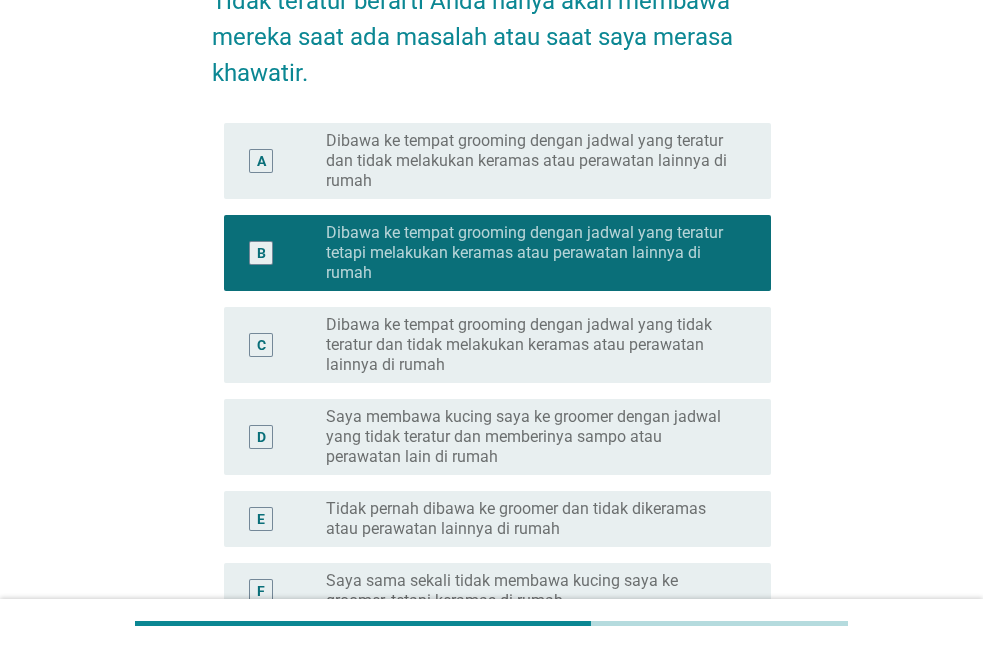 click on "Dibawa ke tempat grooming dengan jadwal yang teratur dan tidak melakukan keramas atau perawatan lainnya di rumah" at bounding box center (532, 161) 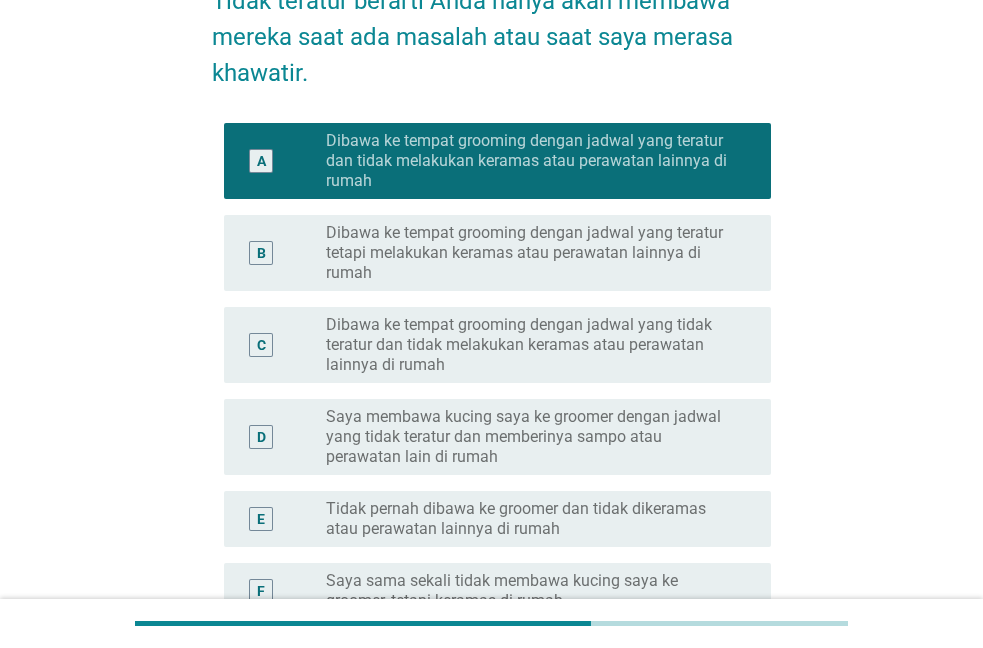 scroll, scrollTop: 534, scrollLeft: 0, axis: vertical 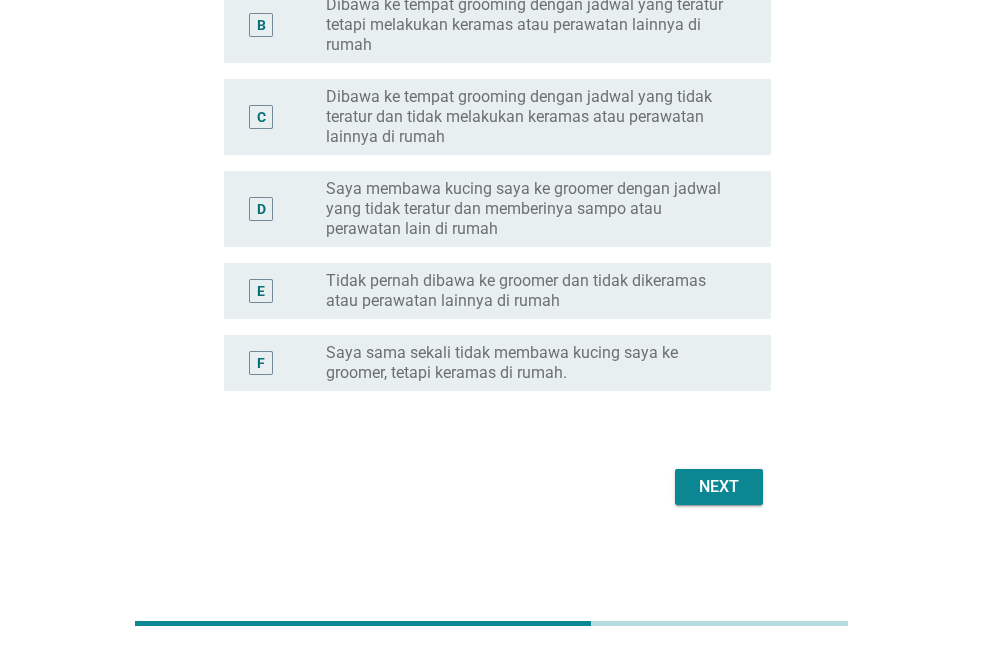 click on "Next" at bounding box center (719, 487) 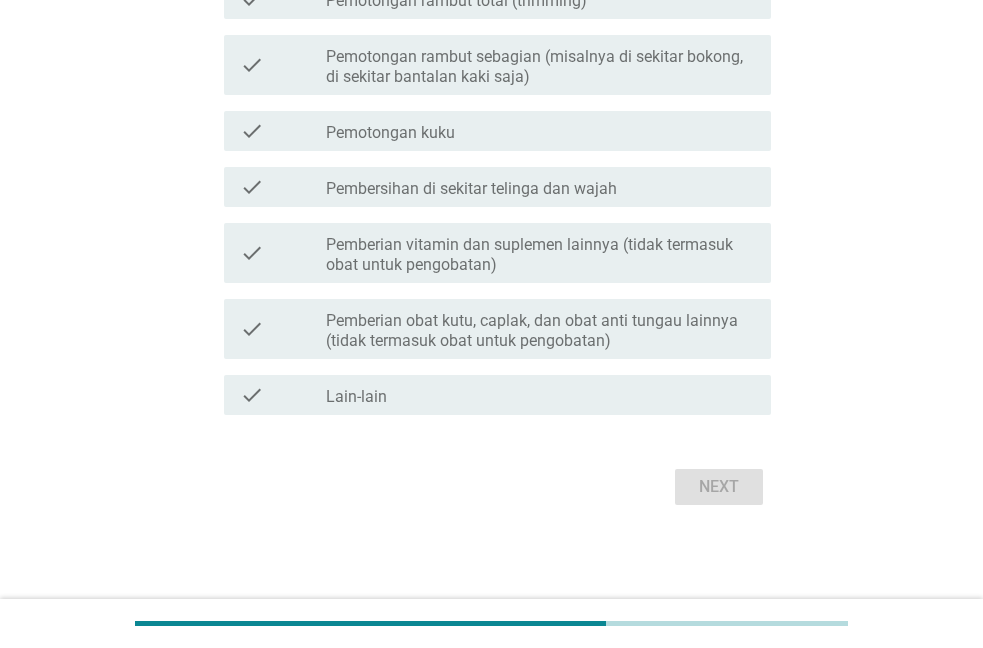 scroll, scrollTop: 0, scrollLeft: 0, axis: both 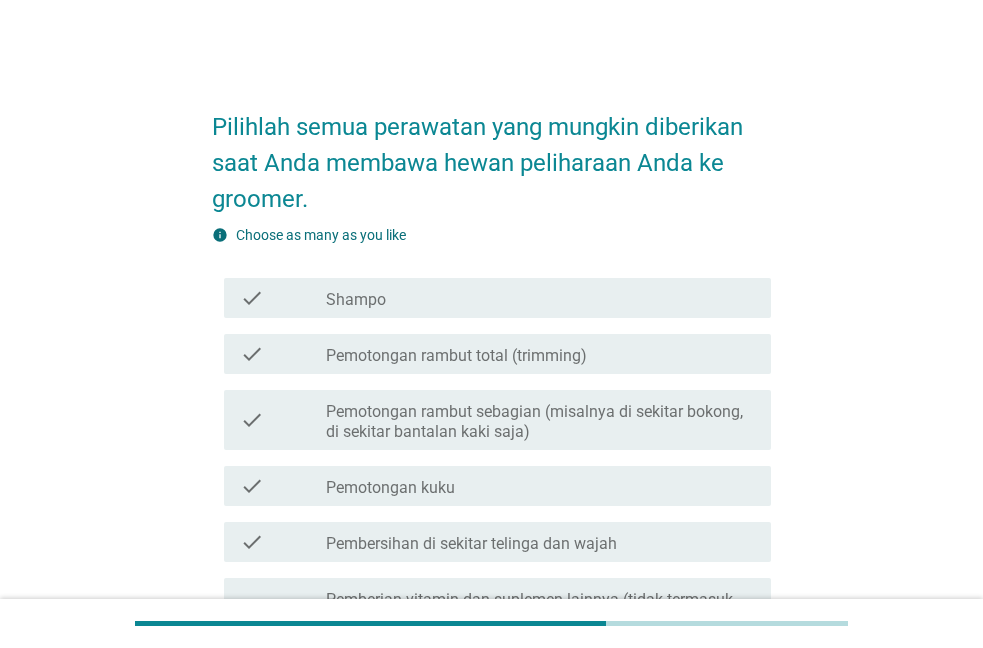 click on "check     check_box_outline_blank Shampo" at bounding box center (497, 298) 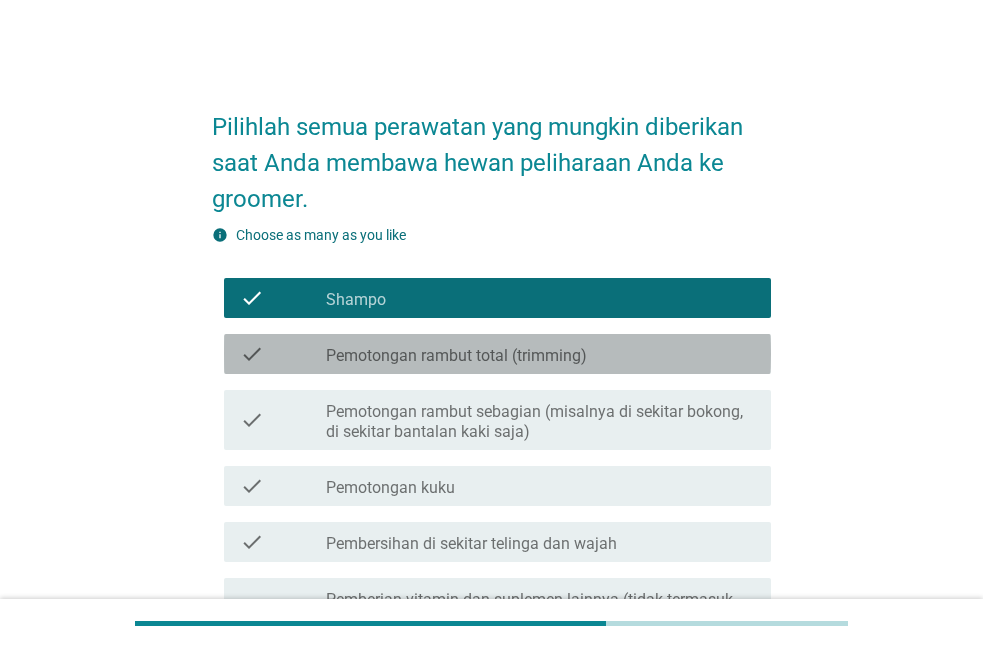 click on "Pemotongan rambut total (trimming)" at bounding box center (456, 356) 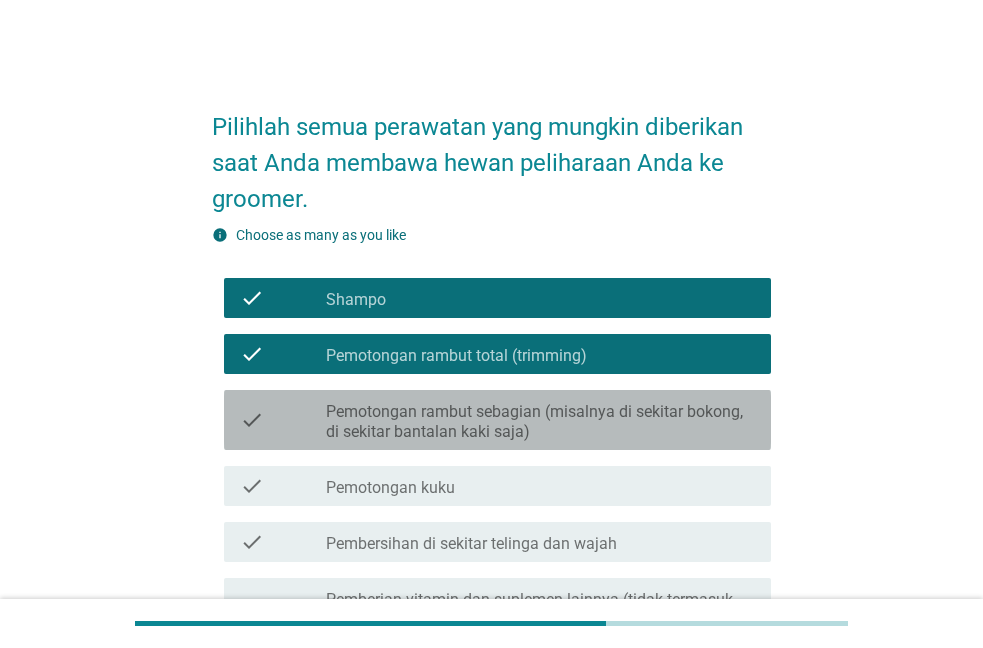 click on "Pemotongan rambut sebagian (misalnya di sekitar bokong, di sekitar bantalan kaki saja)" at bounding box center [540, 422] 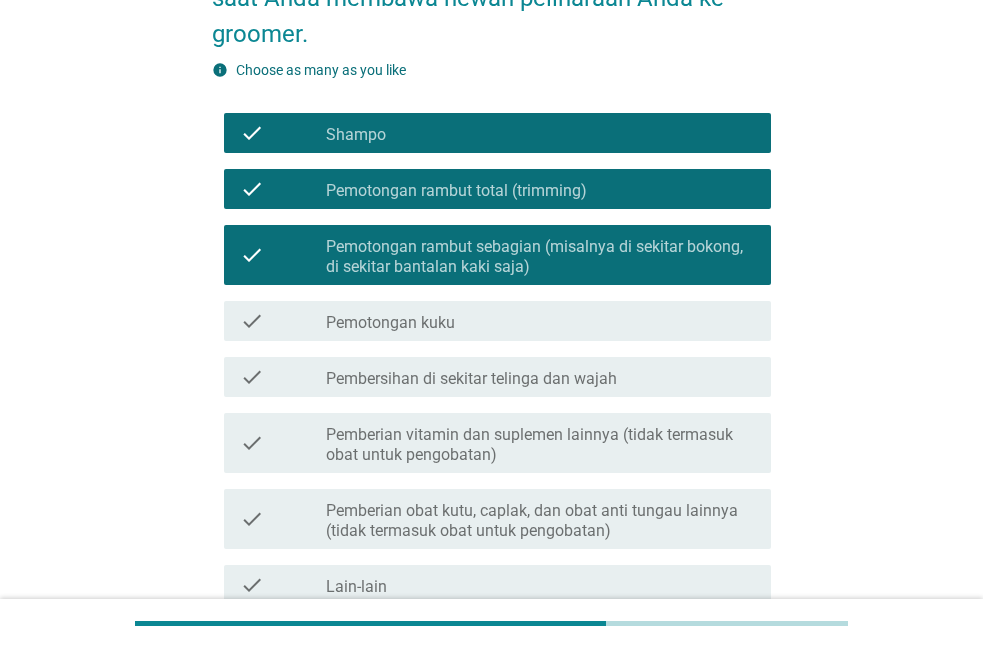 scroll, scrollTop: 355, scrollLeft: 0, axis: vertical 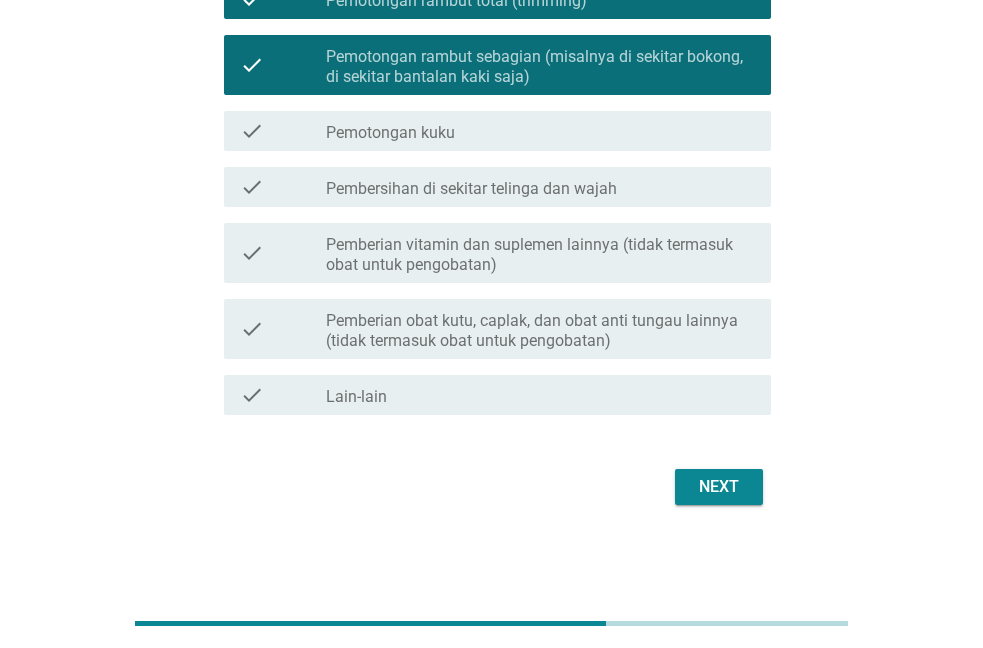 click on "Next" at bounding box center (719, 487) 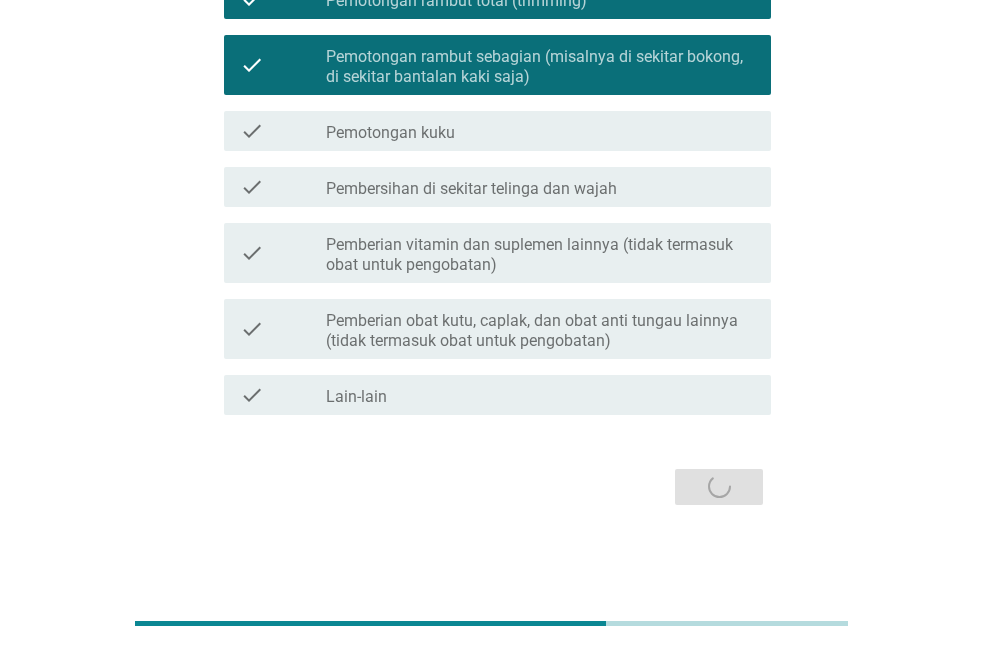 scroll, scrollTop: 0, scrollLeft: 0, axis: both 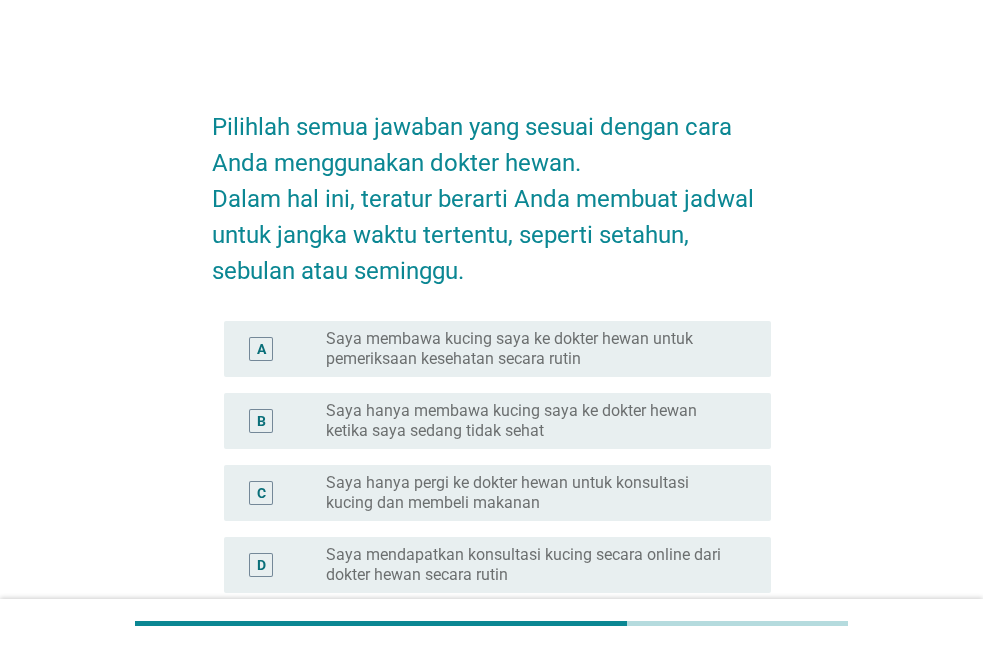 click on "Saya membawa kucing saya ke dokter hewan untuk pemeriksaan kesehatan secara rutin" at bounding box center [532, 349] 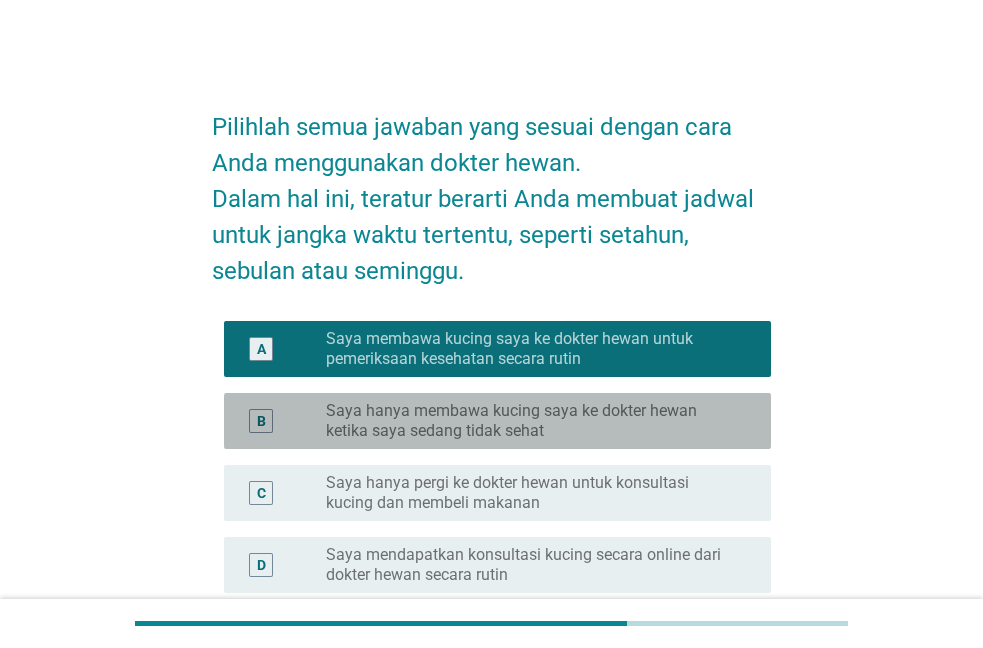 click on "Saya hanya membawa kucing saya ke dokter hewan ketika saya sedang tidak sehat" at bounding box center [532, 421] 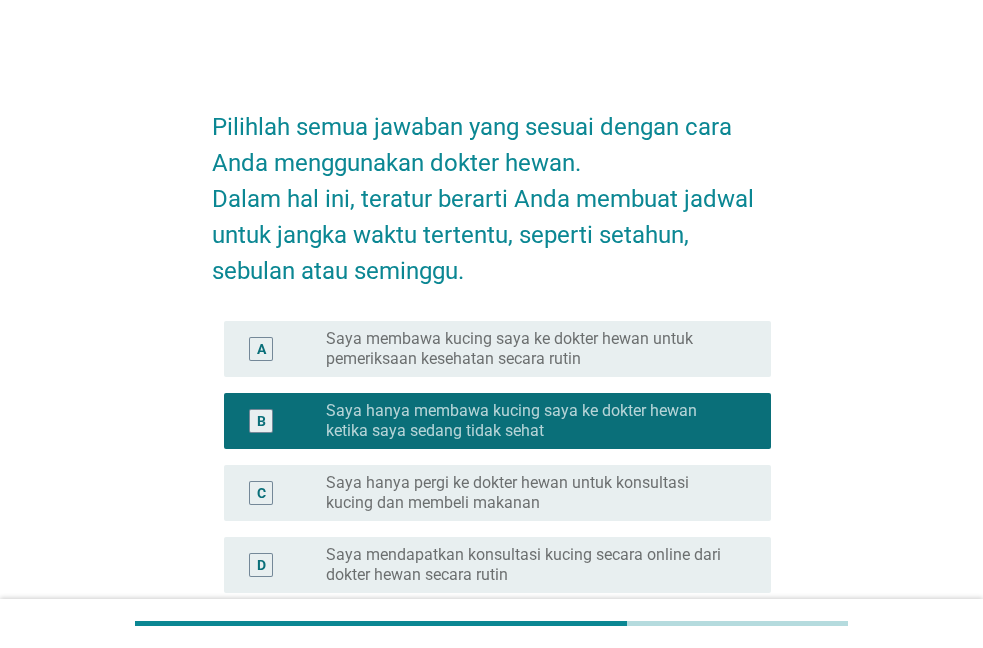 click on "Saya membawa kucing saya ke dokter hewan untuk pemeriksaan kesehatan secara rutin" at bounding box center [532, 349] 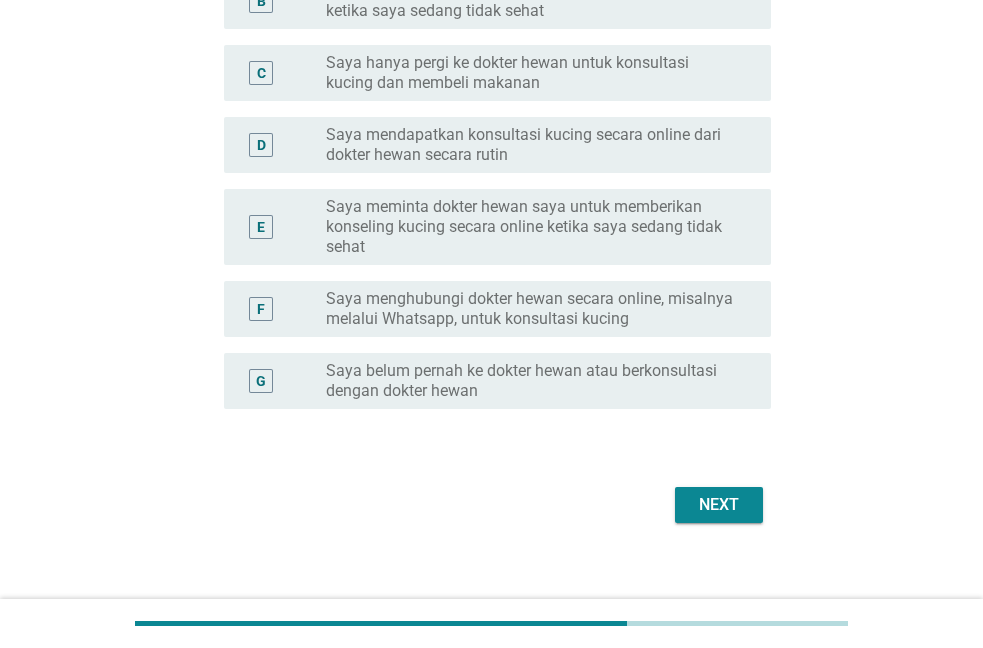 scroll, scrollTop: 438, scrollLeft: 0, axis: vertical 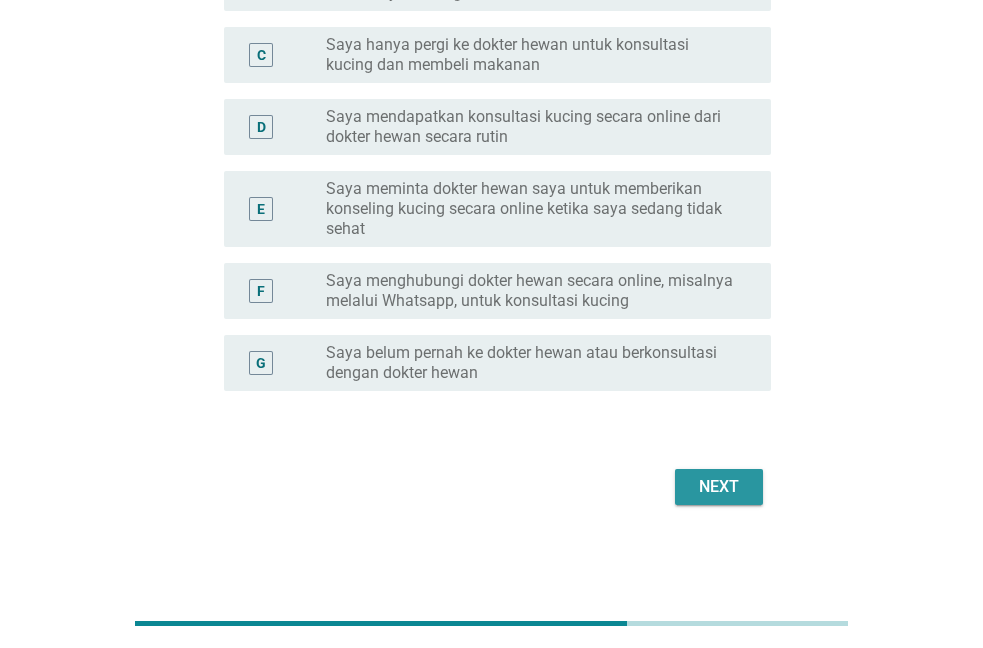 drag, startPoint x: 725, startPoint y: 480, endPoint x: 713, endPoint y: 433, distance: 48.507732 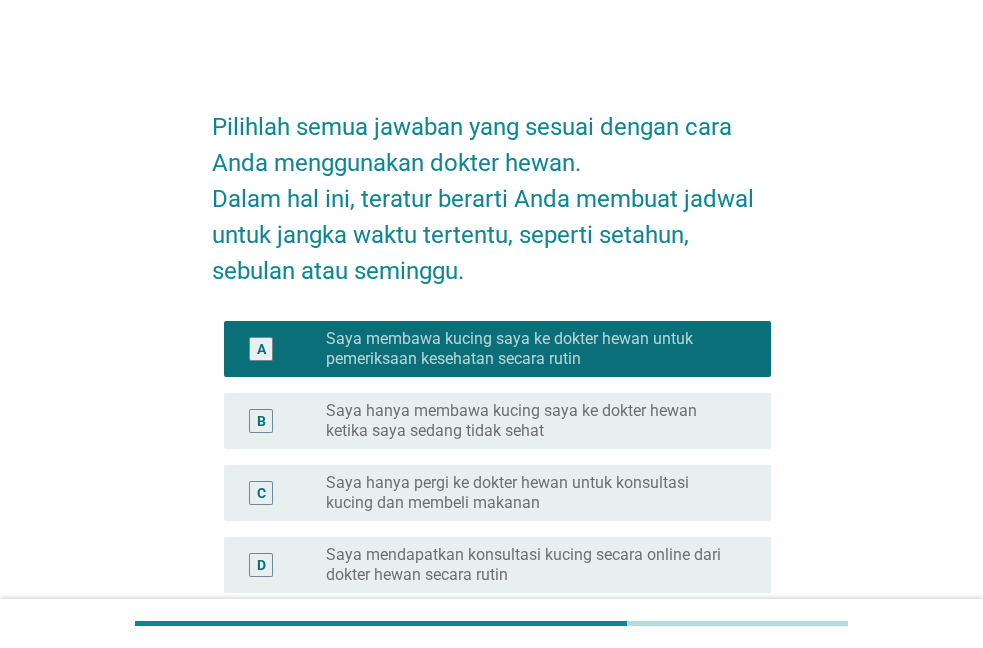 scroll, scrollTop: 438, scrollLeft: 0, axis: vertical 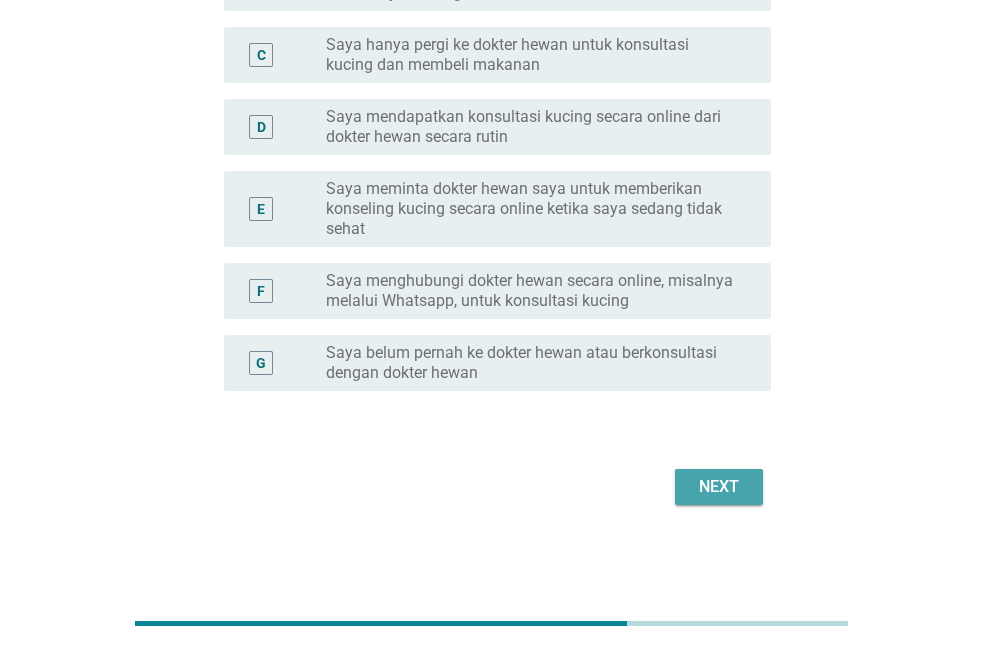 click on "Next" at bounding box center [719, 487] 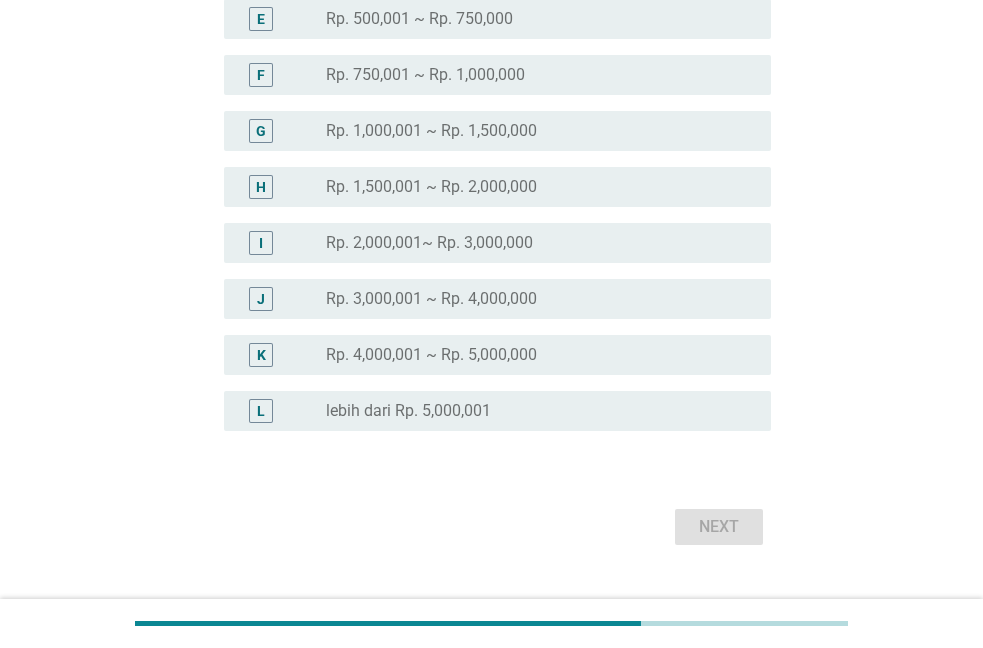 scroll, scrollTop: 0, scrollLeft: 0, axis: both 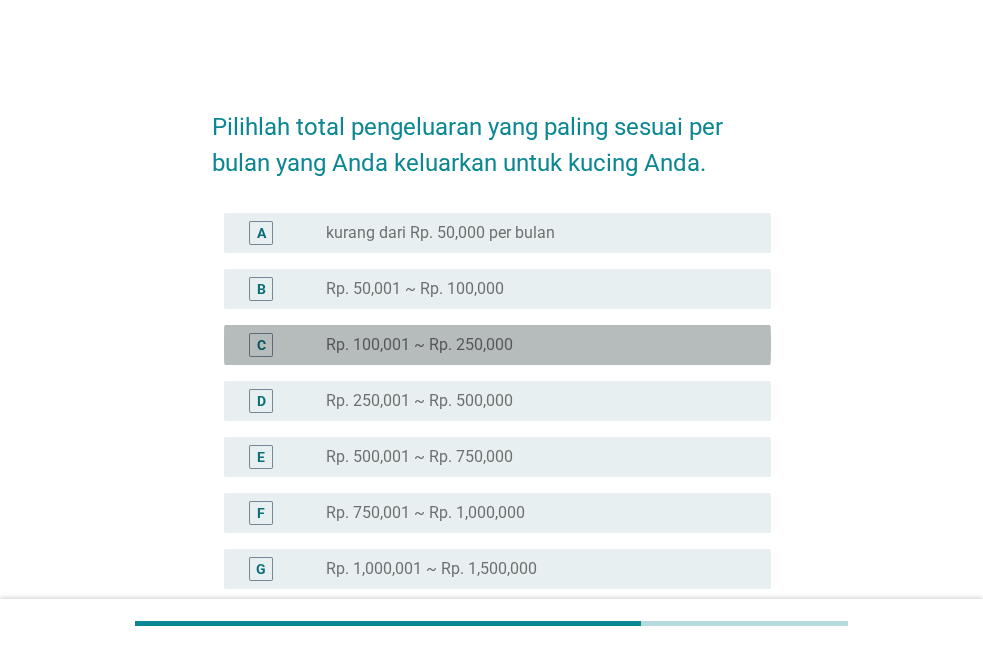 click on "C     radio_button_unchecked Rp. 100,001 ~ Rp. 250,000" at bounding box center [497, 345] 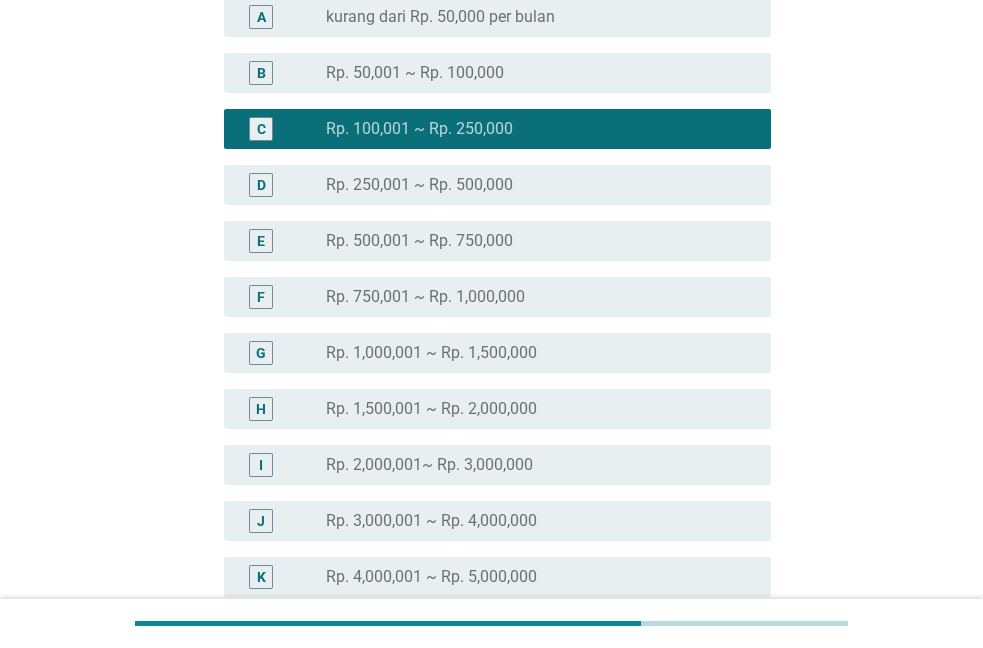 scroll, scrollTop: 478, scrollLeft: 0, axis: vertical 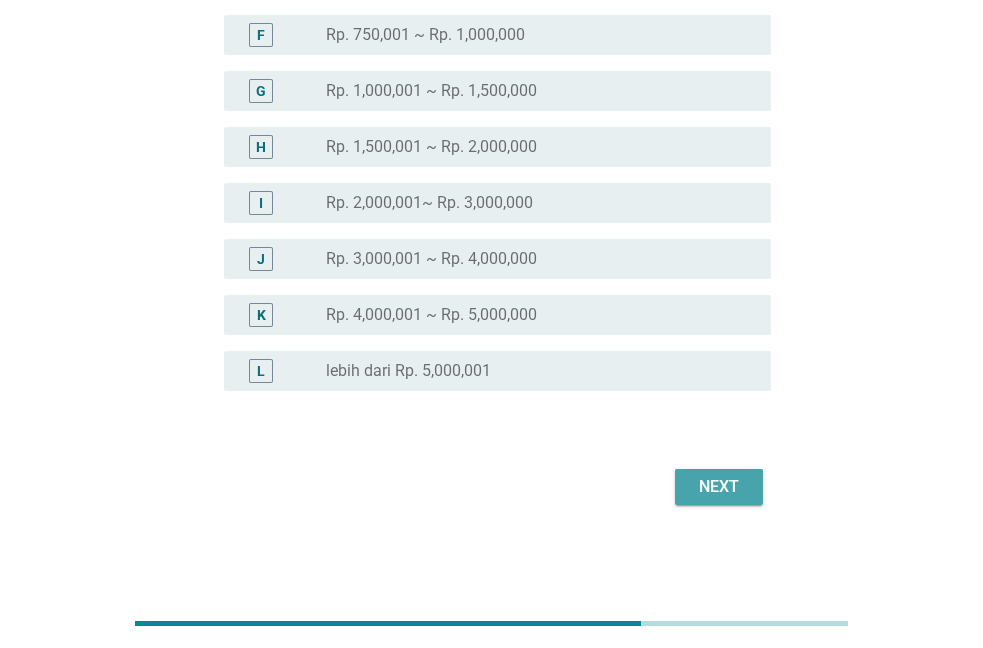 click on "Next" at bounding box center [719, 487] 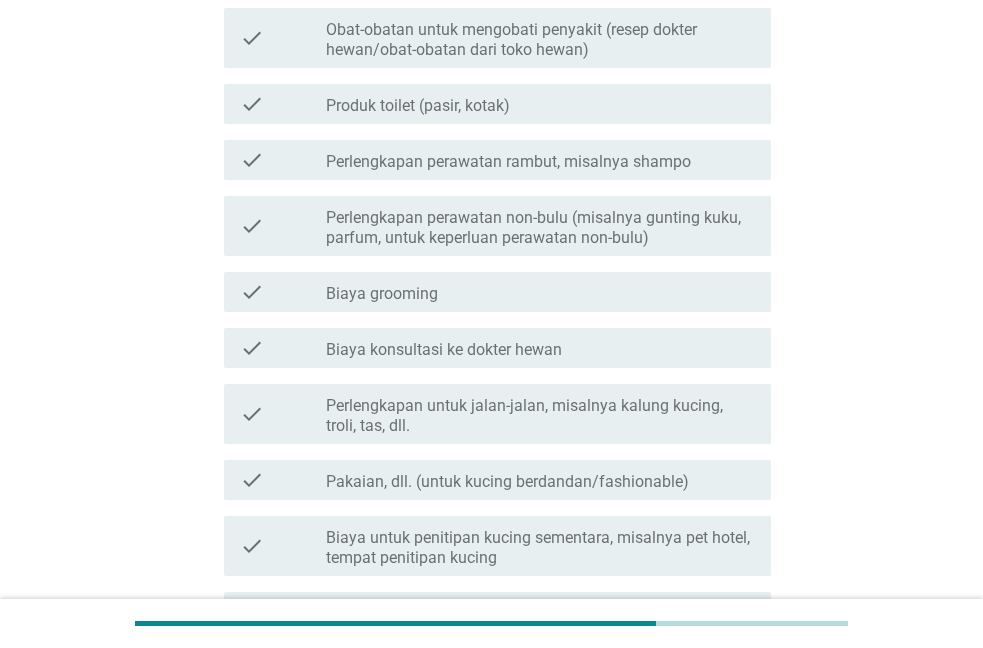 scroll, scrollTop: 0, scrollLeft: 0, axis: both 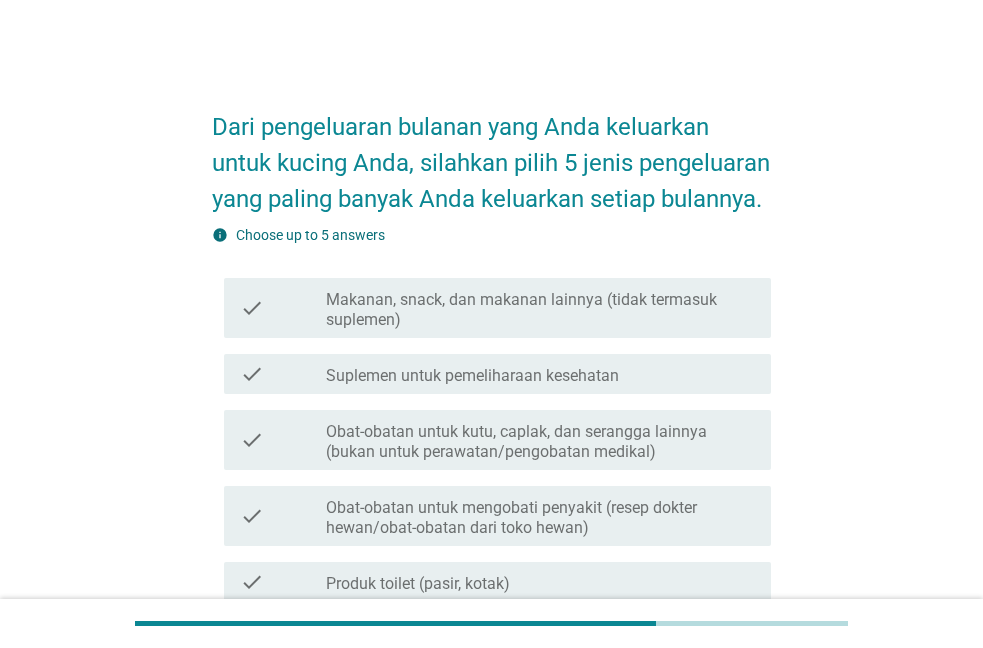 click on "Makanan, snack, dan makanan lainnya (tidak termasuk suplemen)" at bounding box center (540, 310) 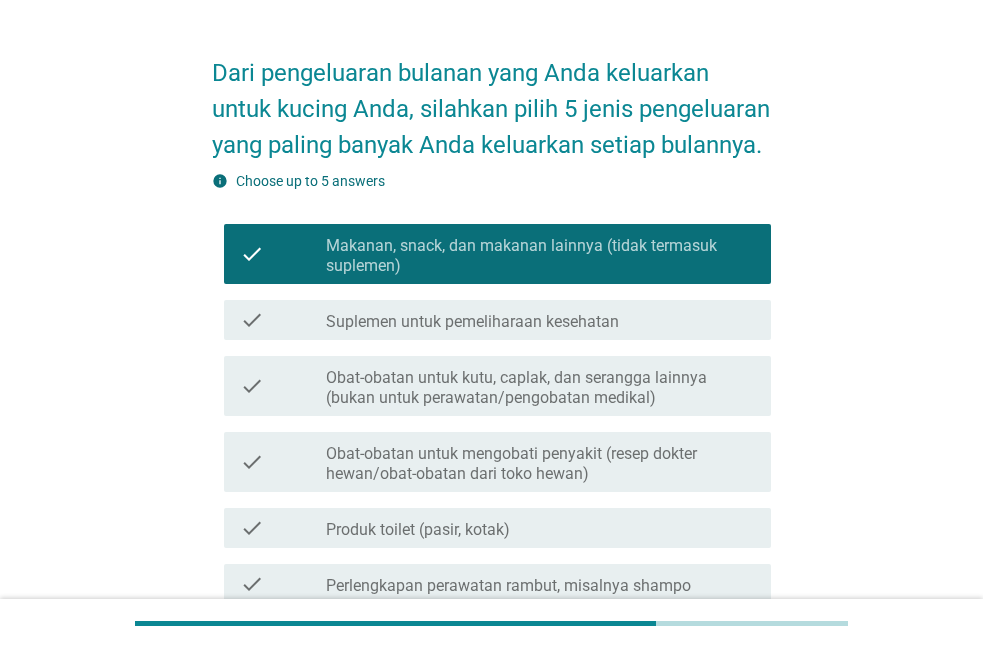 scroll, scrollTop: 102, scrollLeft: 0, axis: vertical 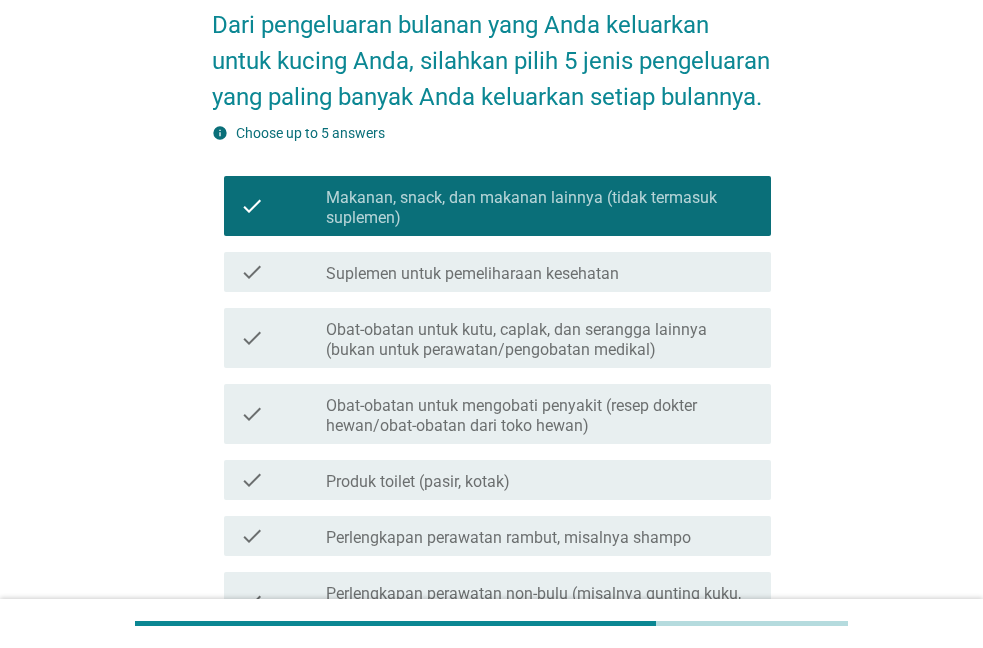 click on "Obat-obatan untuk kutu, caplak, dan serangga lainnya (bukan untuk perawatan/pengobatan medikal)" at bounding box center [540, 340] 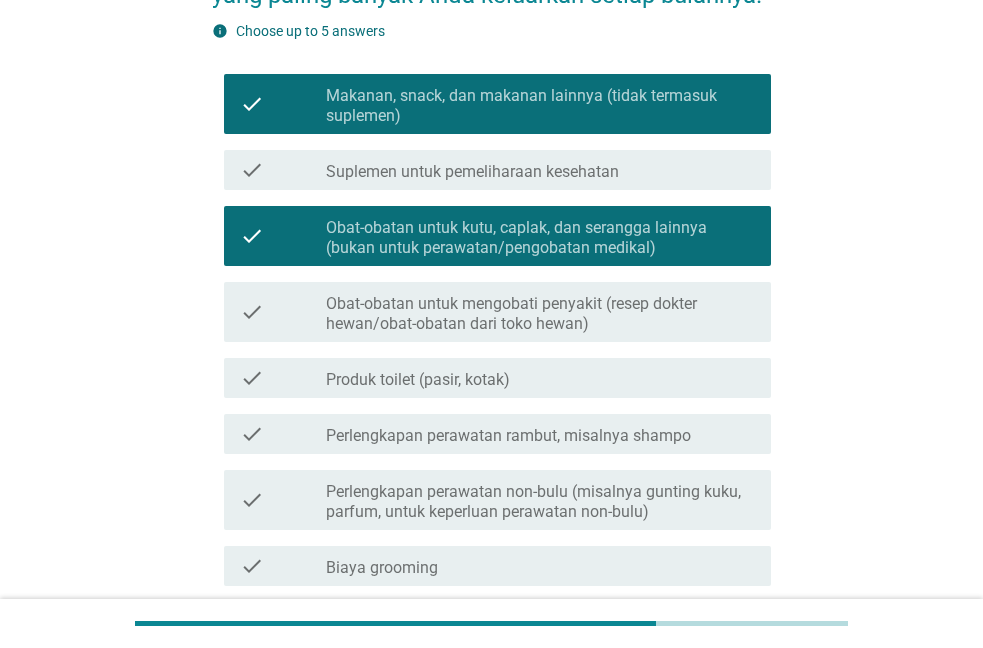 click on "check_box_outline_blank Produk toilet (pasir, kotak)" at bounding box center (540, 378) 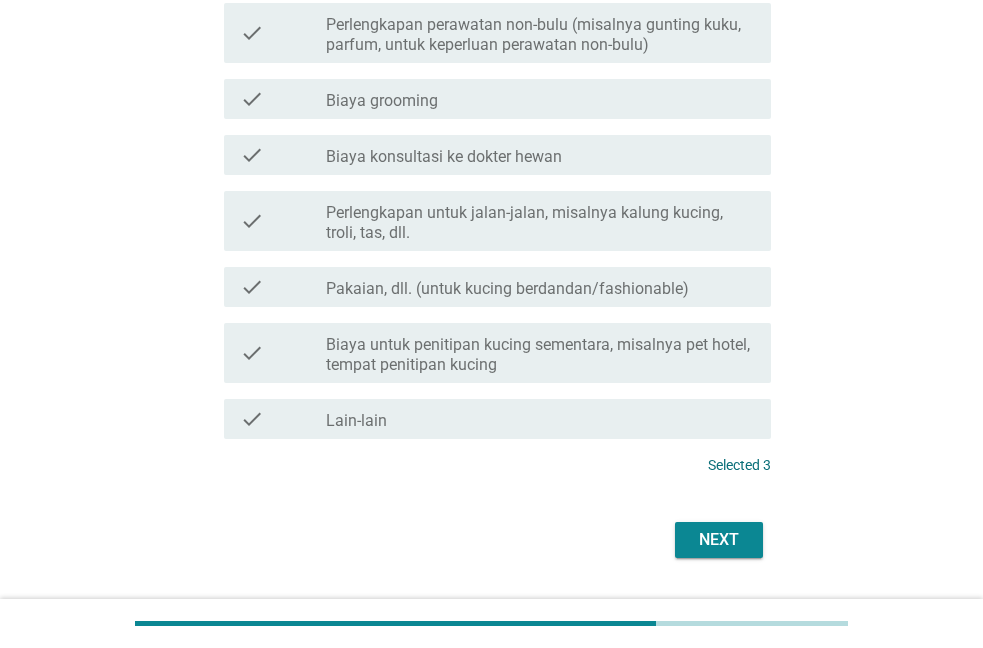 scroll, scrollTop: 760, scrollLeft: 0, axis: vertical 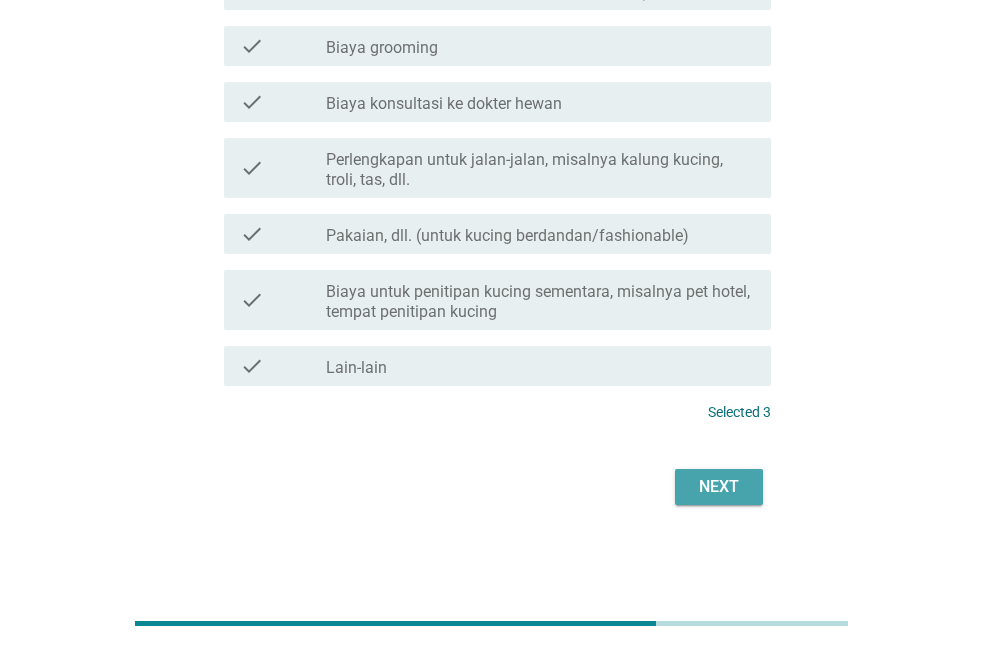 click on "Next" at bounding box center (719, 487) 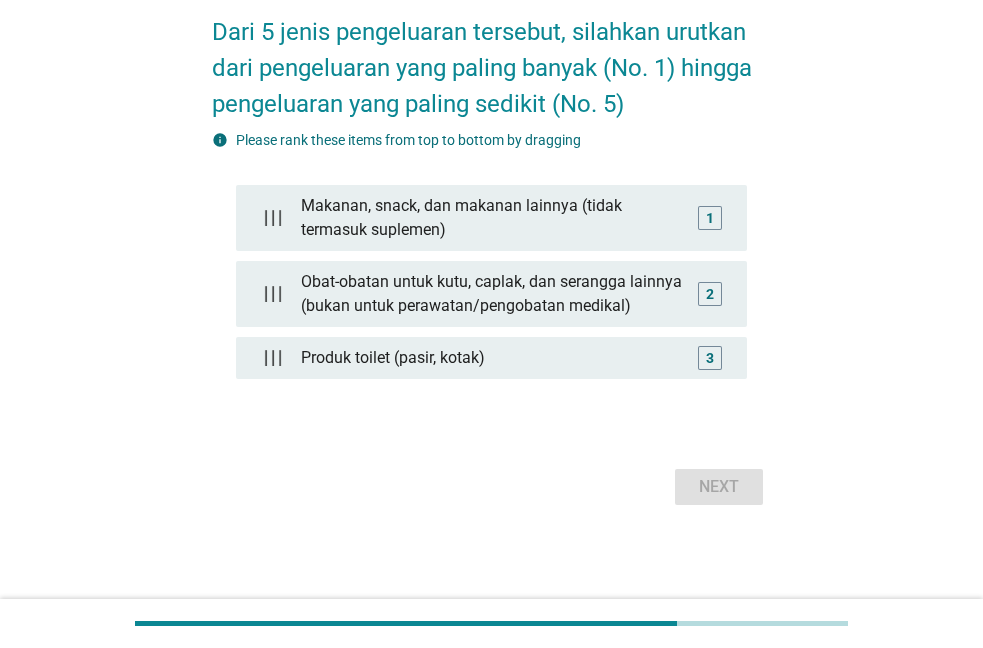 scroll, scrollTop: 0, scrollLeft: 0, axis: both 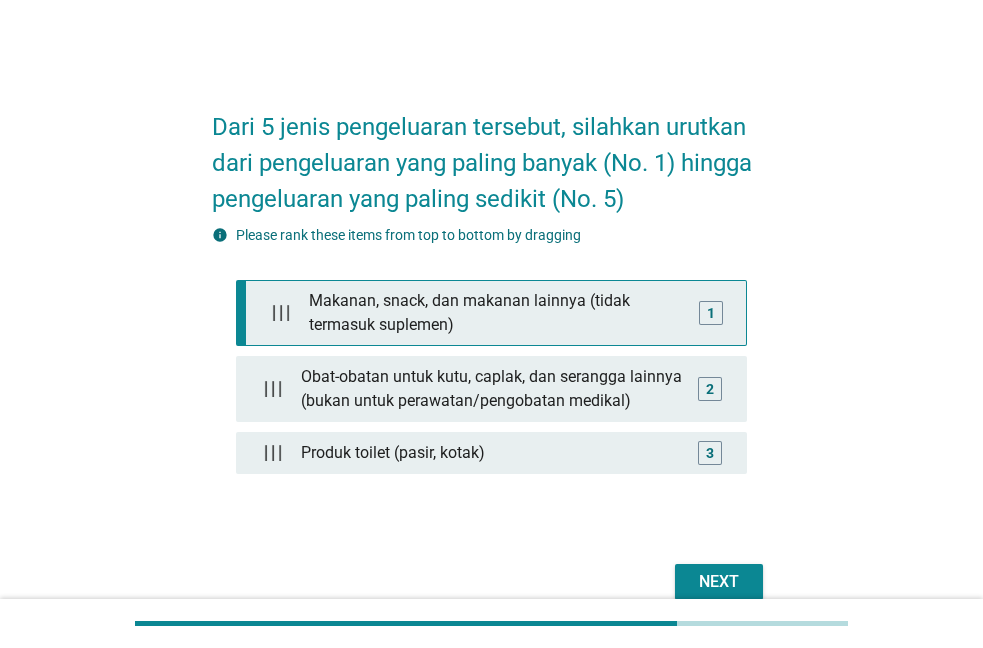 click on "Makanan, snack, dan makanan lainnya (tidak termasuk suplemen)" at bounding box center [496, 313] 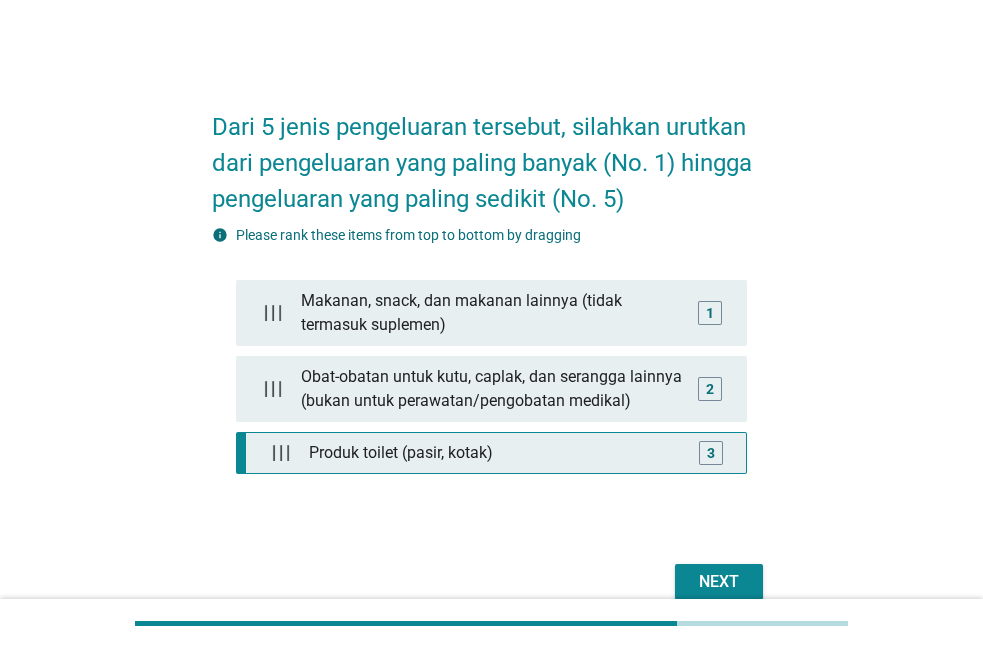 click on "Produk toilet (pasir, kotak)" at bounding box center [496, 453] 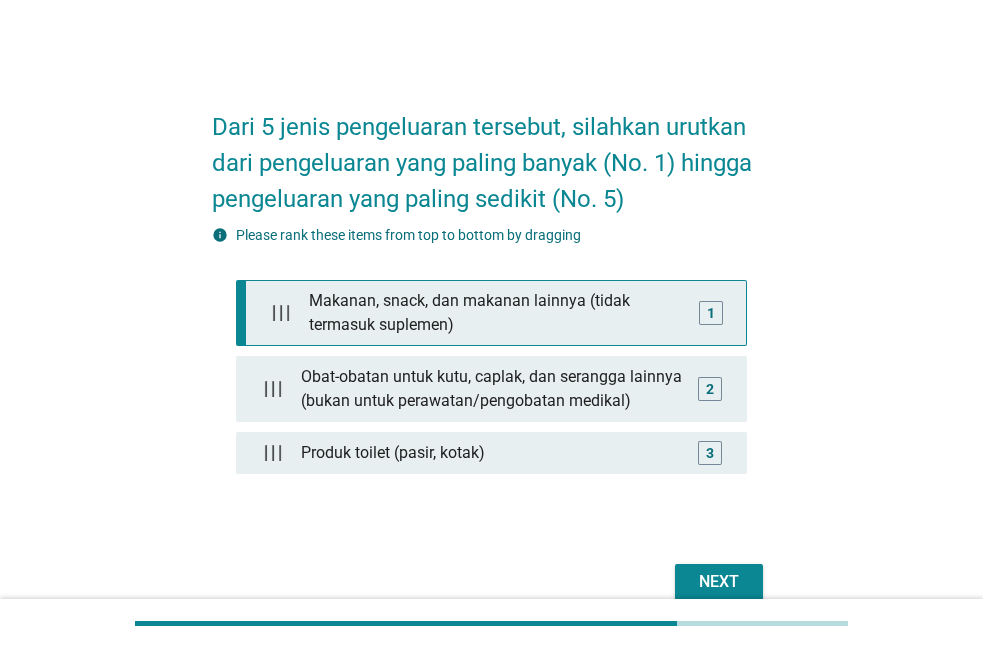 type 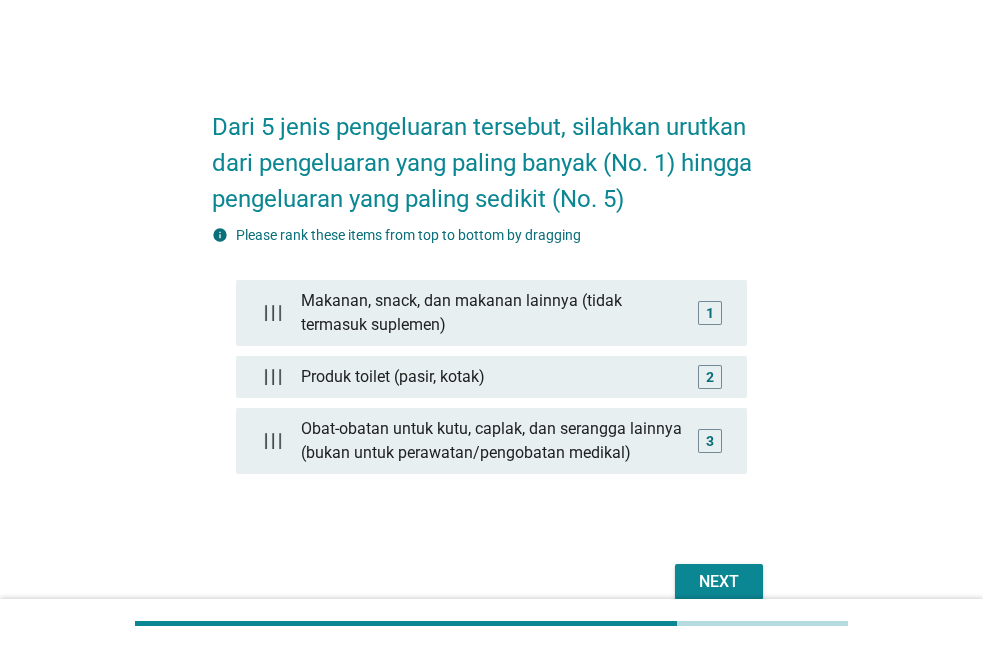click on "Next" at bounding box center (719, 582) 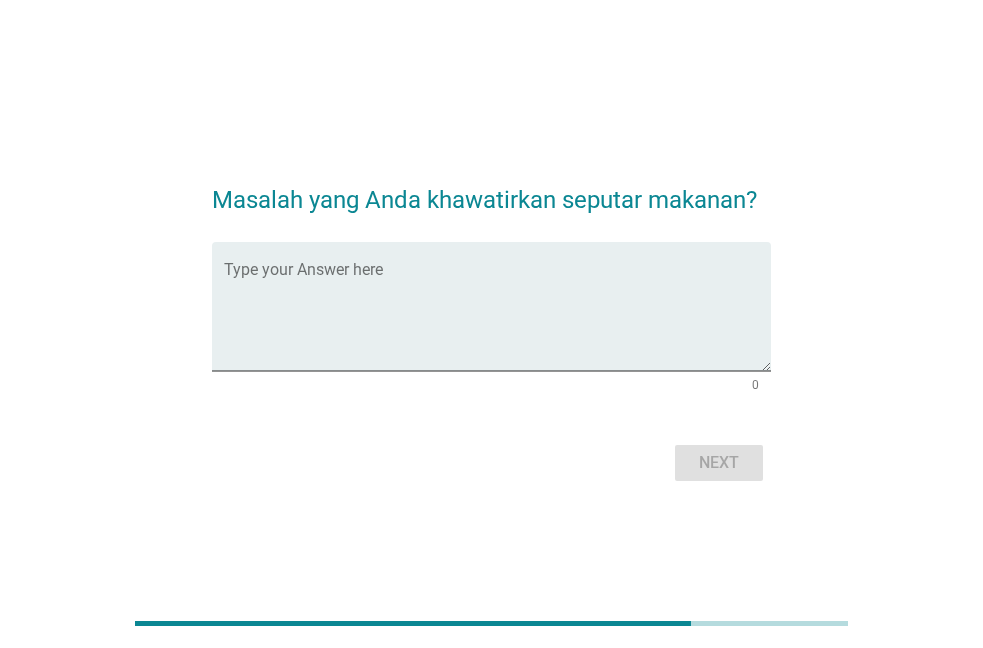 scroll, scrollTop: 49, scrollLeft: 0, axis: vertical 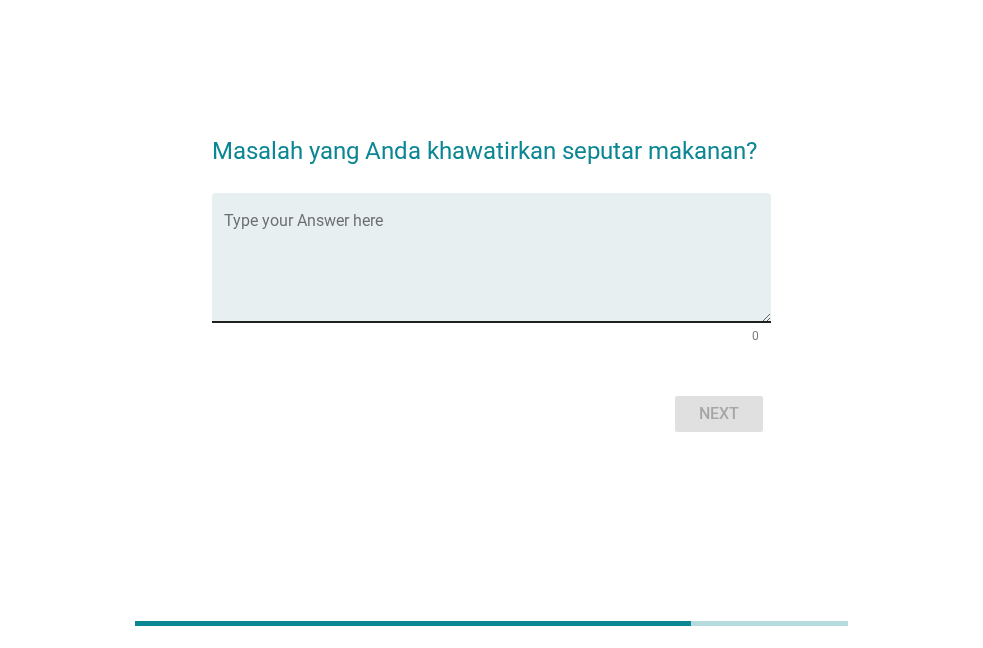 click at bounding box center [497, 269] 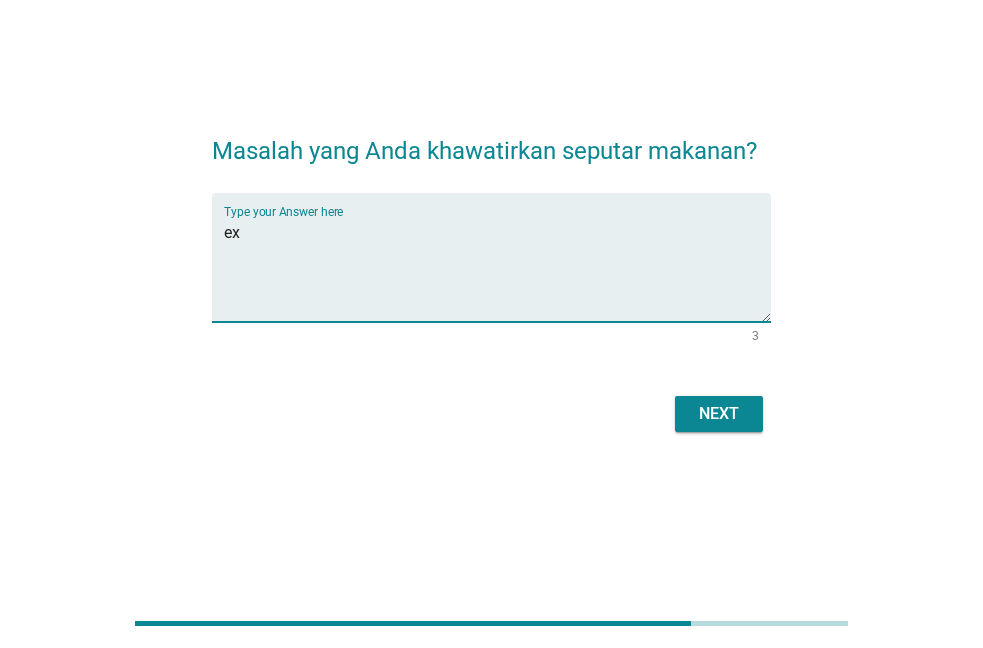 type on "e" 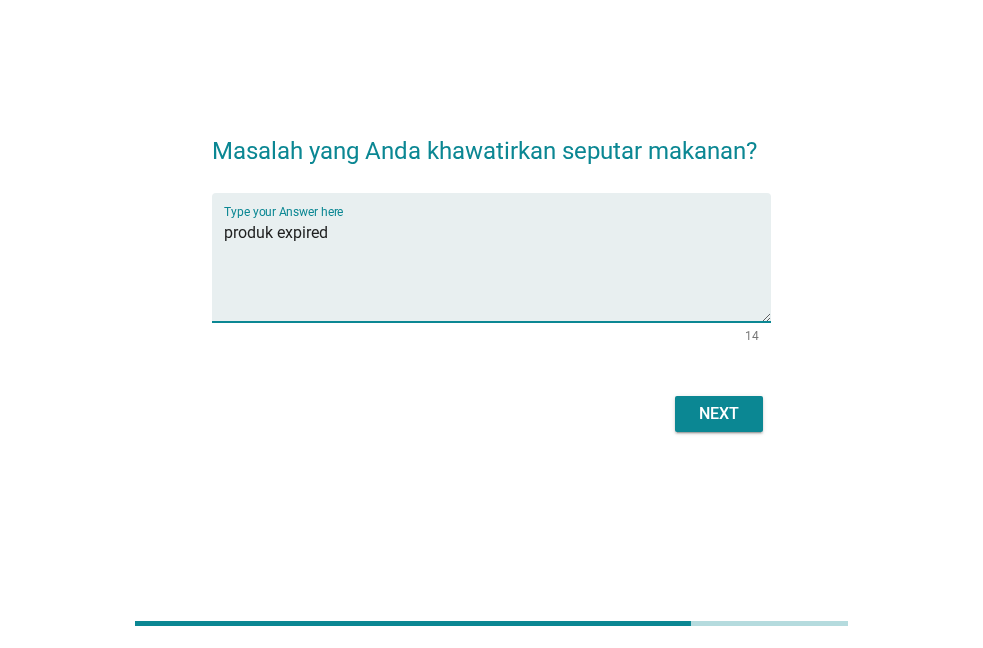 type on "produk expired" 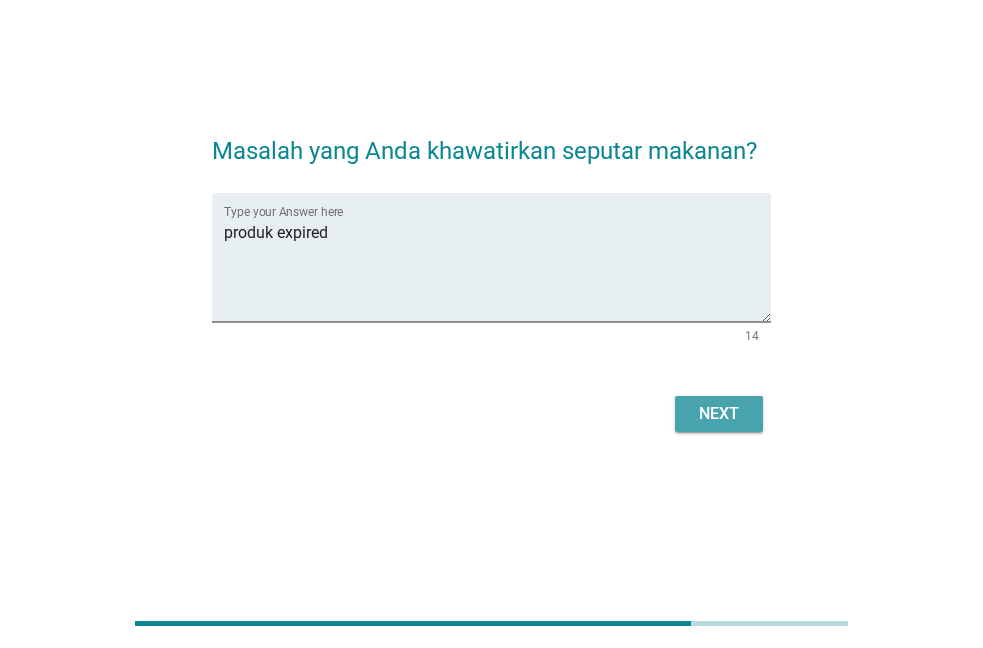 click on "Next" at bounding box center (719, 414) 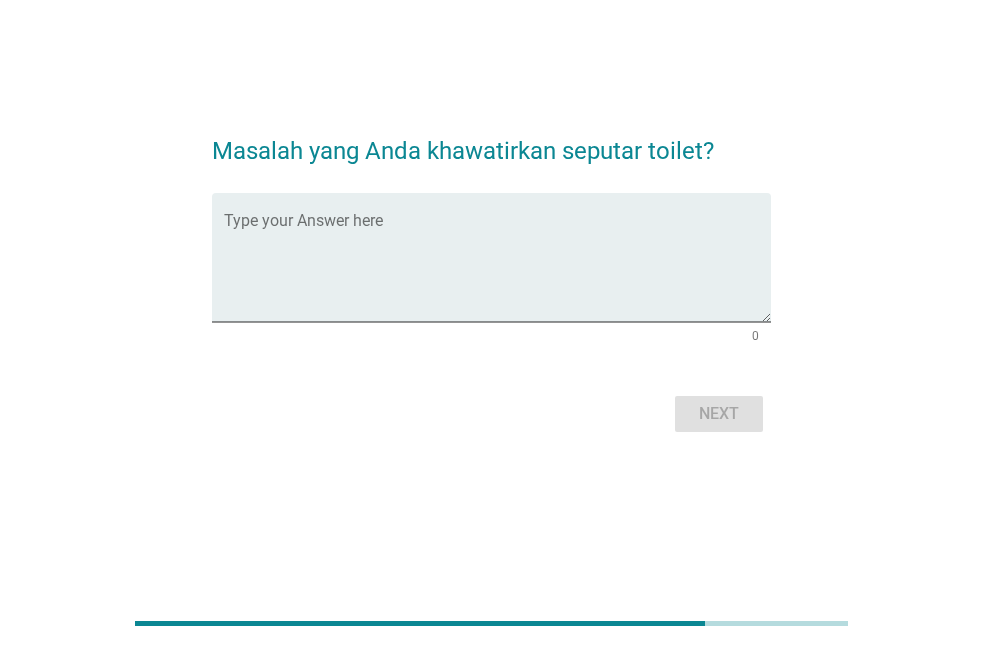 scroll, scrollTop: 0, scrollLeft: 0, axis: both 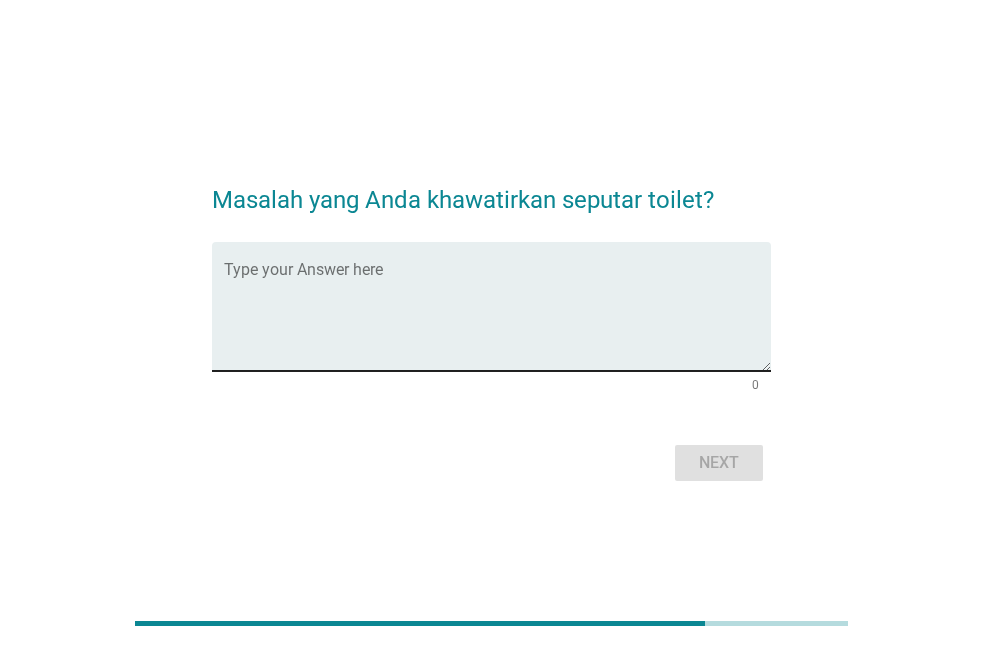 click at bounding box center (497, 318) 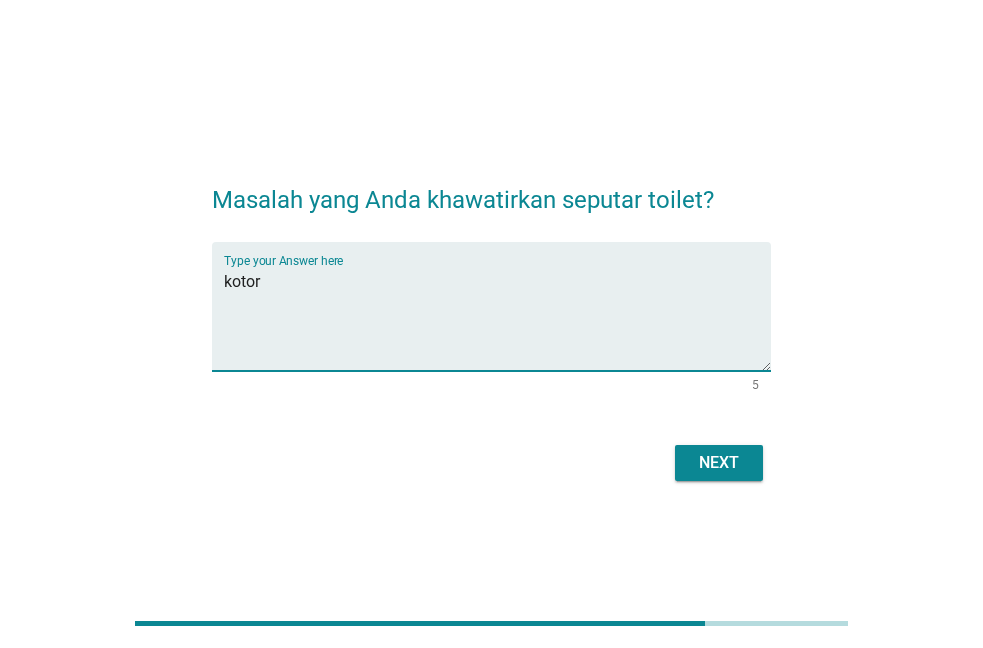 type on "kotor" 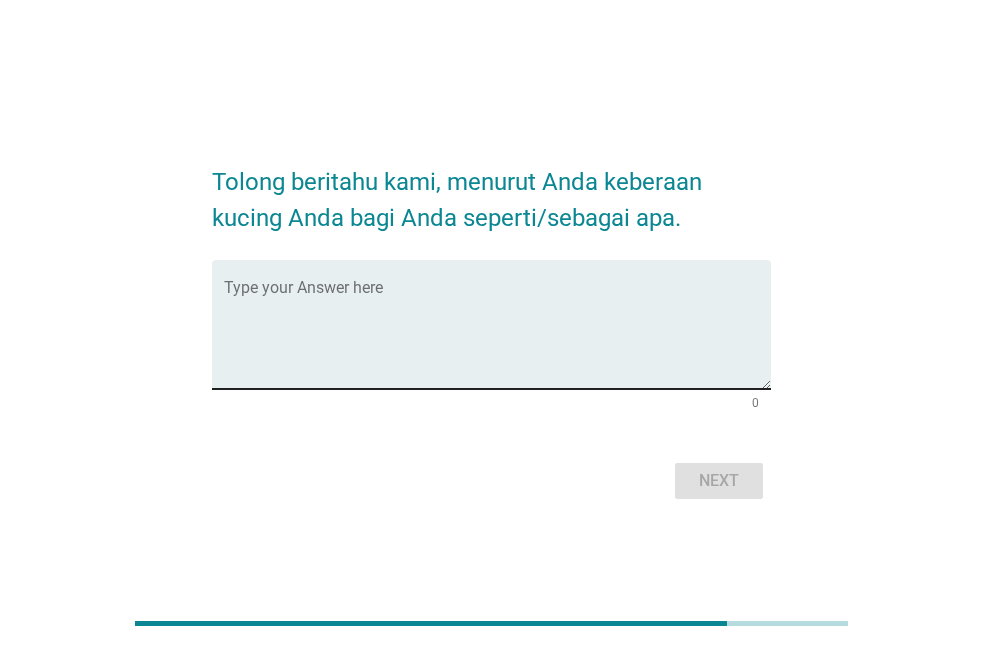 click at bounding box center (497, 336) 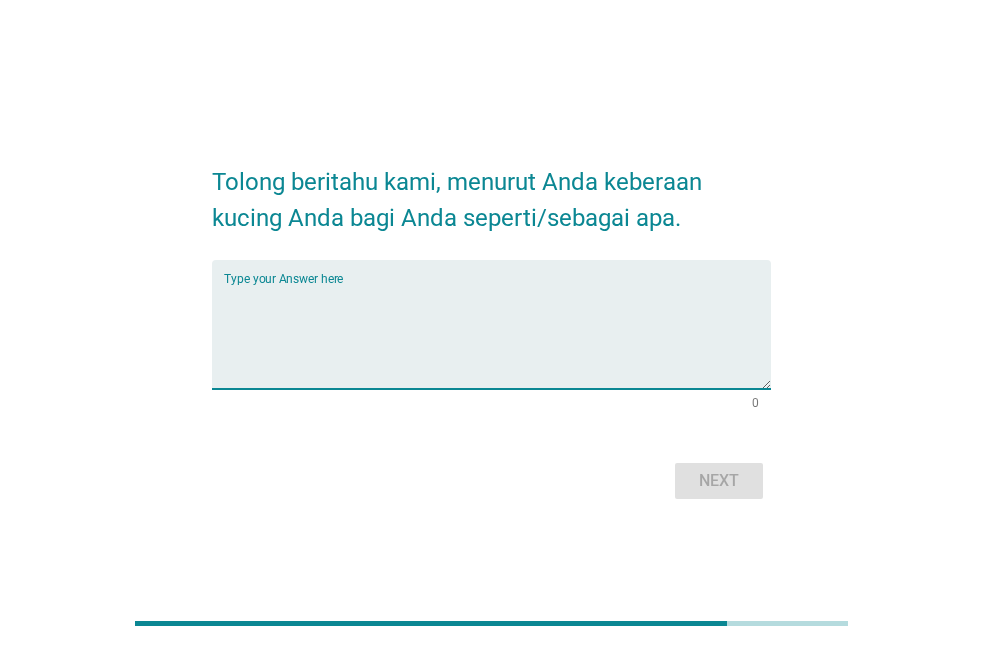 click at bounding box center [497, 336] 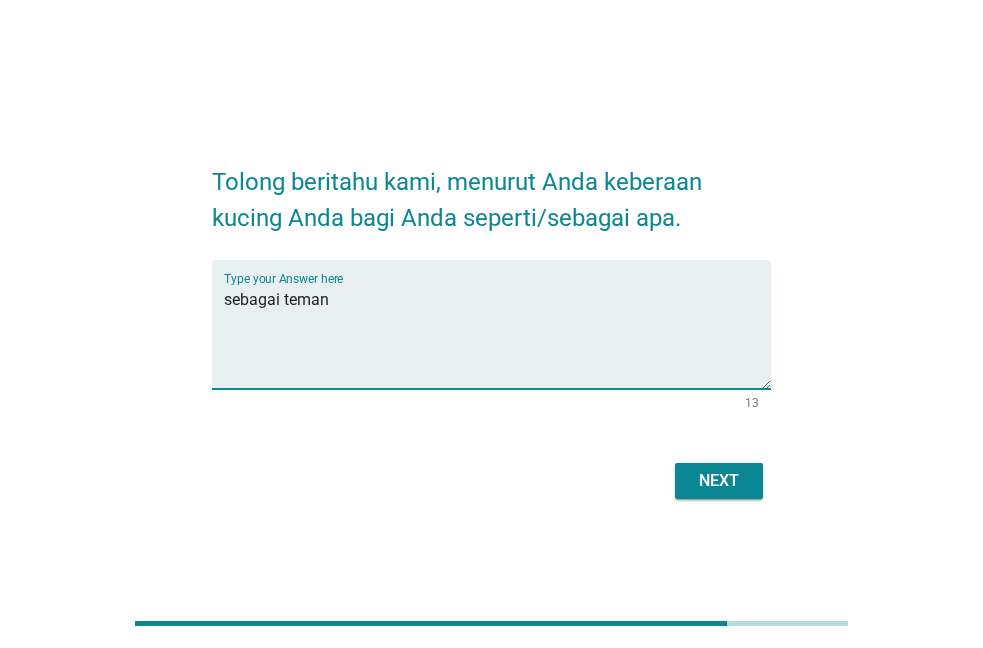 type on "sebagai teman" 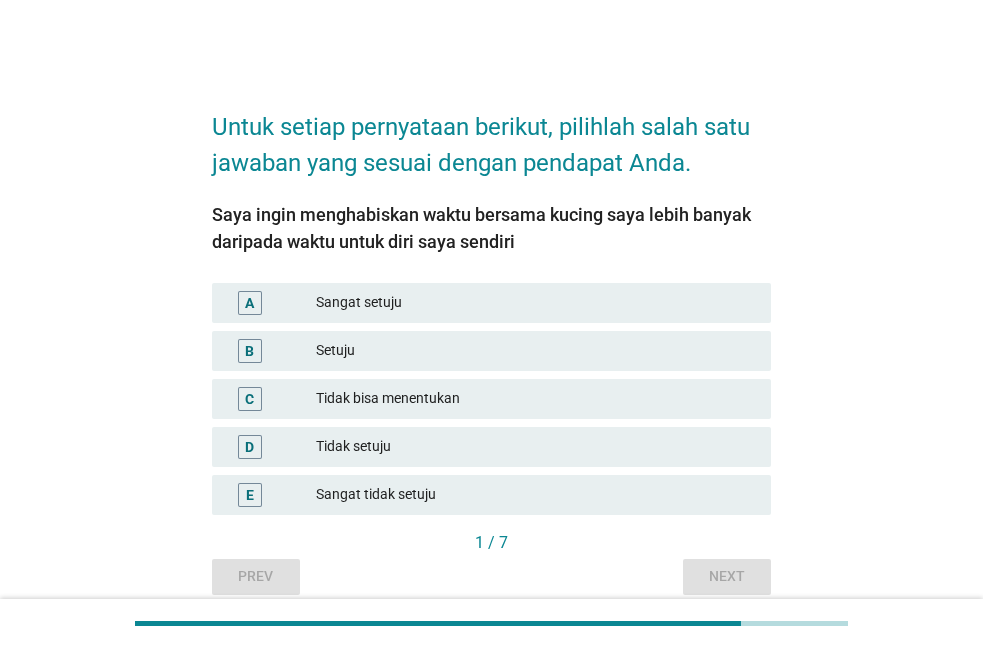 click on "A   Sangat setuju" at bounding box center [491, 303] 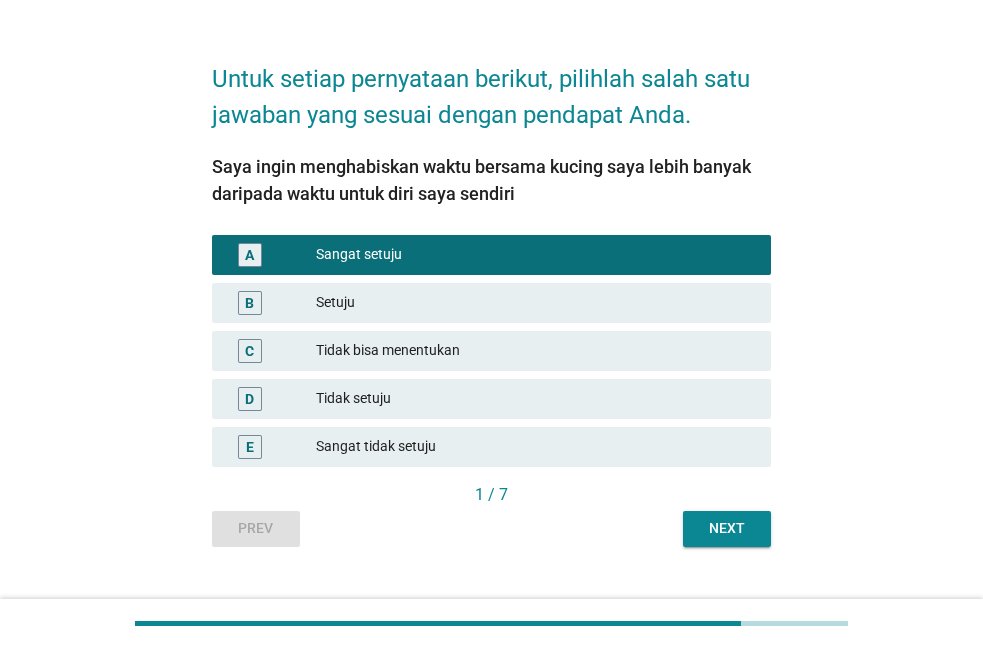 scroll, scrollTop: 0, scrollLeft: 0, axis: both 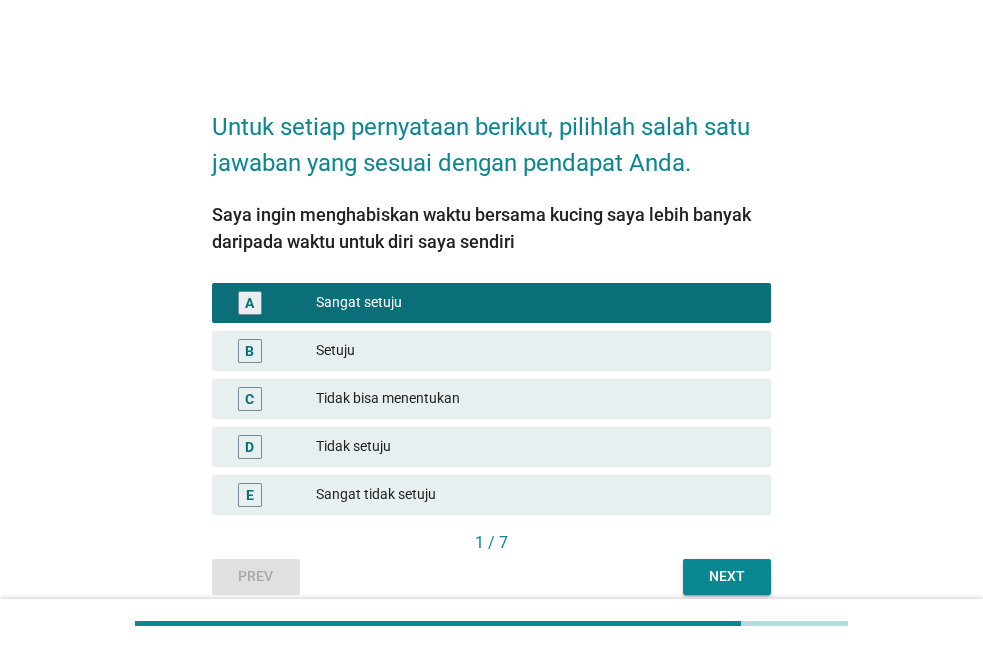 click on "Next" at bounding box center (727, 576) 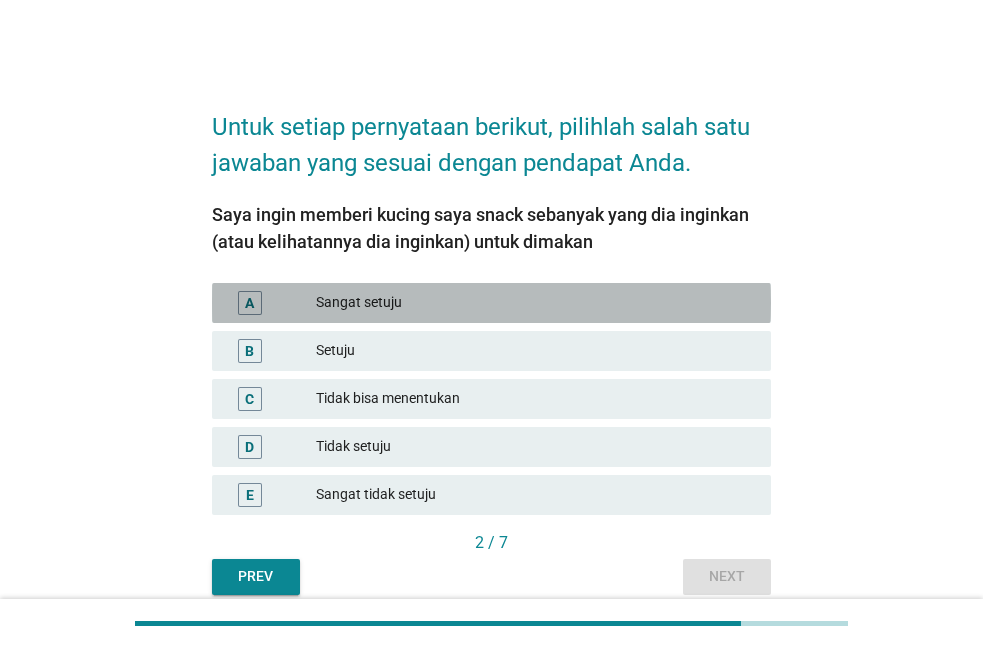 click on "Sangat setuju" at bounding box center (535, 303) 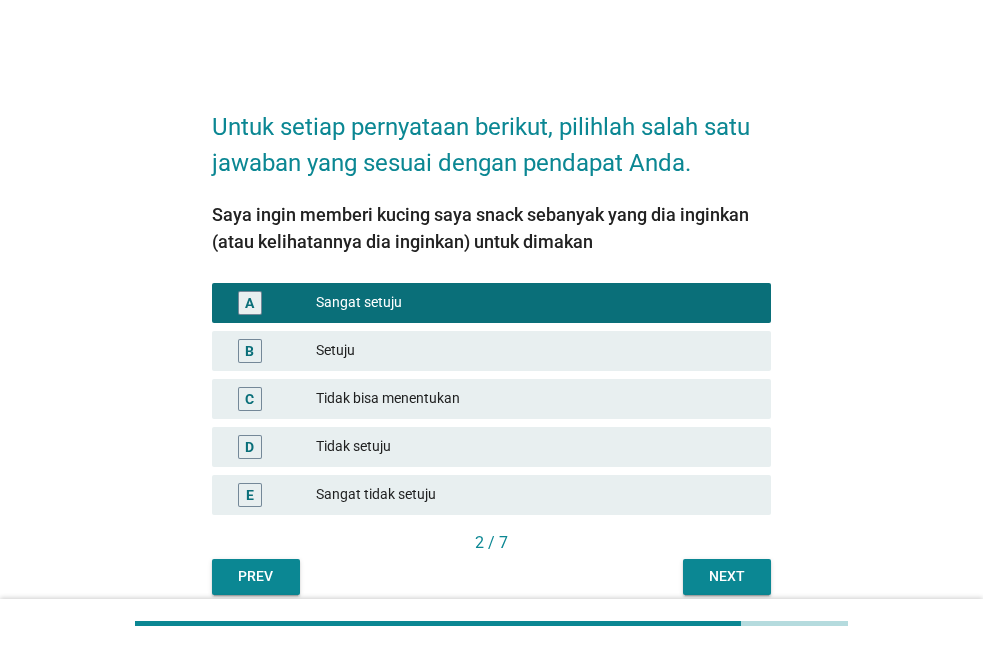scroll, scrollTop: 84, scrollLeft: 0, axis: vertical 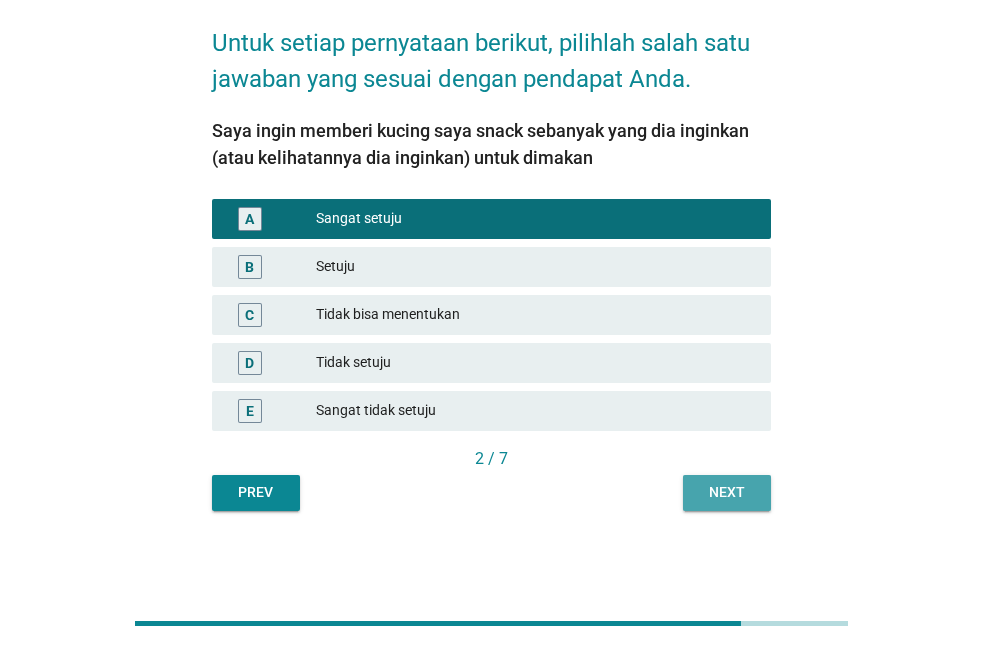 click on "Next" at bounding box center (727, 492) 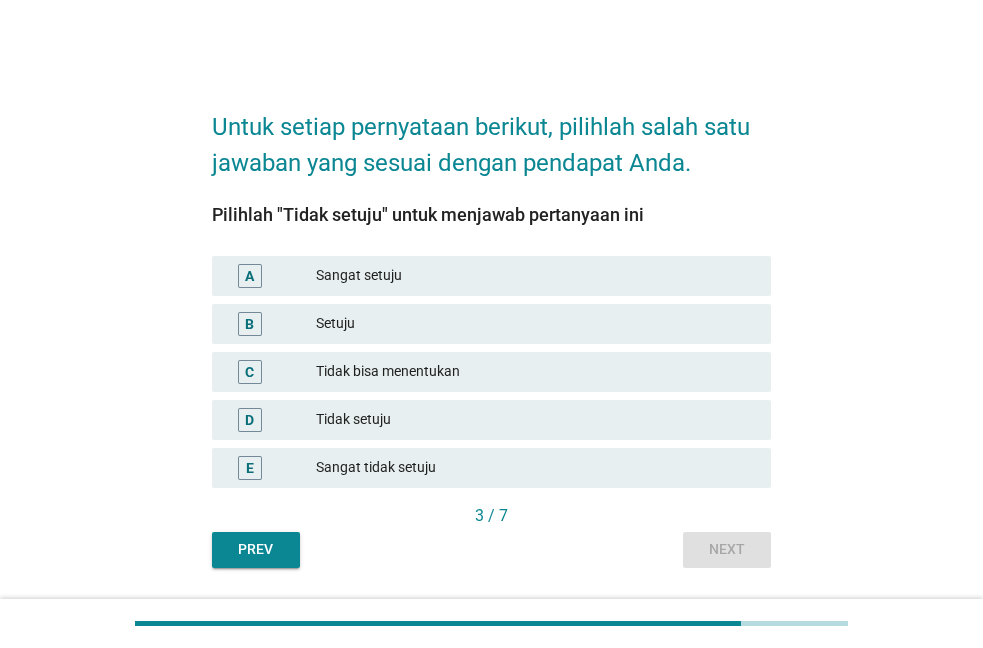 click on "Tidak setuju" at bounding box center (535, 420) 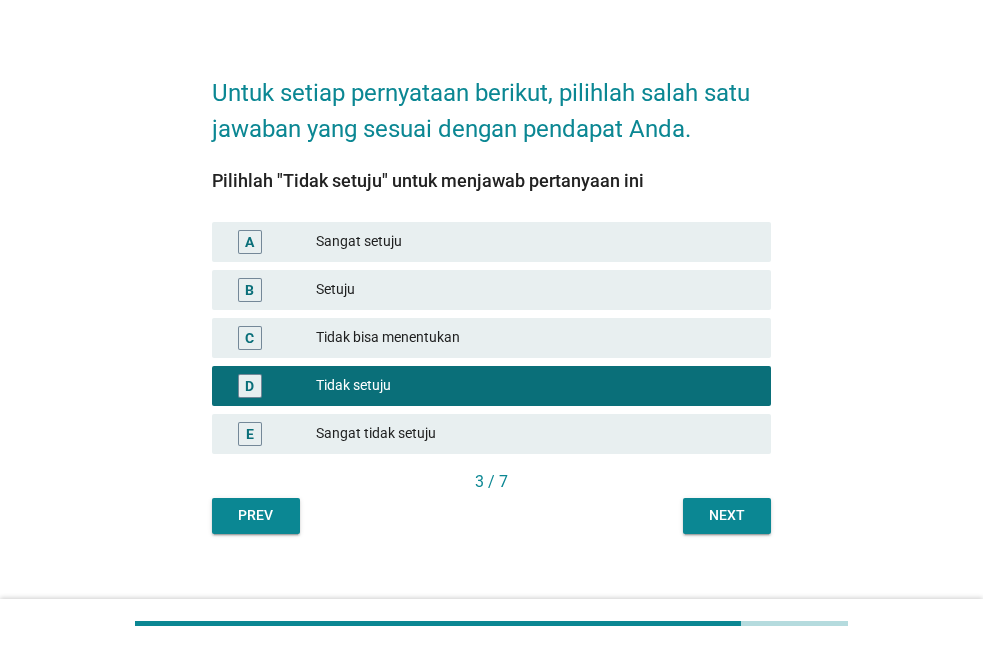 scroll, scrollTop: 57, scrollLeft: 0, axis: vertical 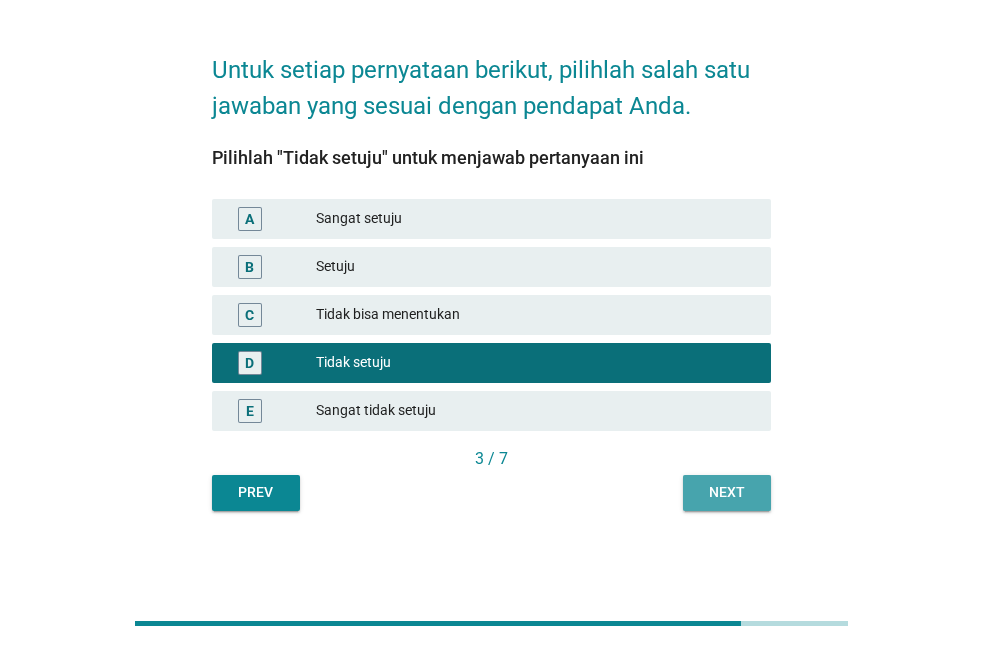 click on "Next" at bounding box center (727, 492) 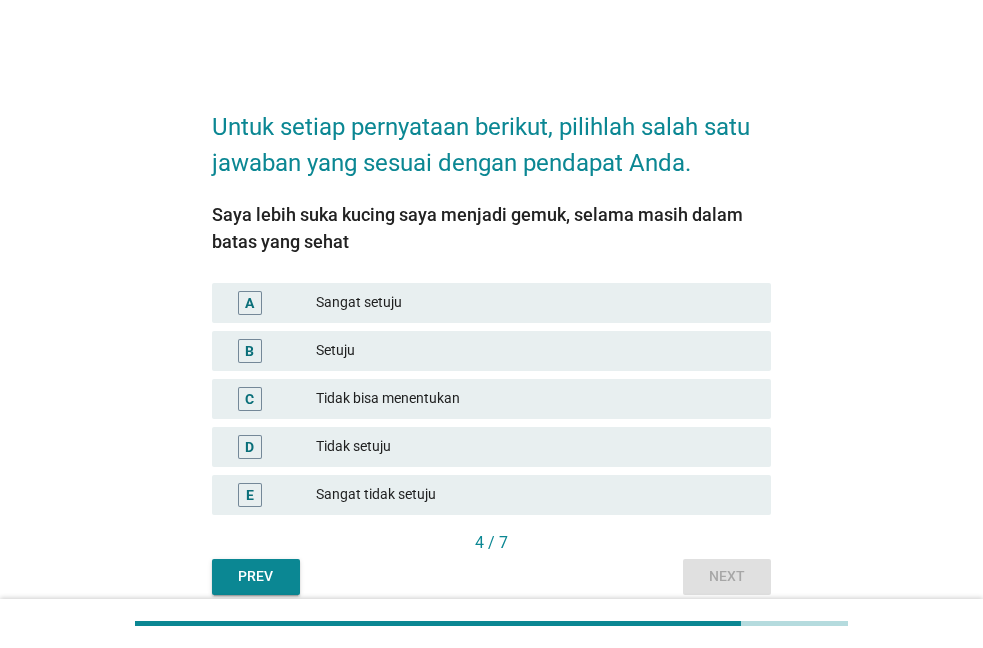 click on "Sangat setuju" at bounding box center [535, 303] 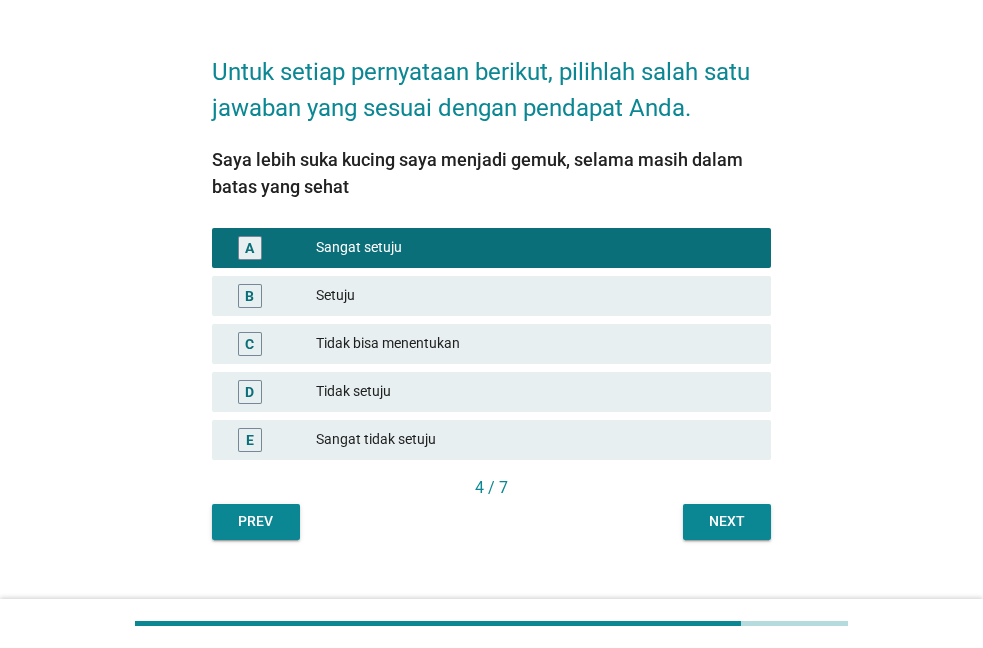 scroll, scrollTop: 84, scrollLeft: 0, axis: vertical 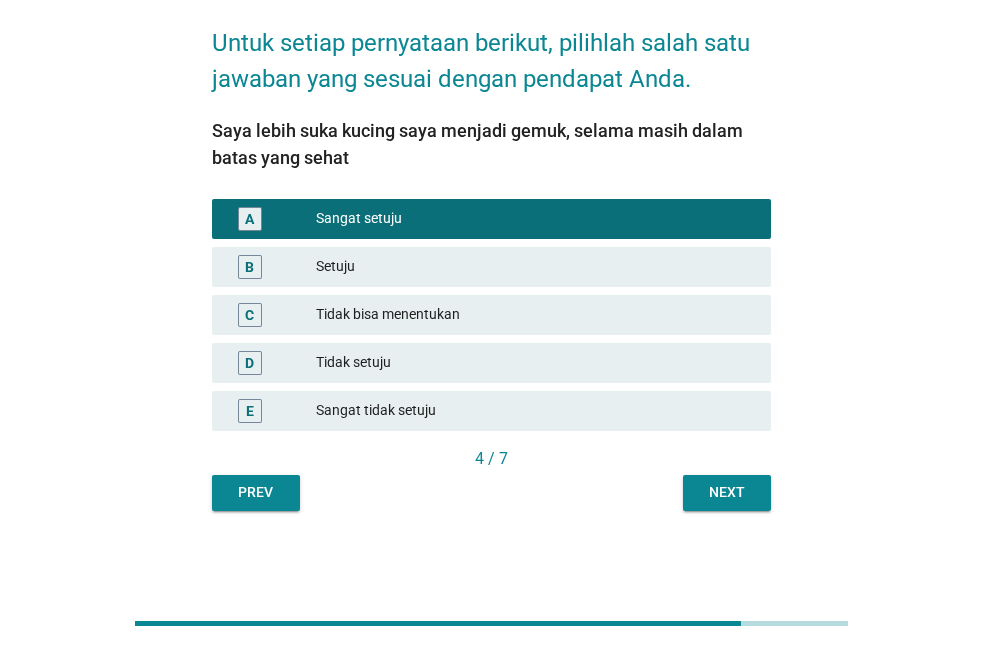 click on "Next" at bounding box center [727, 492] 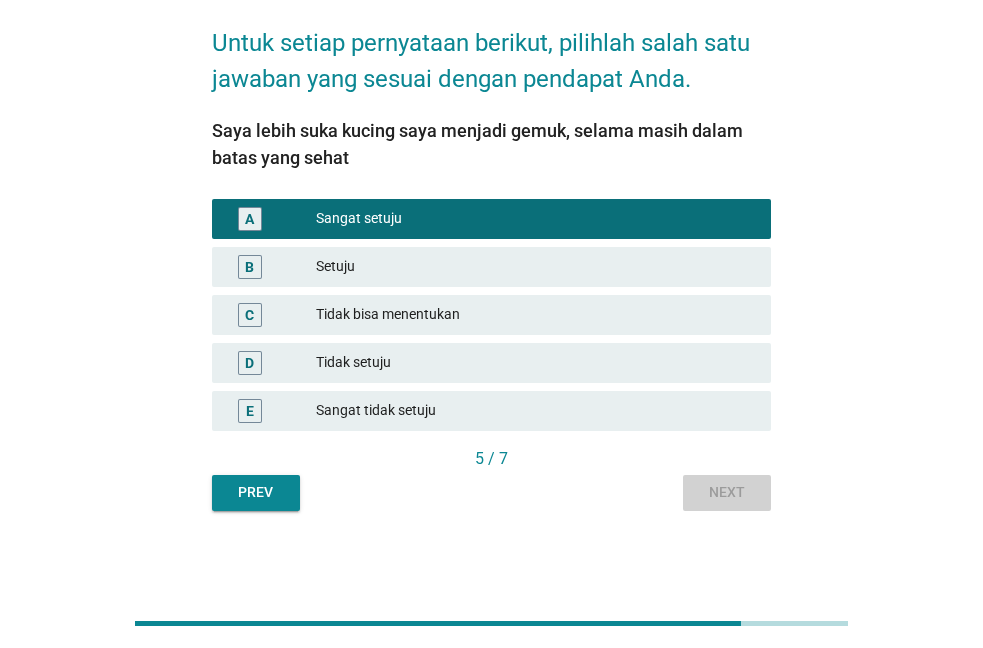 scroll, scrollTop: 0, scrollLeft: 0, axis: both 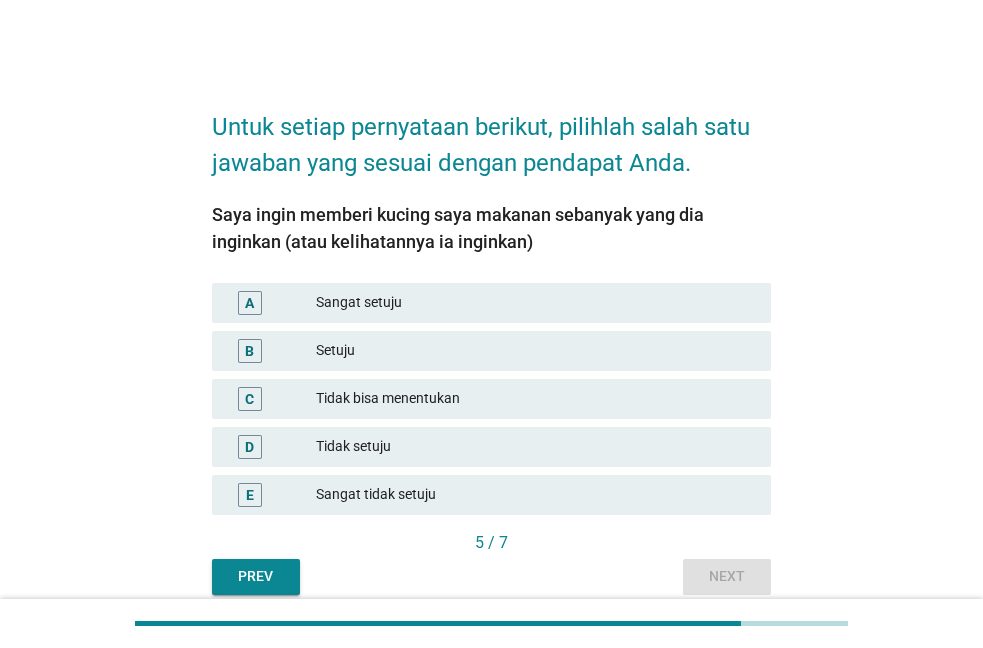 click on "Sangat setuju" at bounding box center [535, 303] 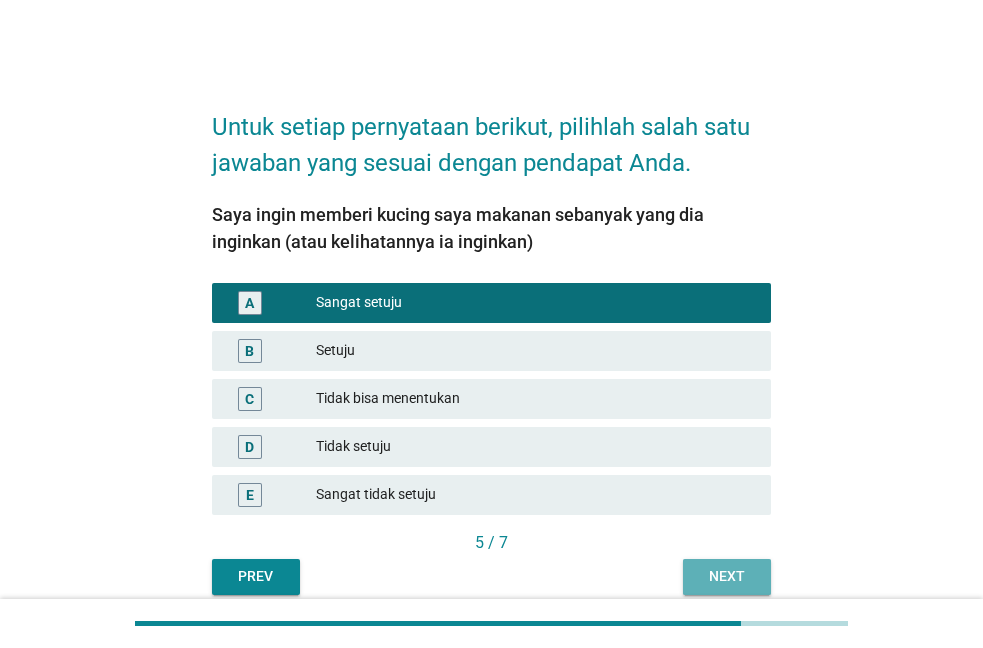 drag, startPoint x: 726, startPoint y: 570, endPoint x: 718, endPoint y: 542, distance: 29.12044 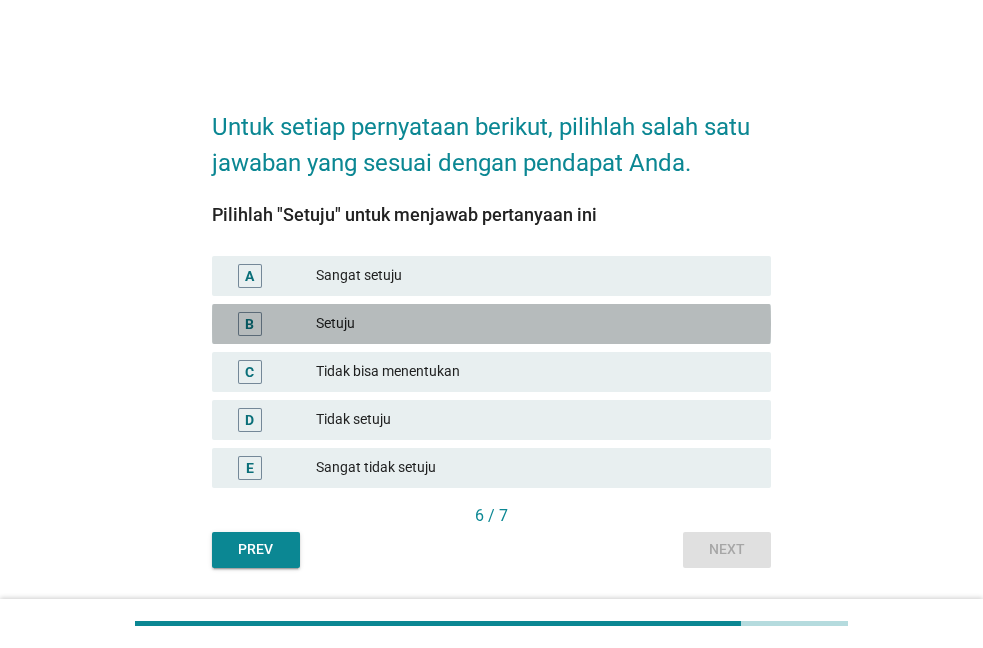 click on "Setuju" at bounding box center (535, 324) 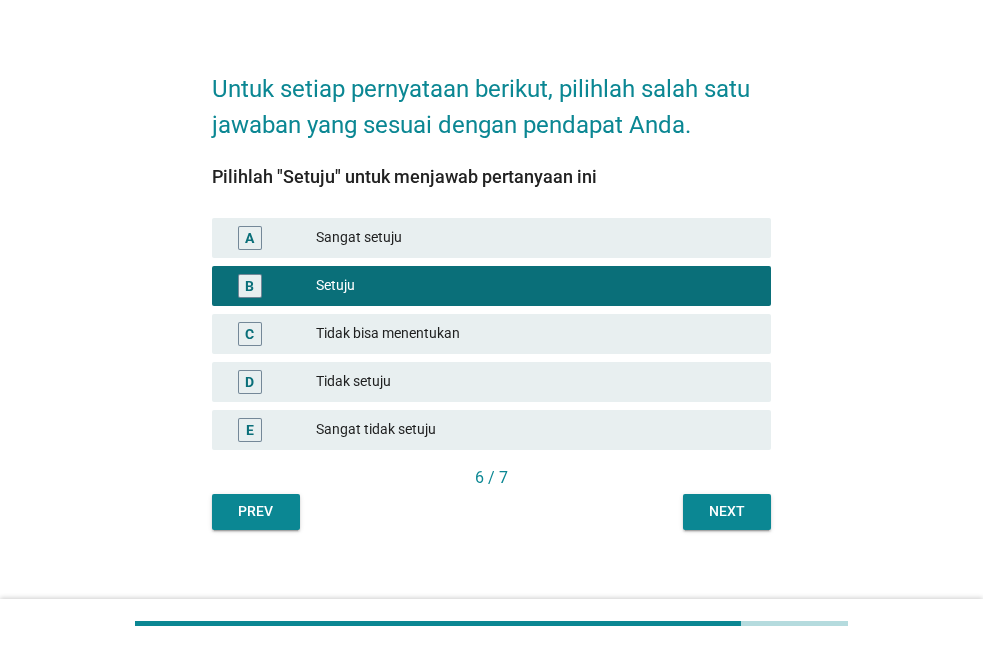 scroll, scrollTop: 57, scrollLeft: 0, axis: vertical 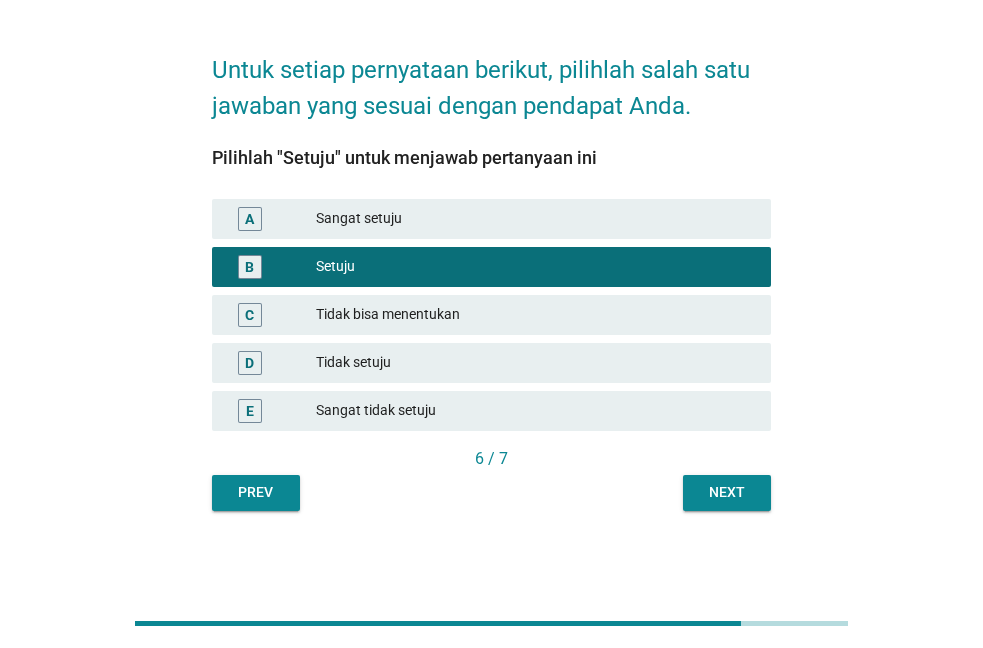 click on "Next" at bounding box center [727, 492] 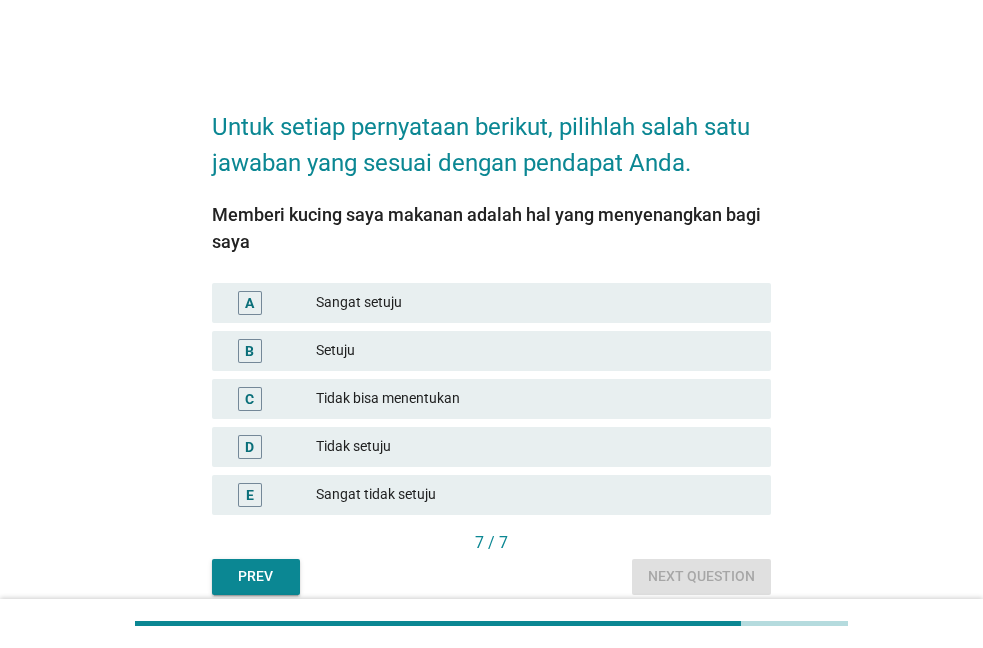 click on "Setuju" at bounding box center (535, 351) 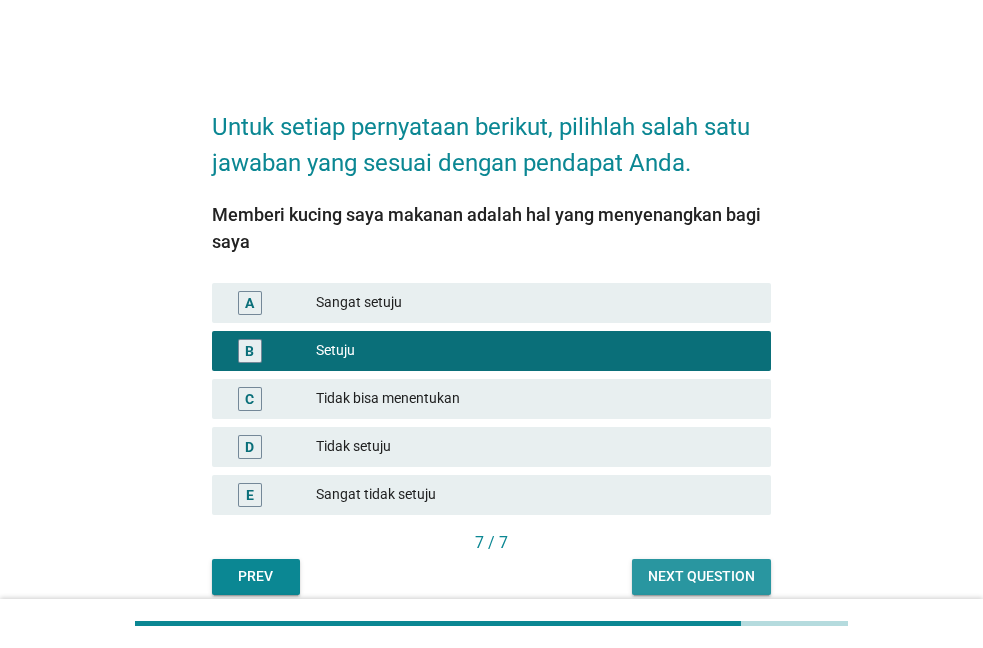 click on "Next question" at bounding box center [701, 576] 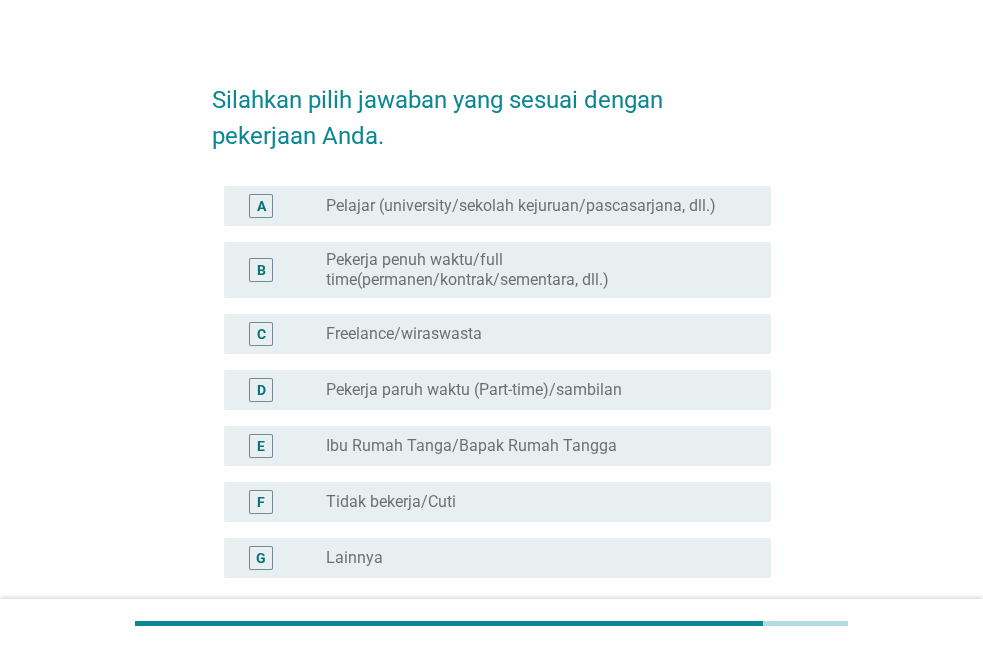 scroll, scrollTop: 0, scrollLeft: 0, axis: both 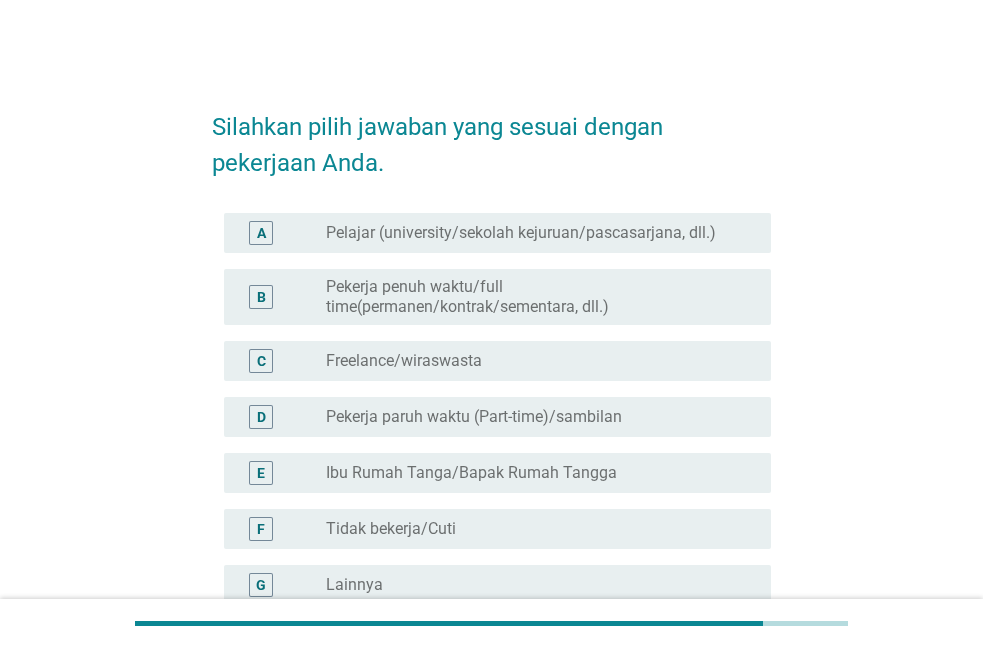 click on "Pekerja penuh waktu/full time(permanen/kontrak/sementara, dll.)" at bounding box center [532, 297] 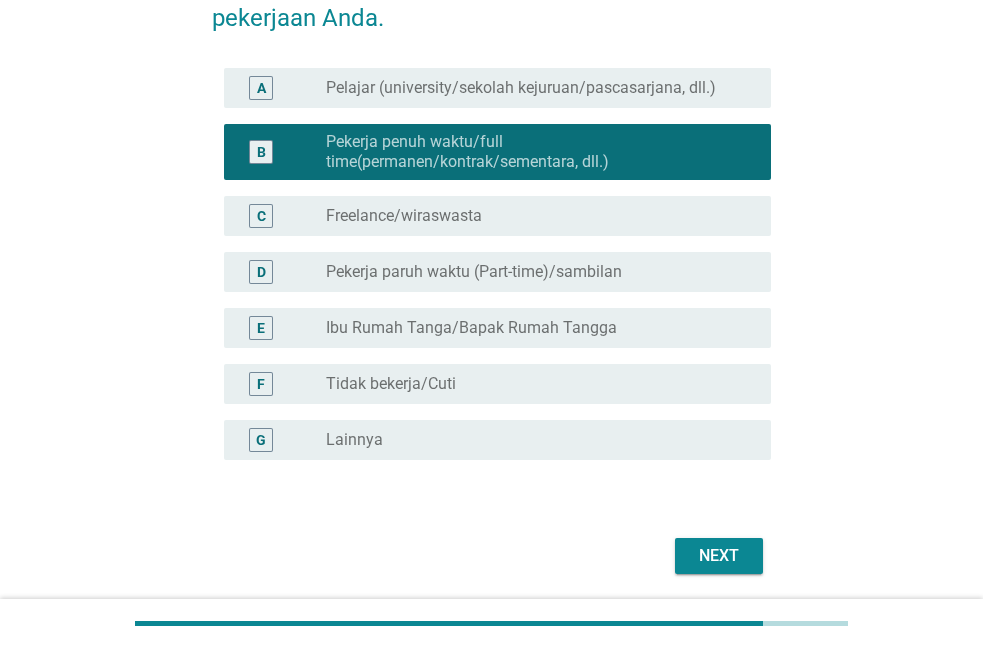 scroll, scrollTop: 204, scrollLeft: 0, axis: vertical 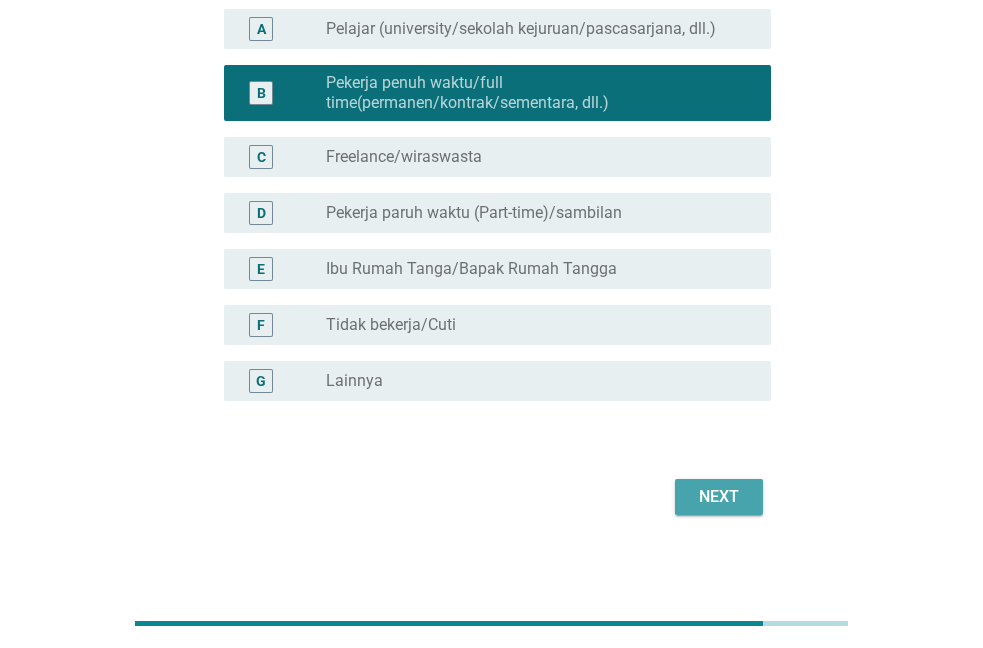 click on "Next" at bounding box center [719, 497] 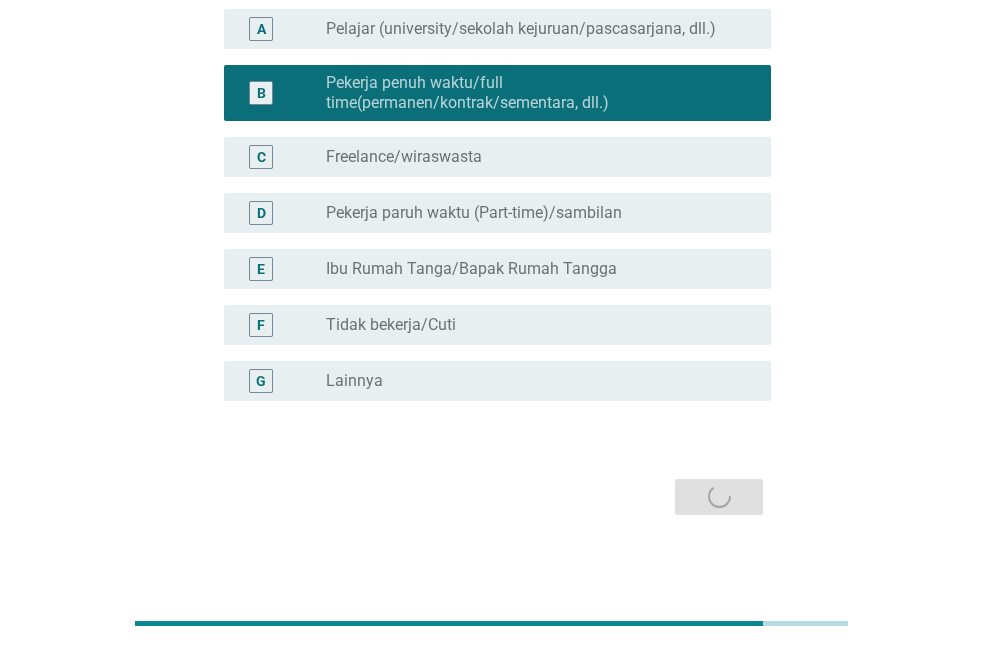 scroll, scrollTop: 0, scrollLeft: 0, axis: both 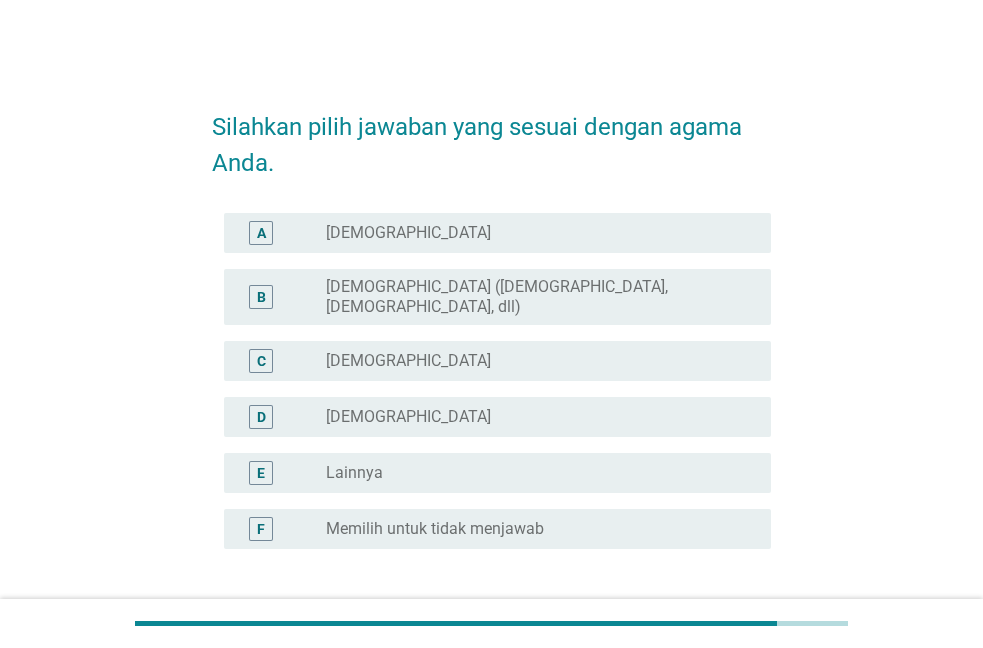 click on "radio_button_unchecked [DEMOGRAPHIC_DATA]" at bounding box center (532, 361) 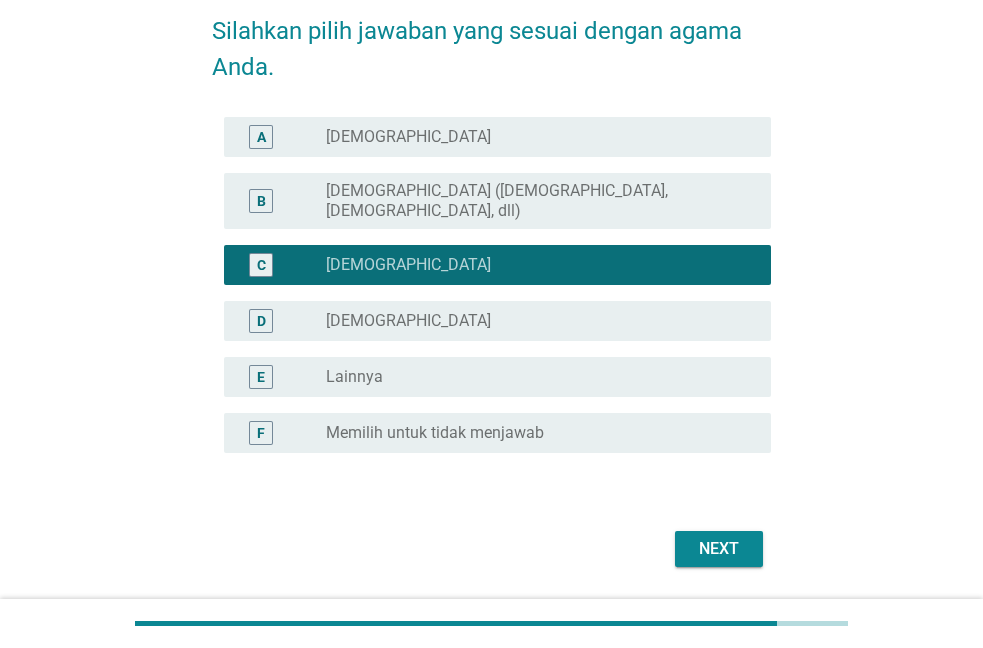 scroll, scrollTop: 142, scrollLeft: 0, axis: vertical 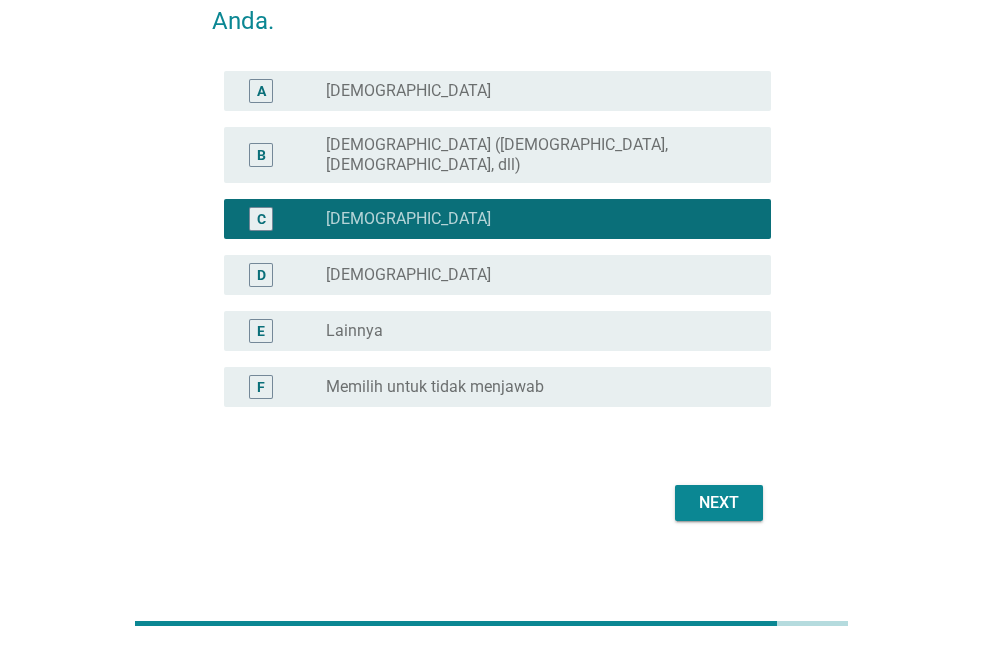 click on "Next" at bounding box center [719, 503] 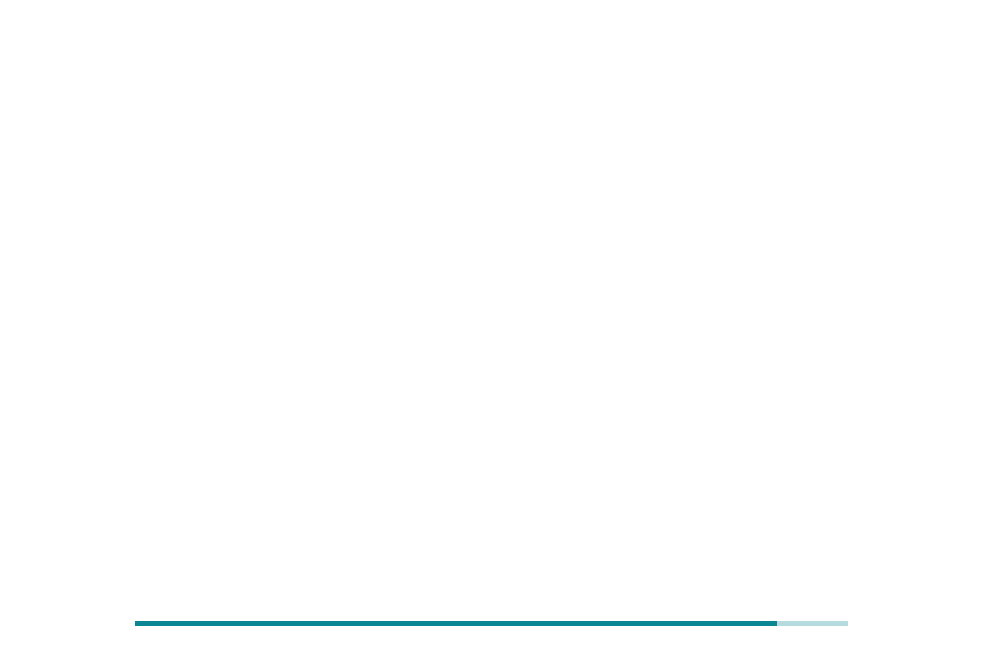 scroll, scrollTop: 0, scrollLeft: 0, axis: both 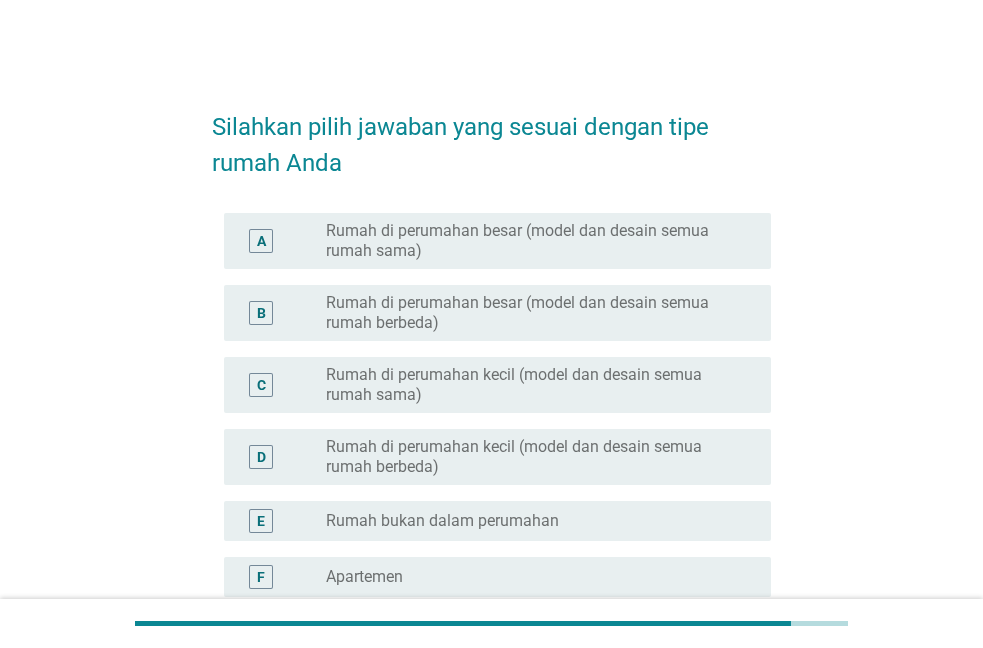 click on "A     radio_button_unchecked Rumah di perumahan besar (model dan desain semua rumah sama)" at bounding box center [497, 241] 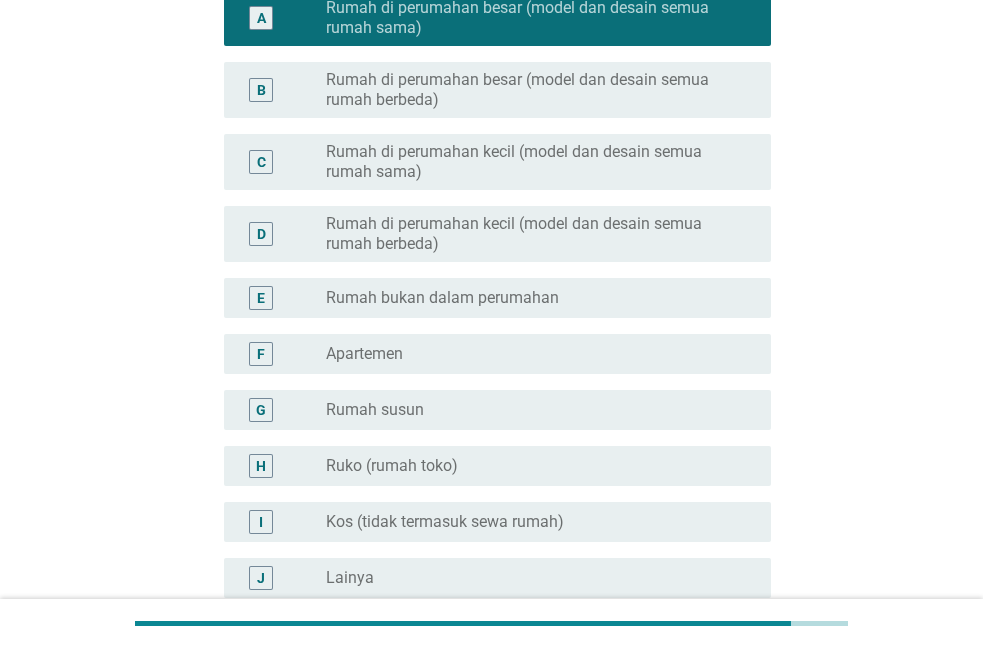 scroll, scrollTop: 430, scrollLeft: 0, axis: vertical 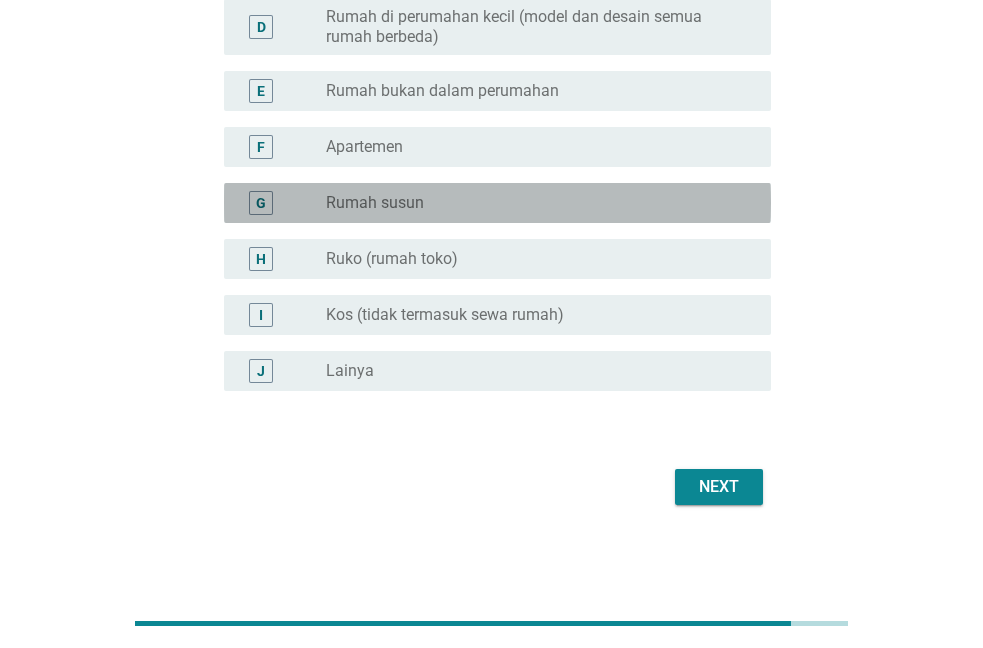 click on "G     radio_button_unchecked Rumah susun" at bounding box center [497, 203] 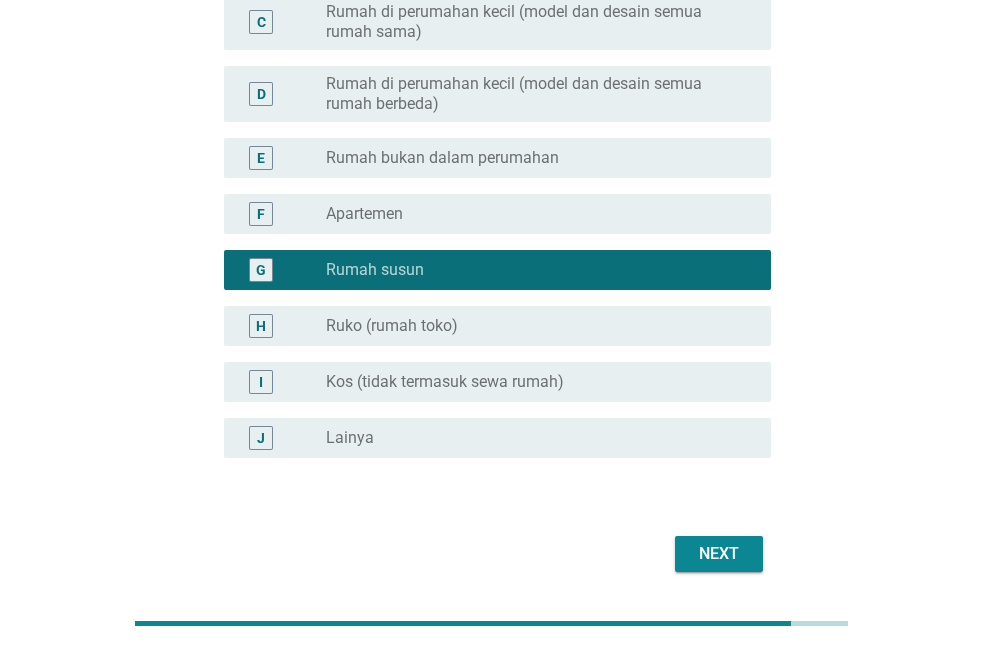 scroll, scrollTop: 430, scrollLeft: 0, axis: vertical 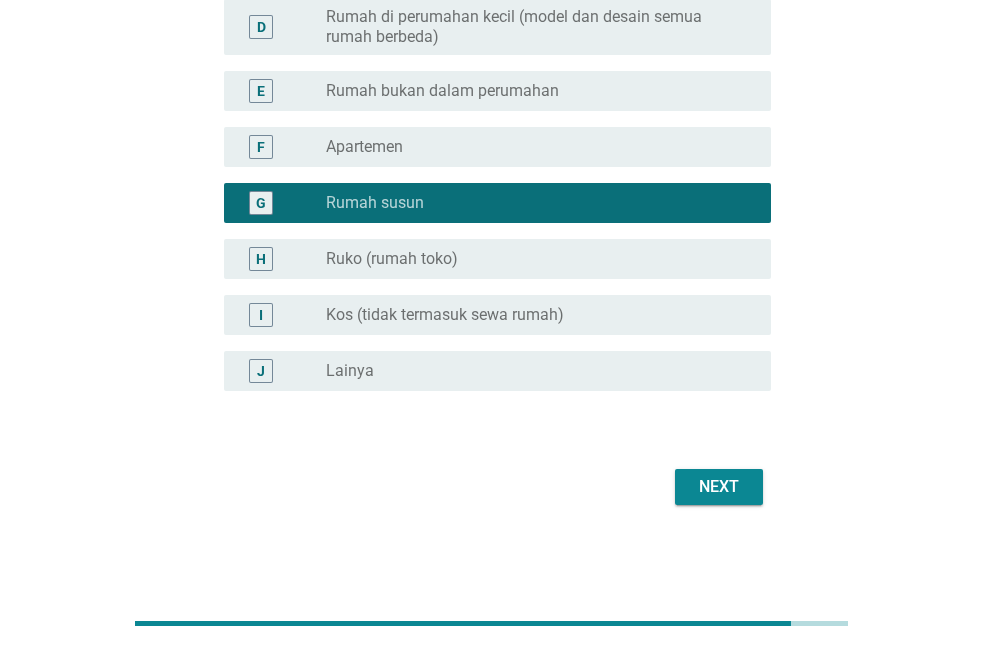 click on "Next" at bounding box center (719, 487) 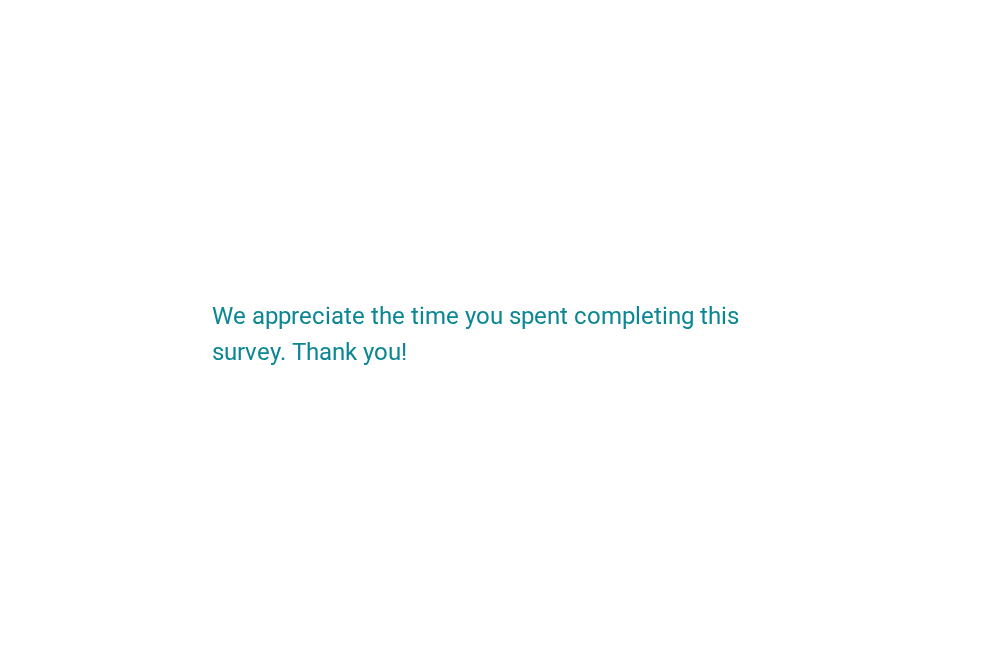 scroll, scrollTop: 0, scrollLeft: 0, axis: both 